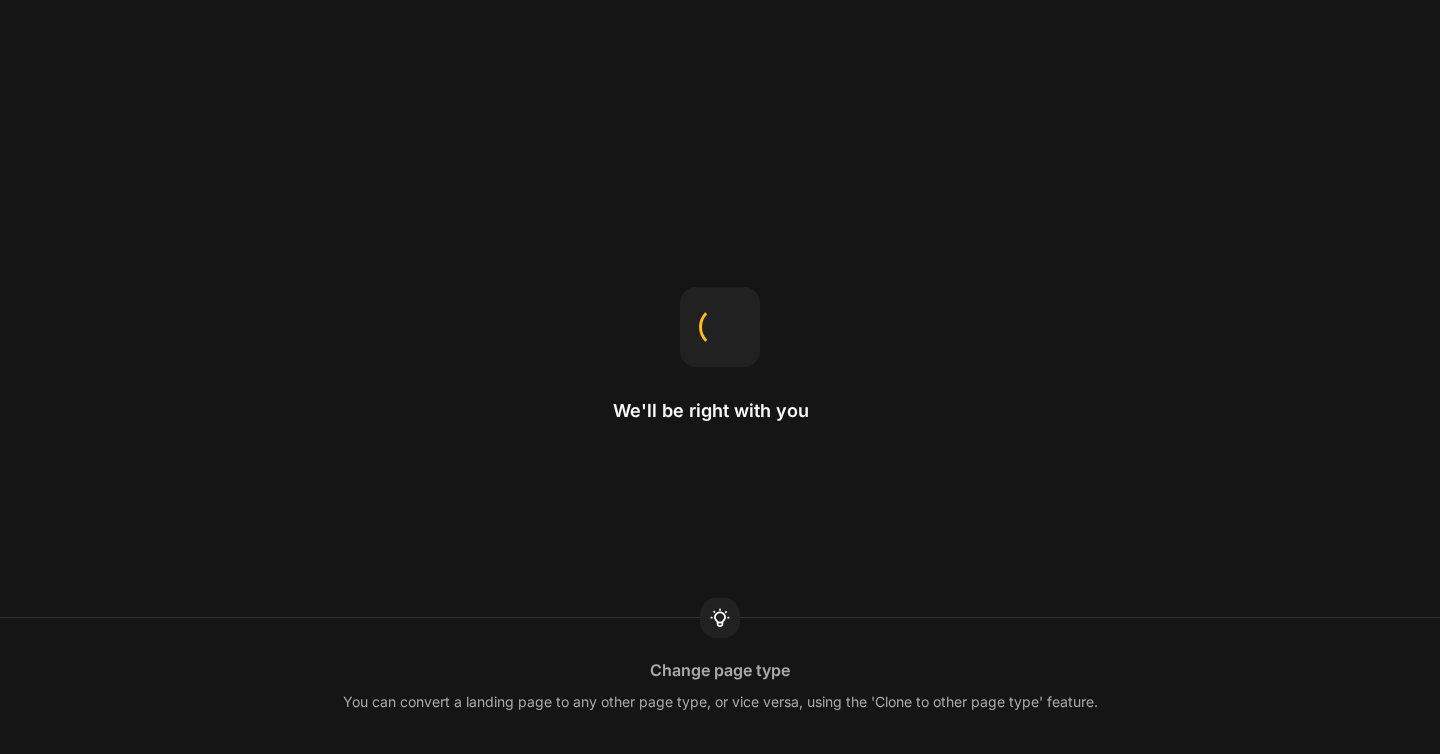 scroll, scrollTop: 0, scrollLeft: 0, axis: both 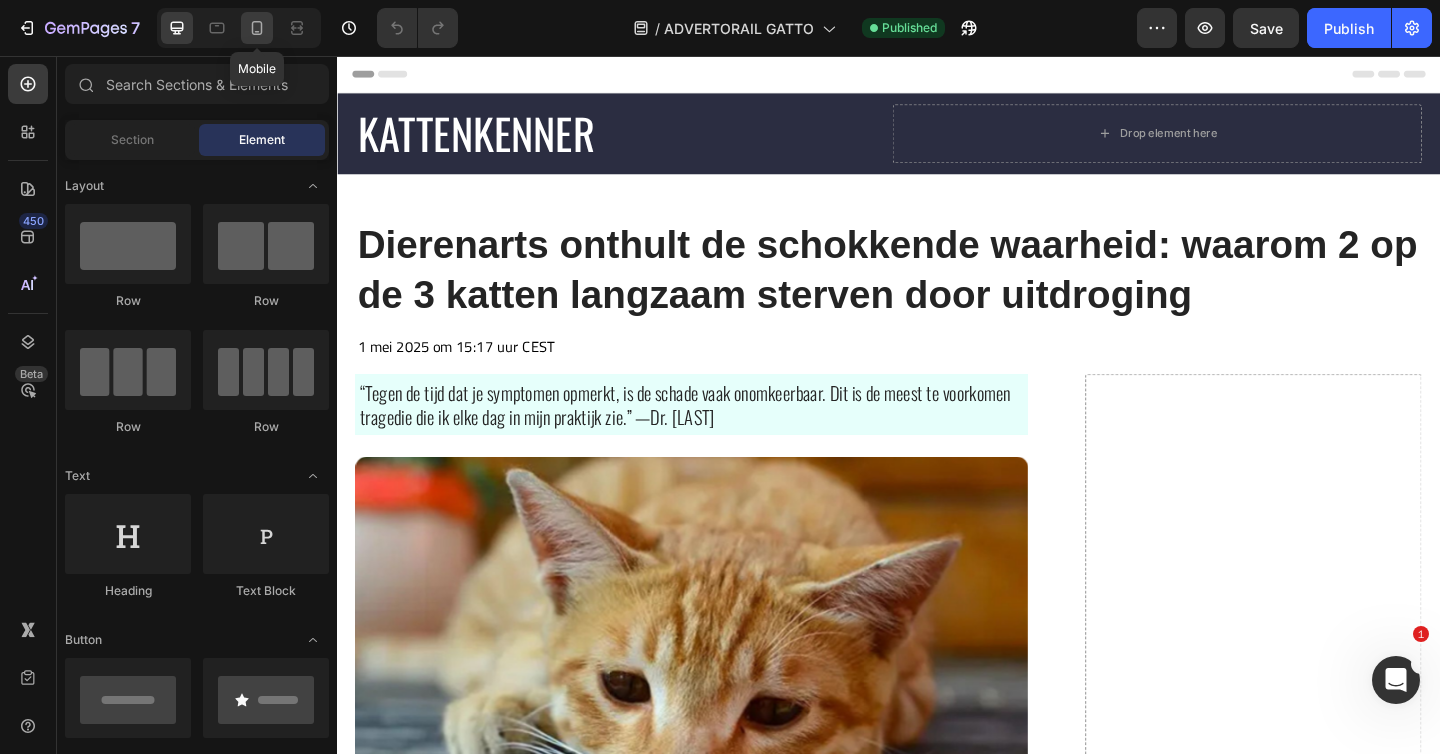 click 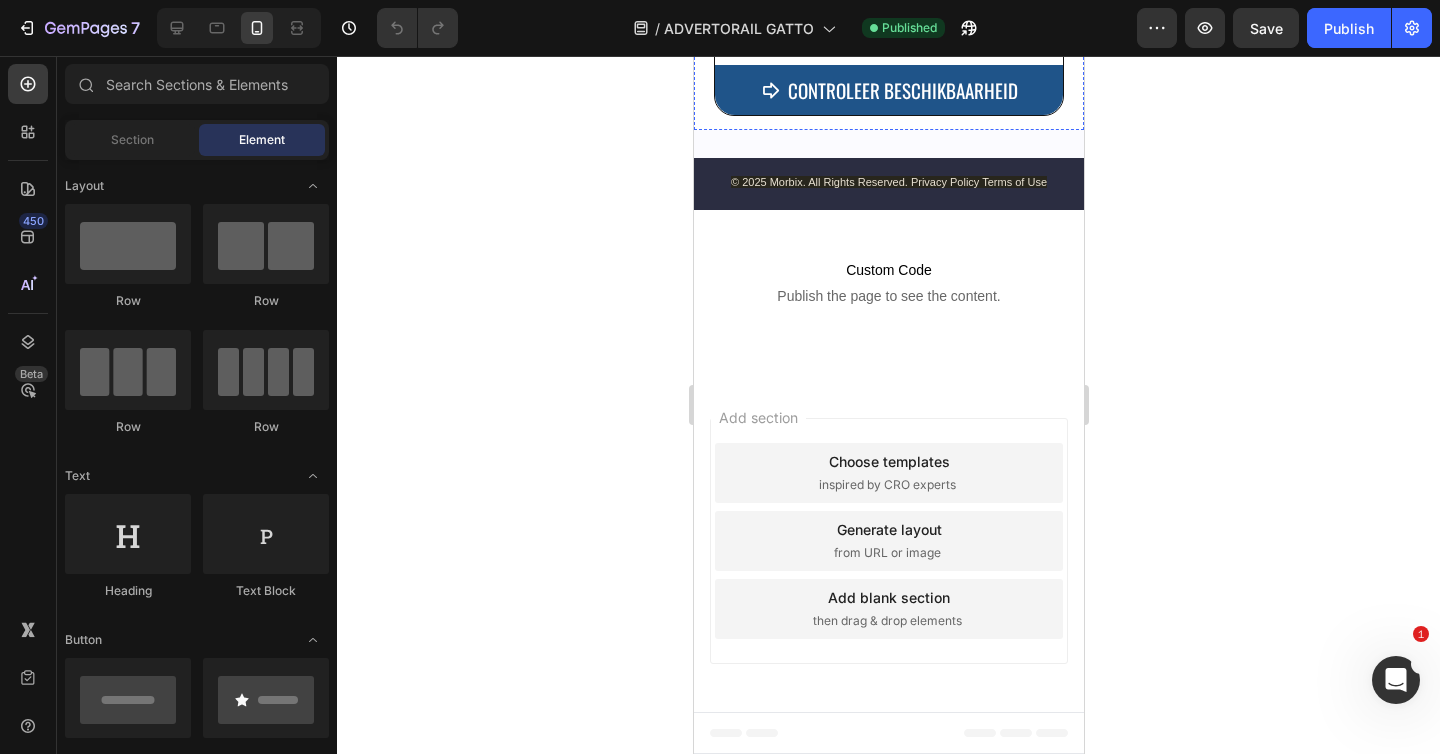 scroll, scrollTop: 15320, scrollLeft: 0, axis: vertical 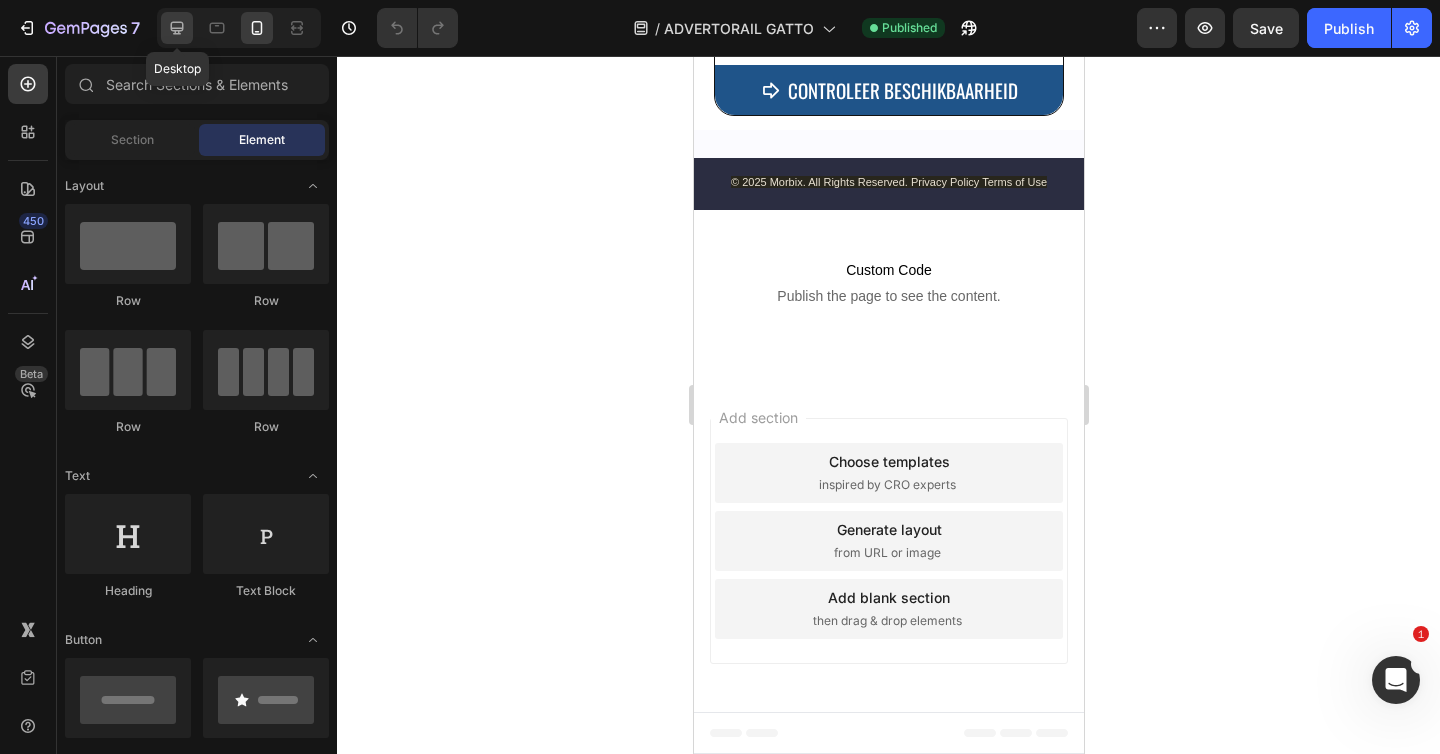 click 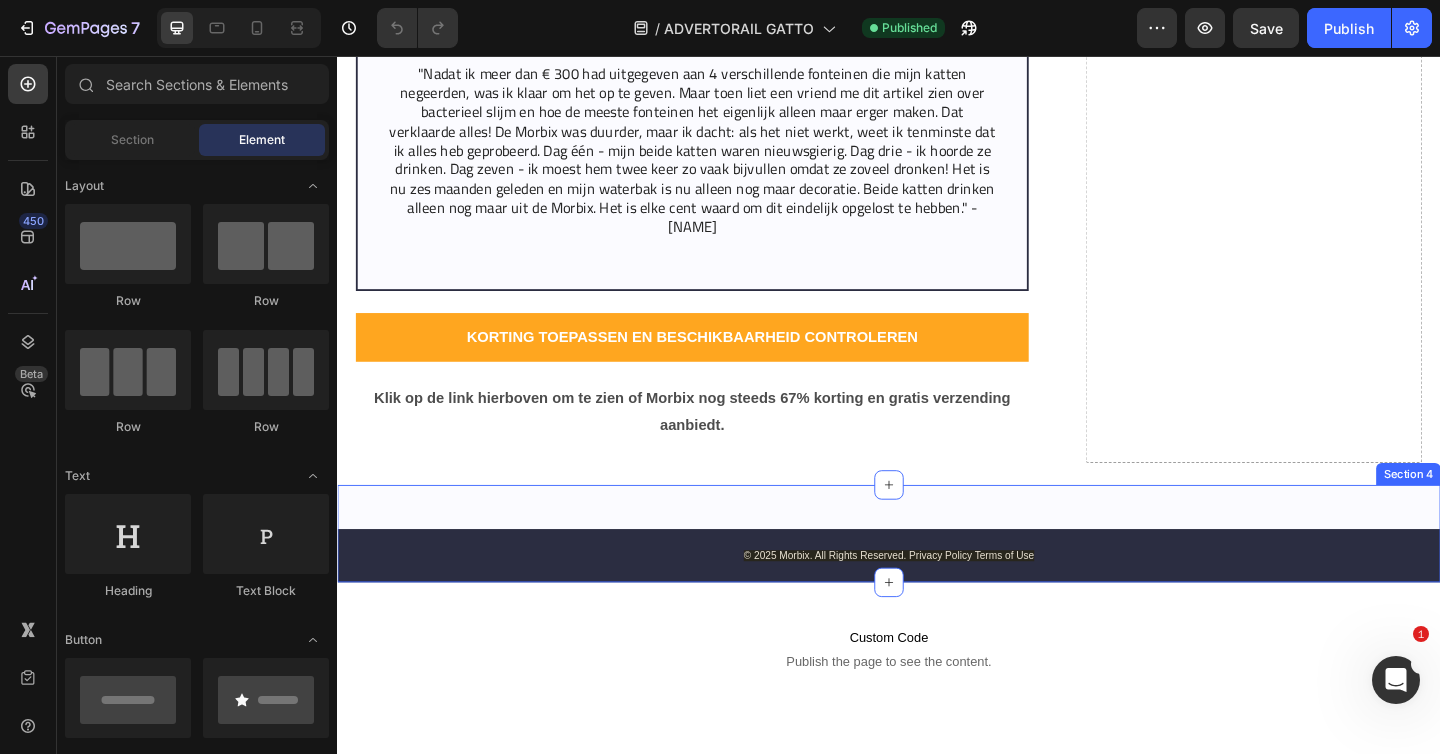 scroll, scrollTop: 12716, scrollLeft: 0, axis: vertical 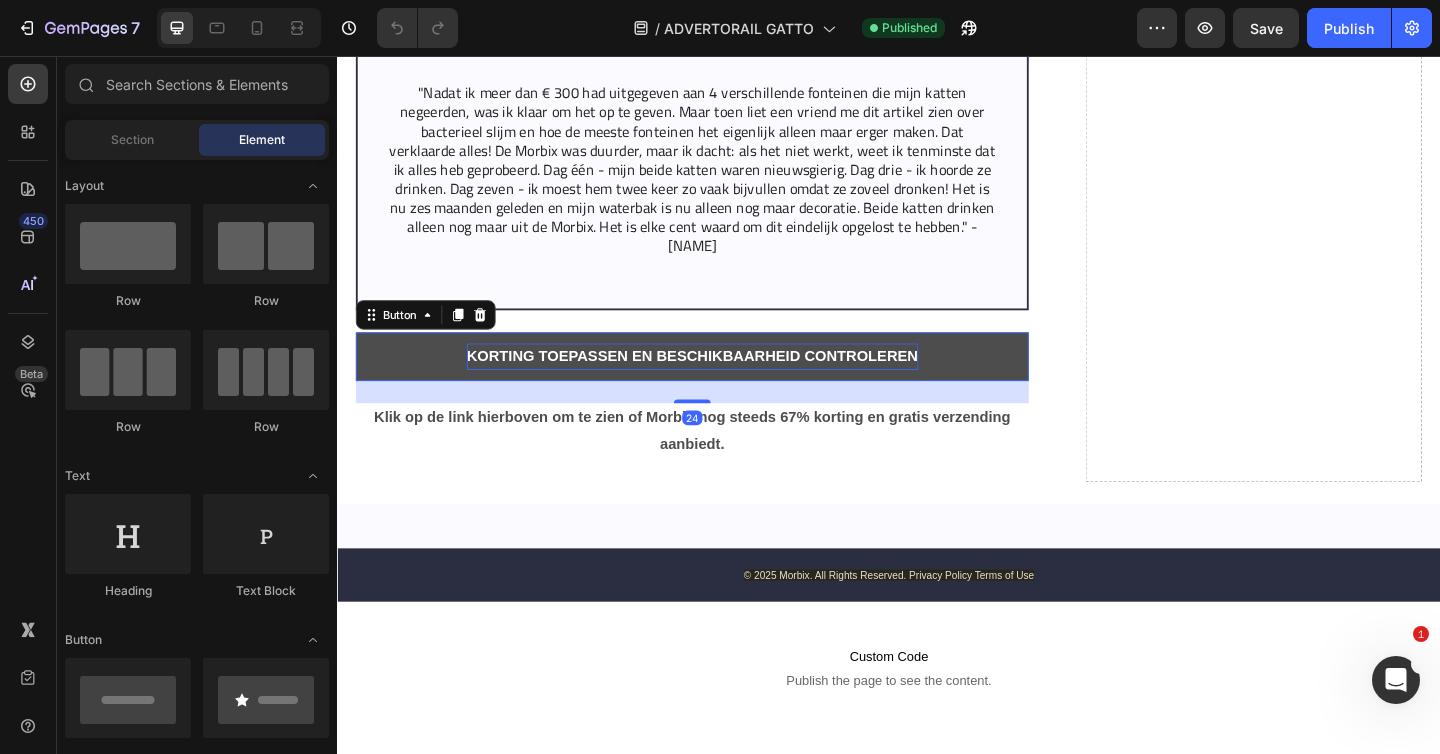 click on "KORTING TOEPASSEN EN BESCHIKBAARHEID CONTROLEREN" at bounding box center (723, 383) 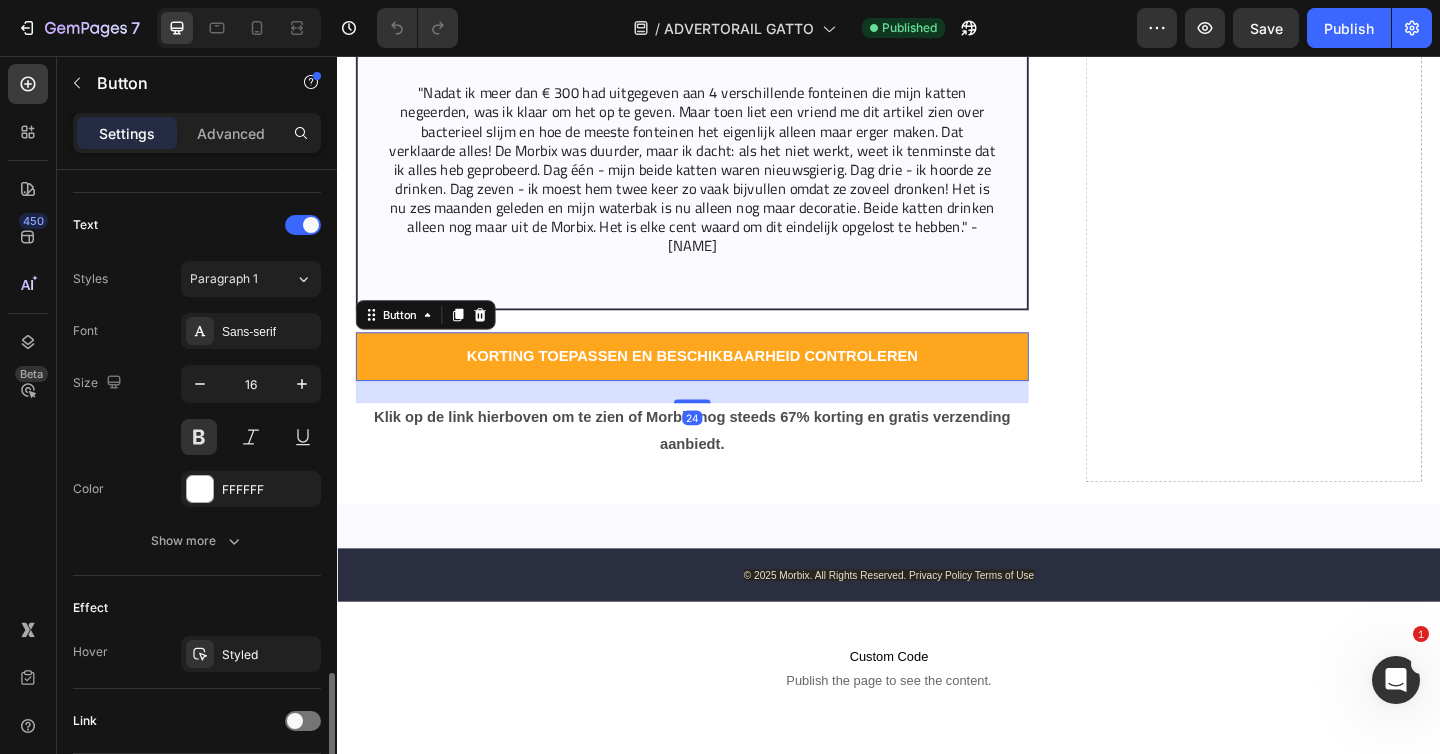 scroll, scrollTop: 793, scrollLeft: 0, axis: vertical 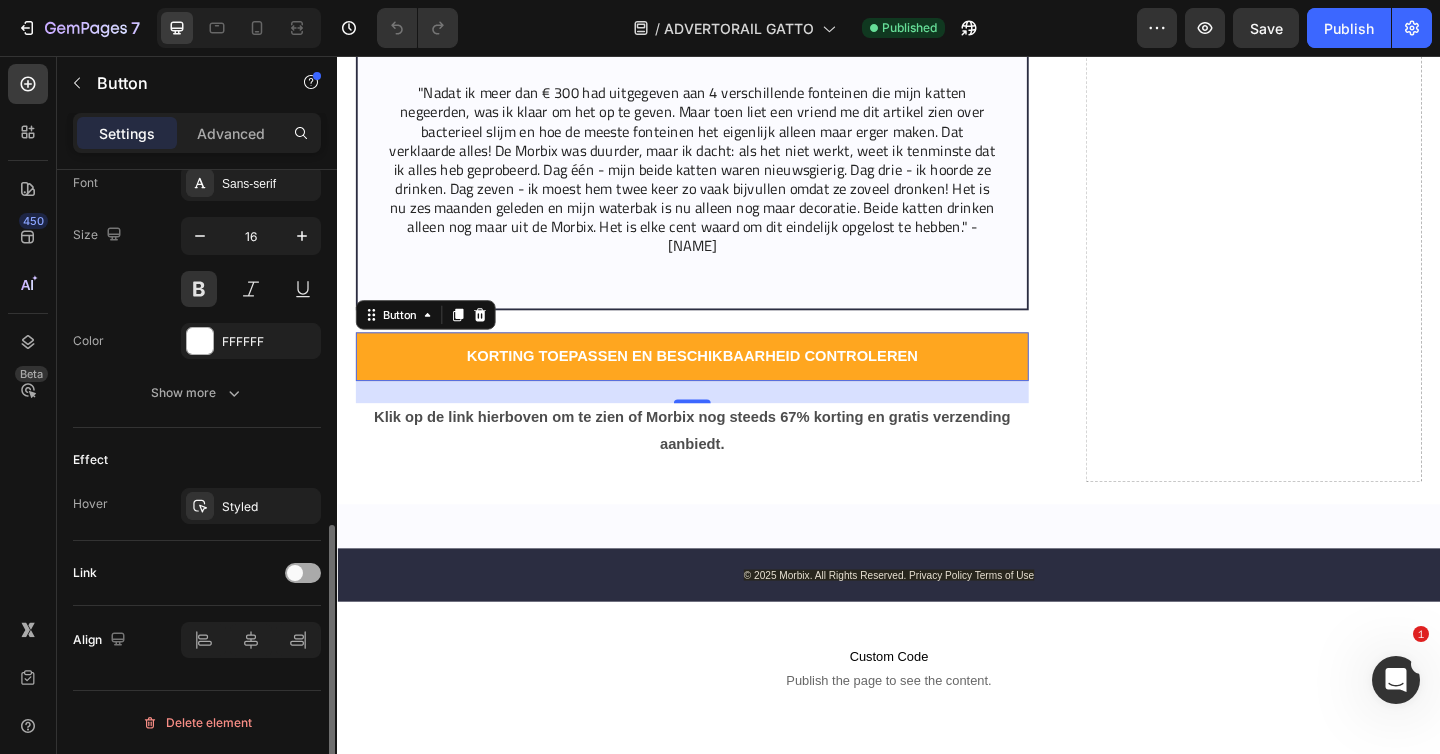 click at bounding box center (303, 573) 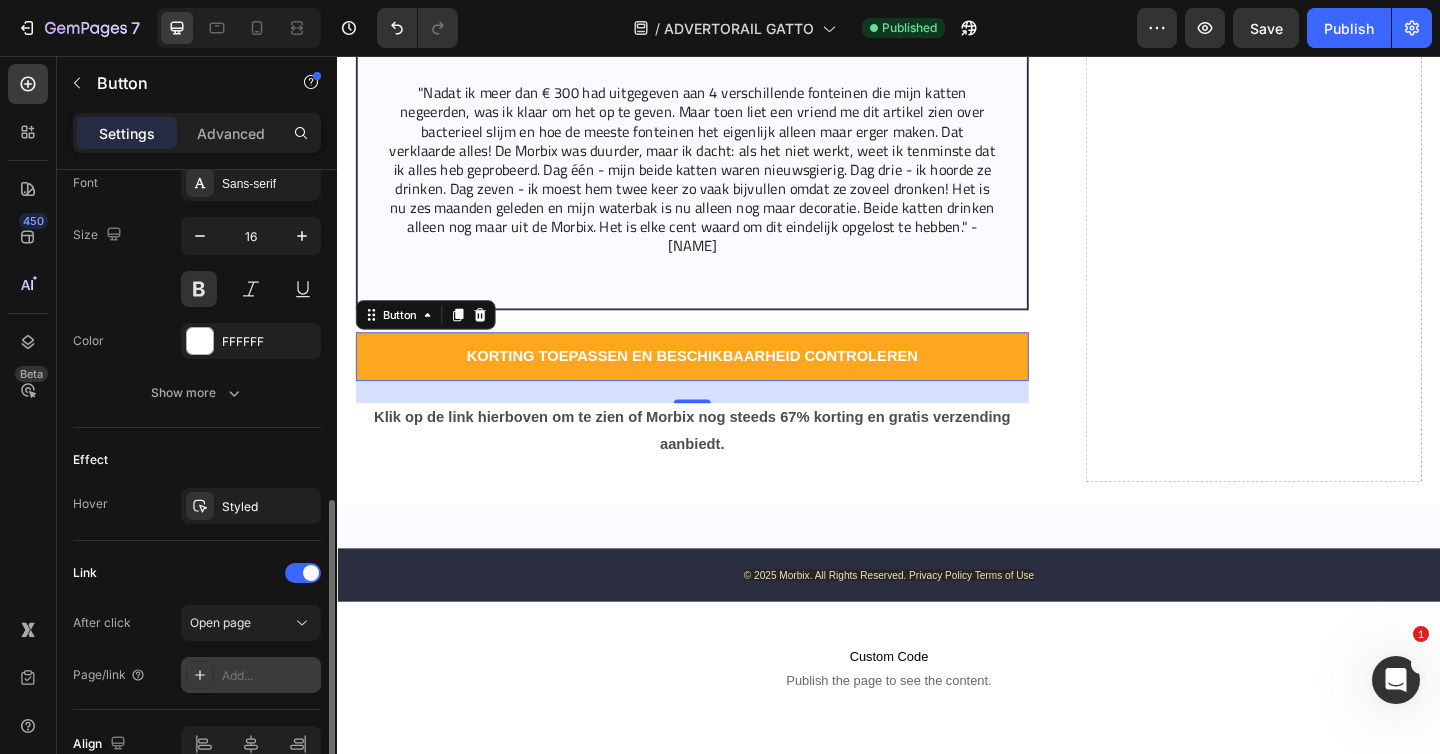 click on "Add..." at bounding box center [251, 675] 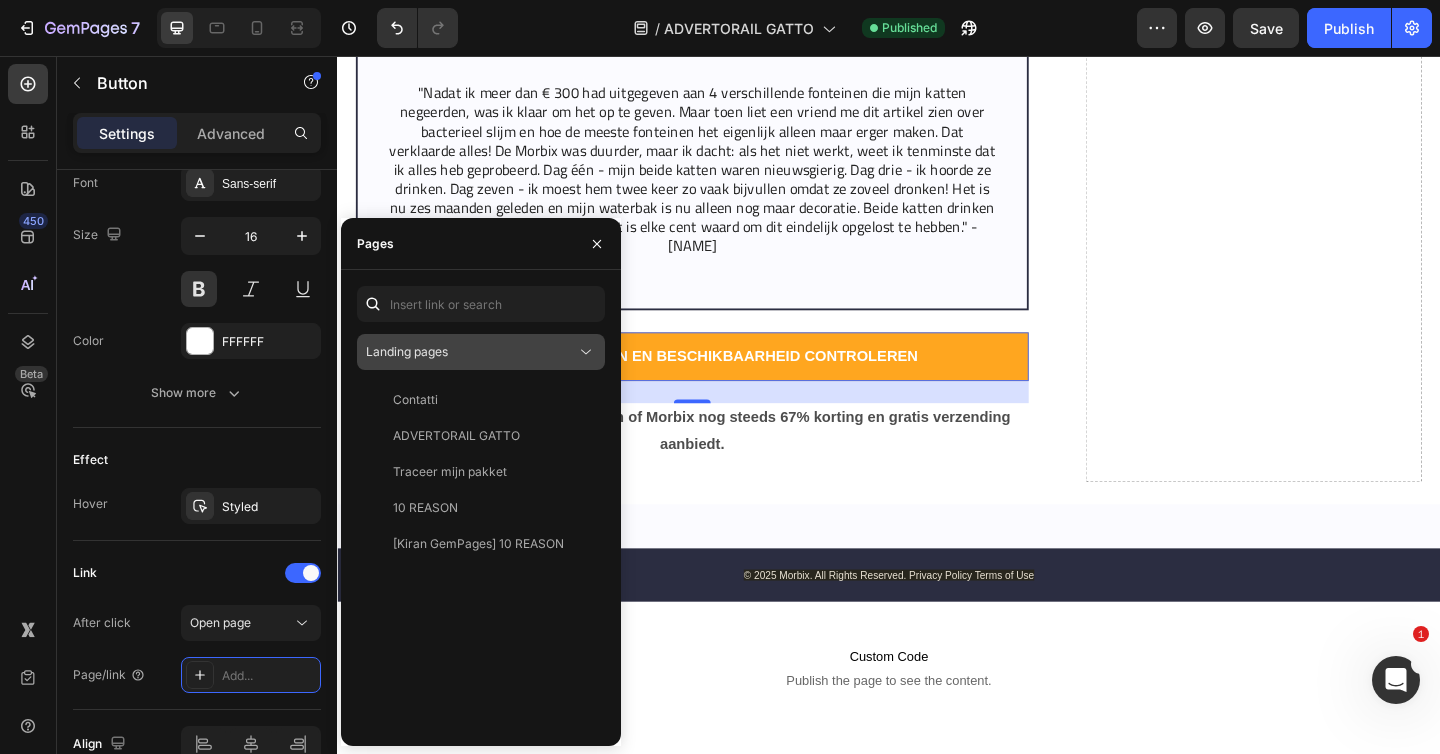 click on "Landing pages" at bounding box center [471, 352] 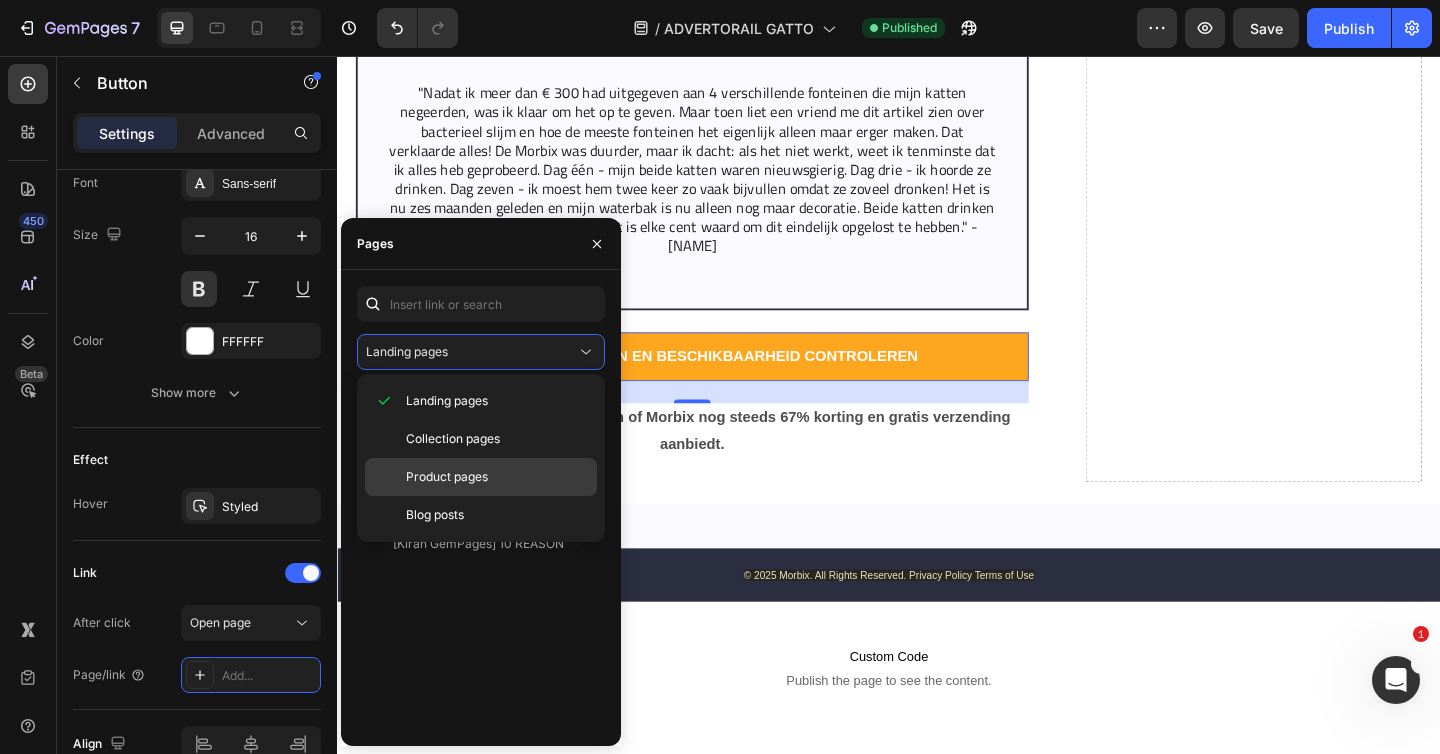 click on "Product pages" 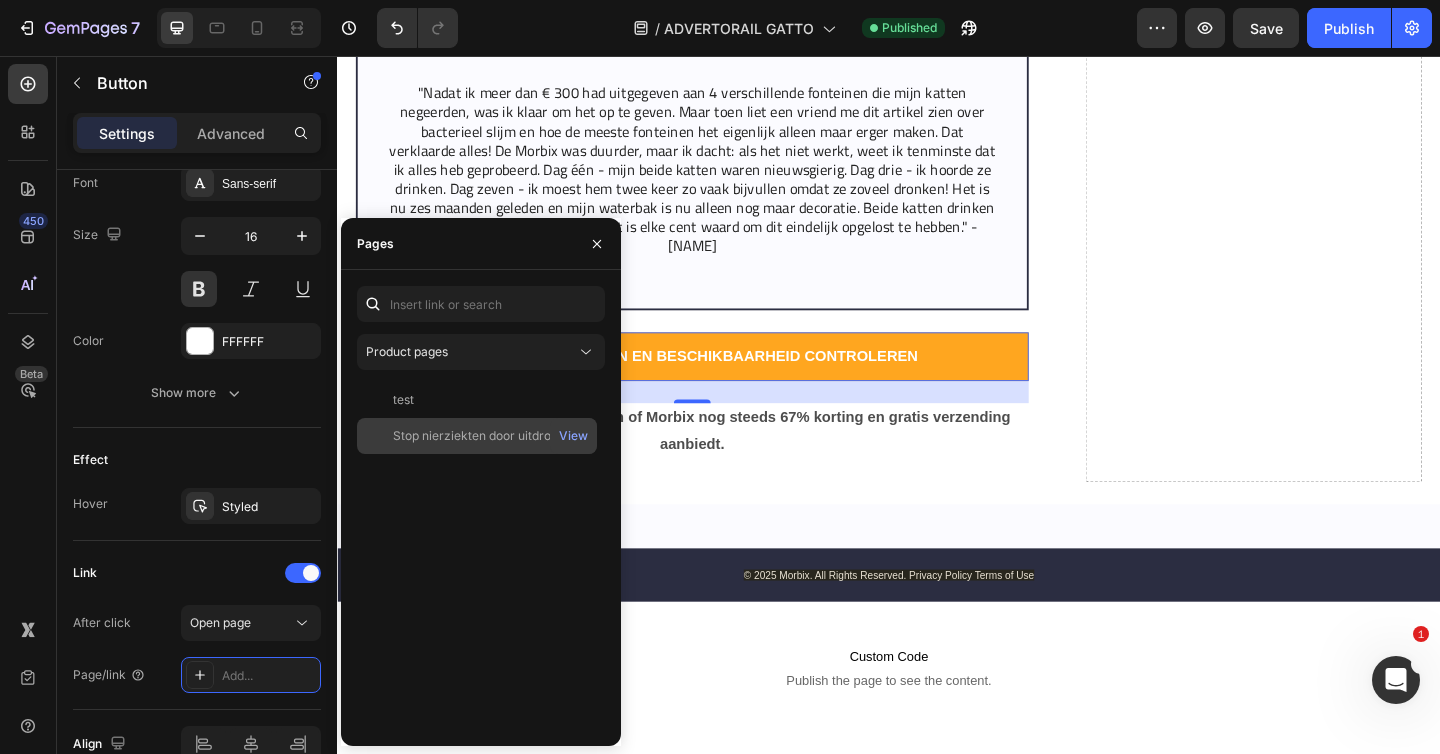 click on "Stop nierziekten door uitdroging met Morbix   View" 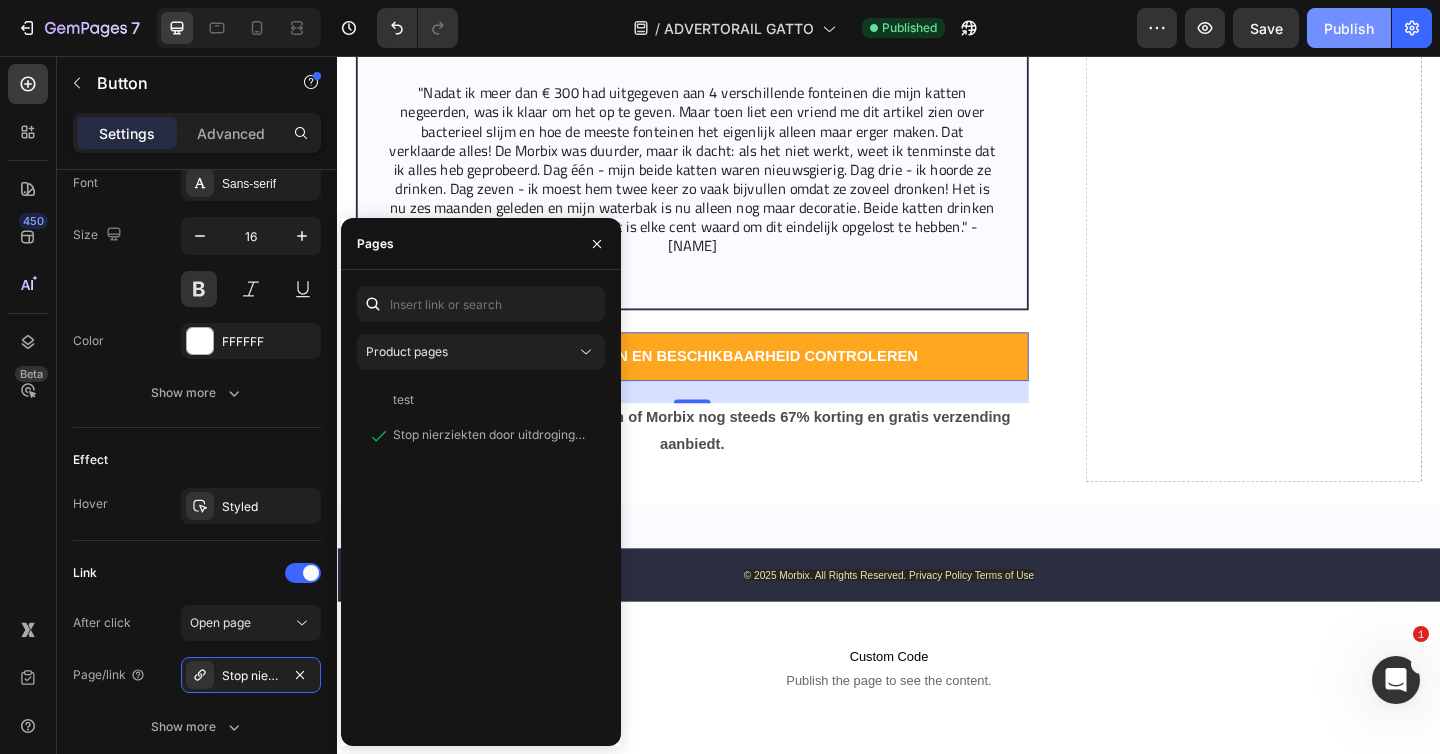 click on "Publish" 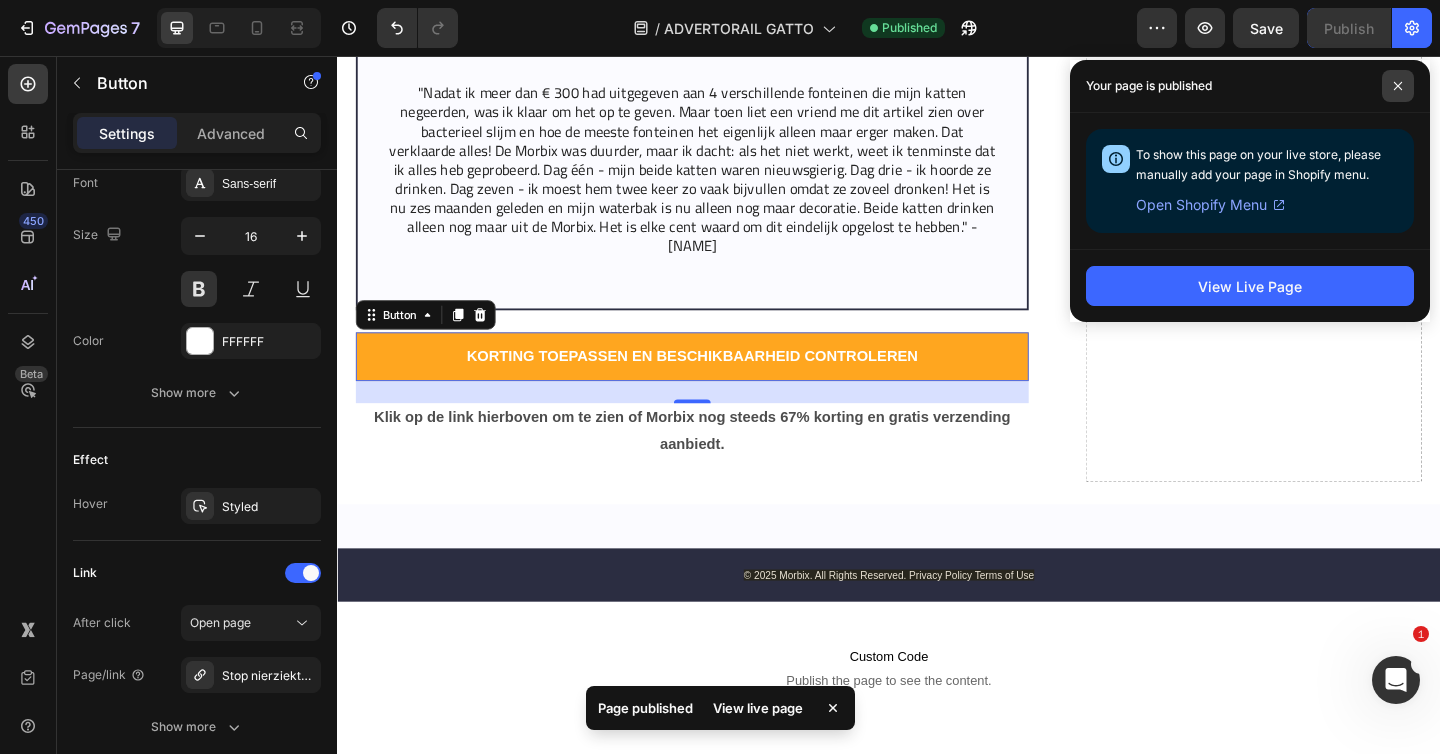 click at bounding box center [1398, 86] 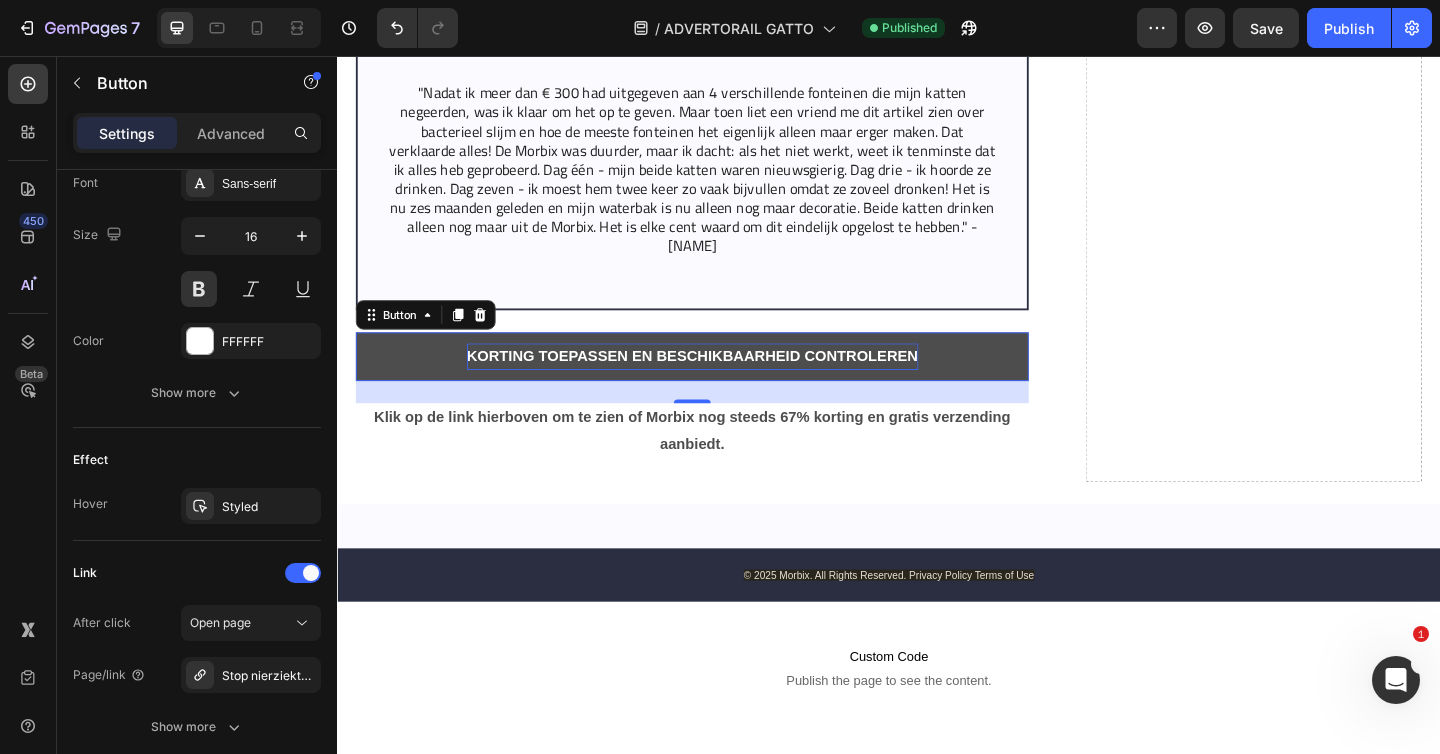 click on "KORTING TOEPASSEN EN BESCHIKBAARHEID CONTROLEREN" at bounding box center [723, 383] 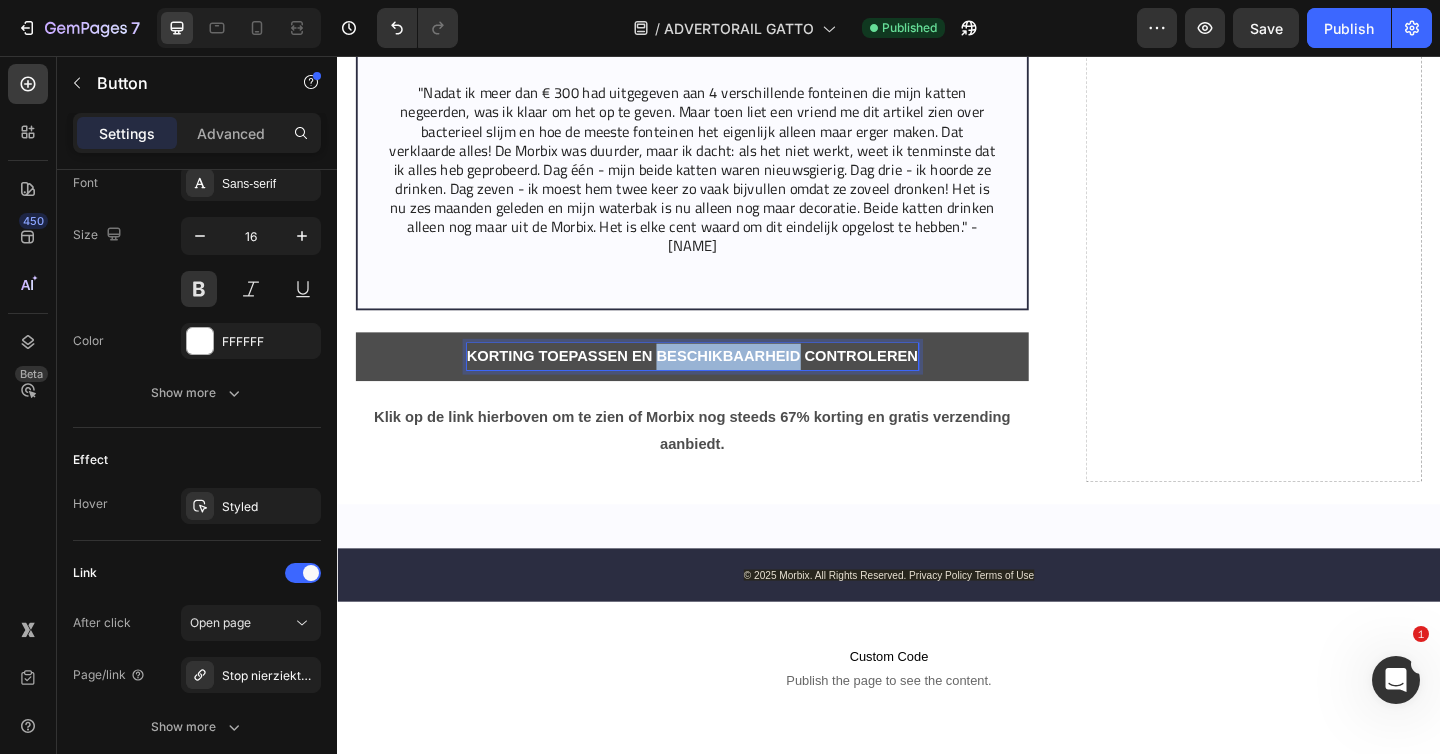 click on "KORTING TOEPASSEN EN BESCHIKBAARHEID CONTROLEREN" at bounding box center (723, 383) 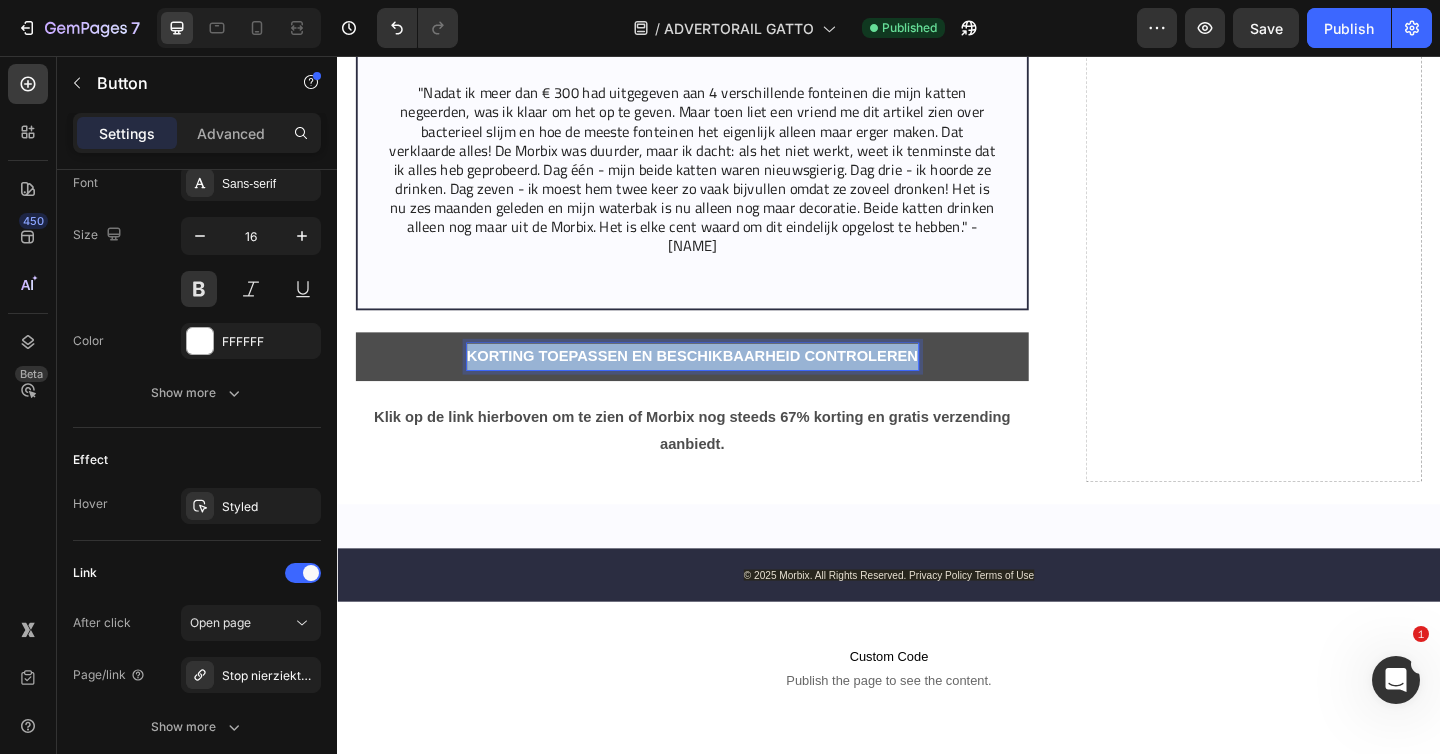 click on "KORTING TOEPASSEN EN BESCHIKBAARHEID CONTROLEREN" at bounding box center (723, 383) 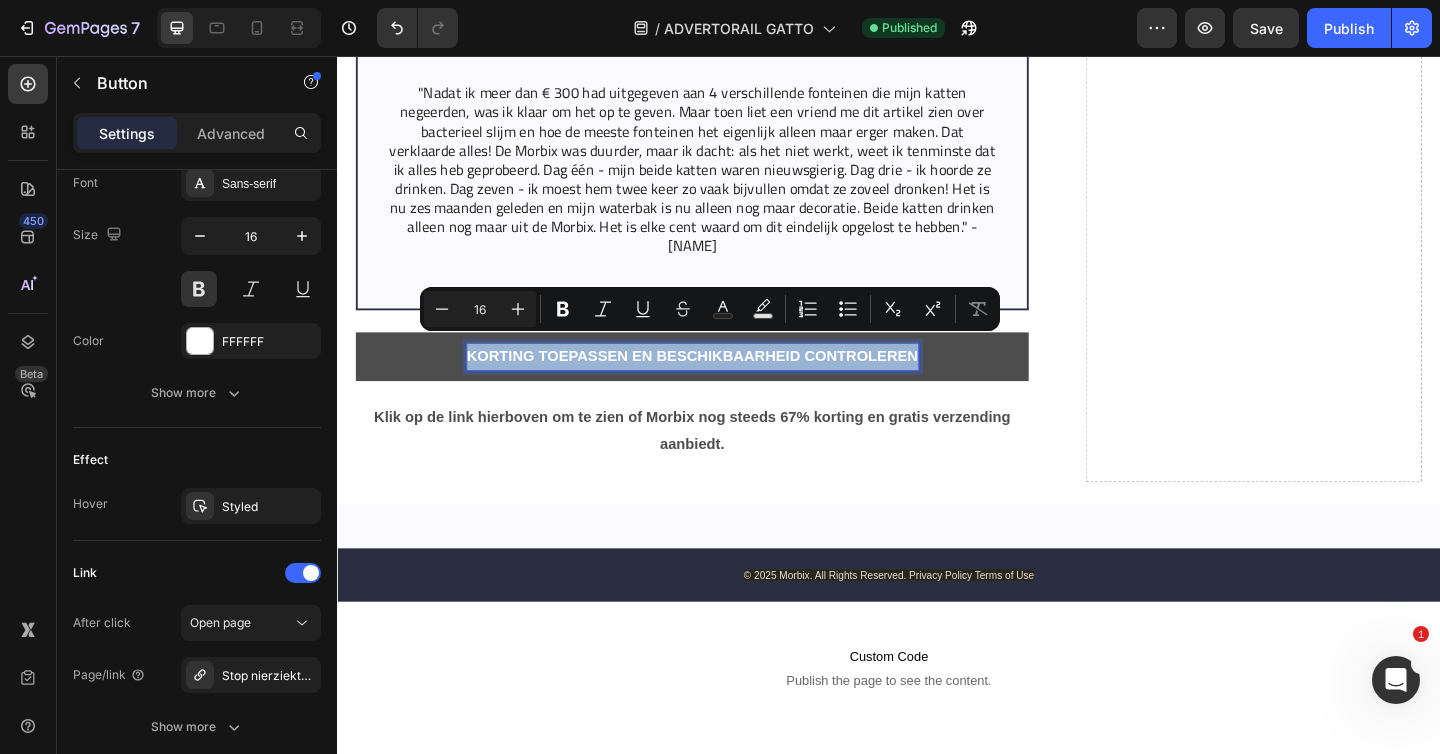 copy on "KORTING TOEPASSEN EN BESCHIKBAARHEID CONTROLEREN" 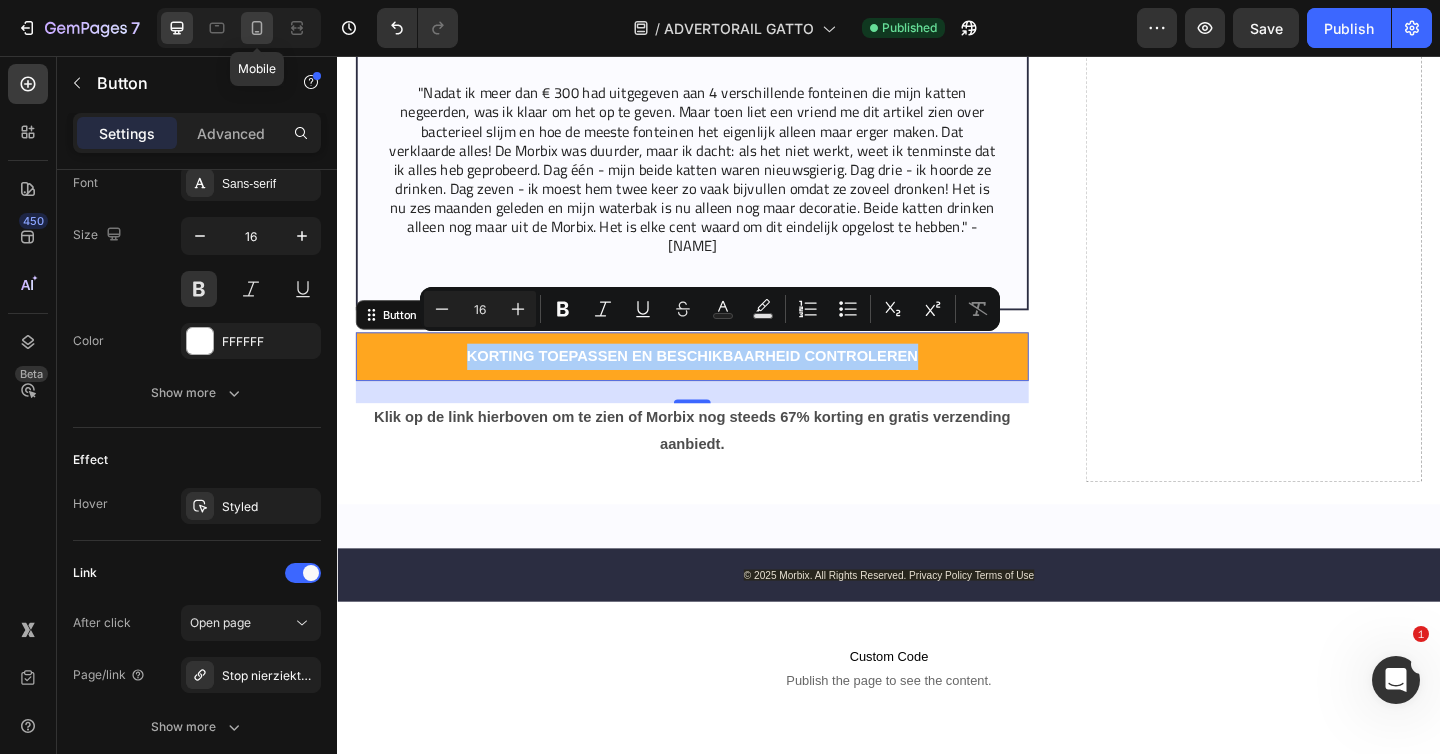 click 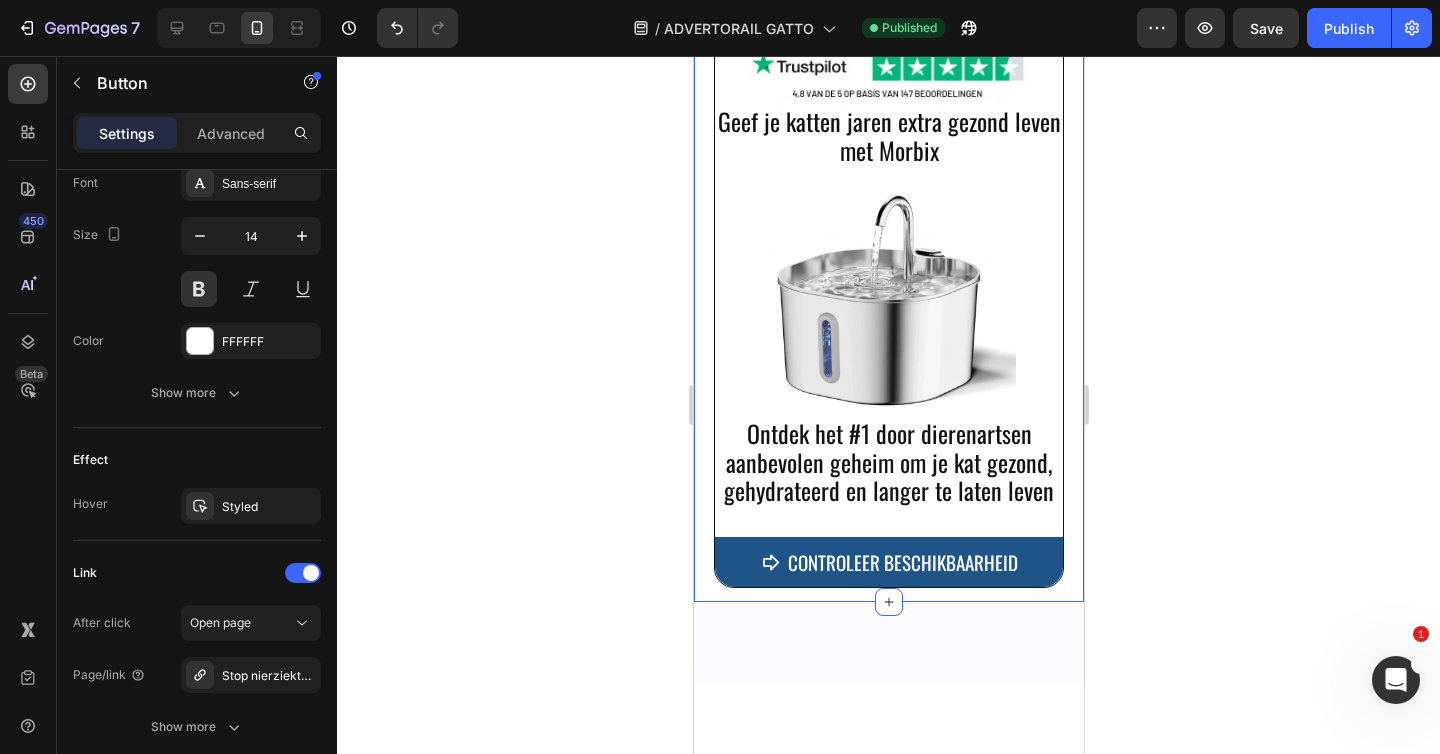scroll, scrollTop: 14942, scrollLeft: 0, axis: vertical 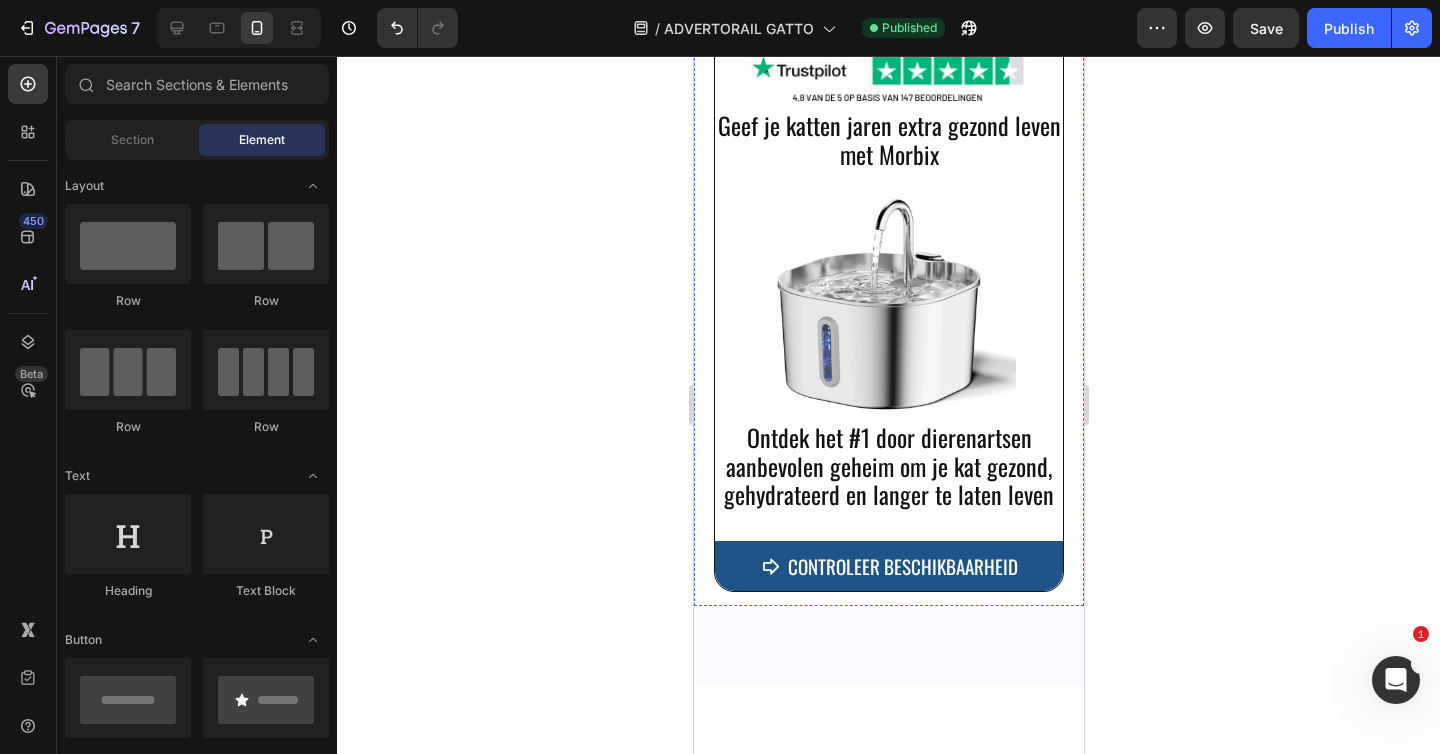 click 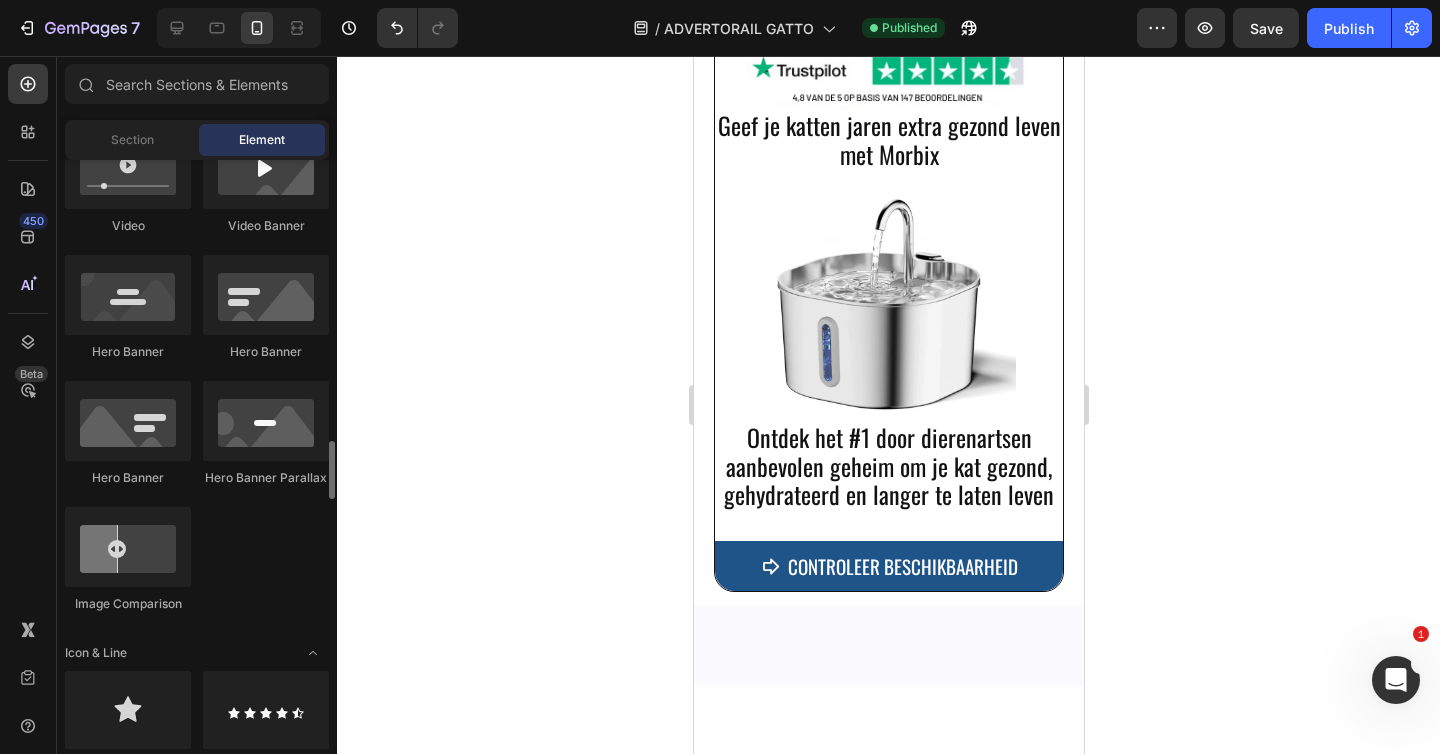 scroll, scrollTop: 1103, scrollLeft: 0, axis: vertical 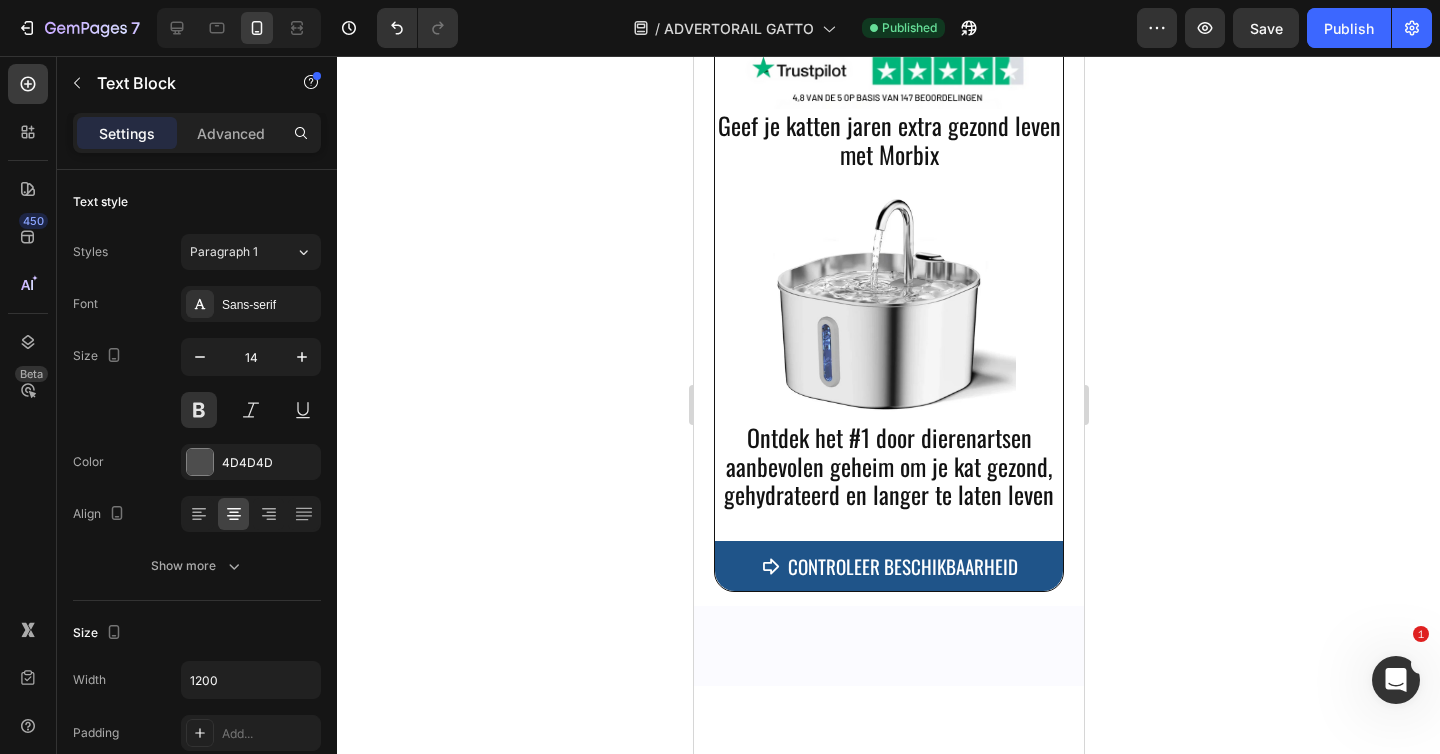 click on "Klik op de link hierboven om te zien of Morbix nog steeds 67% korting en gratis verzending aanbiedt." at bounding box center [888, -119] 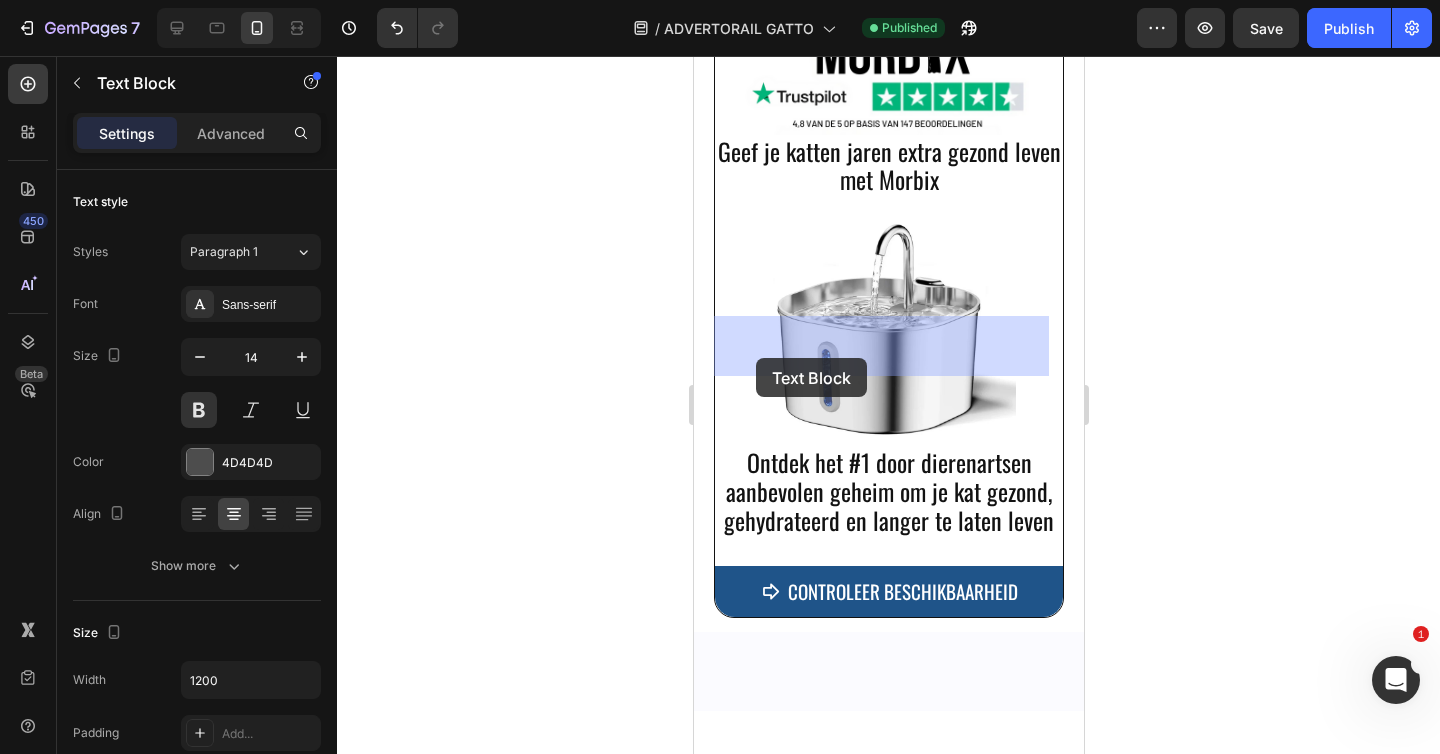 drag, startPoint x: 735, startPoint y: 177, endPoint x: 755, endPoint y: 350, distance: 174.15224 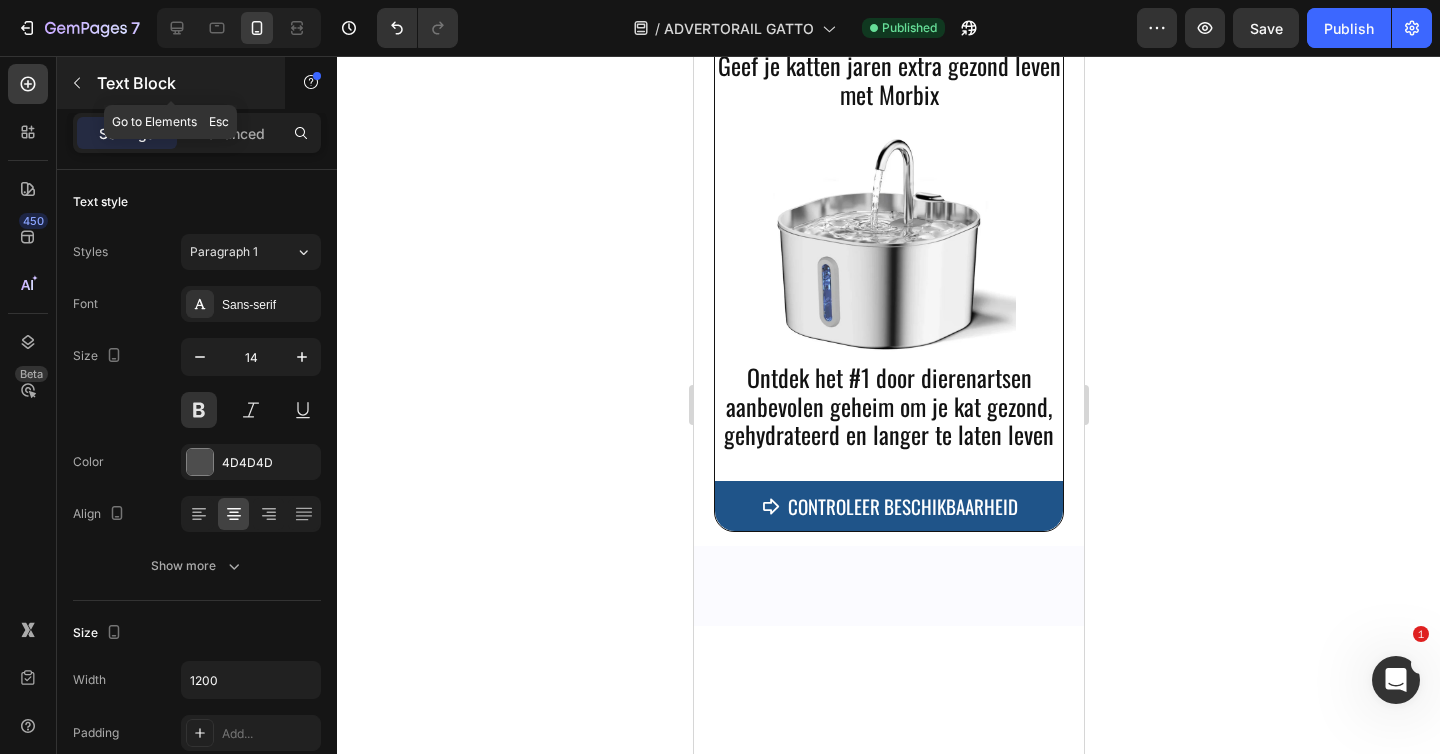 click 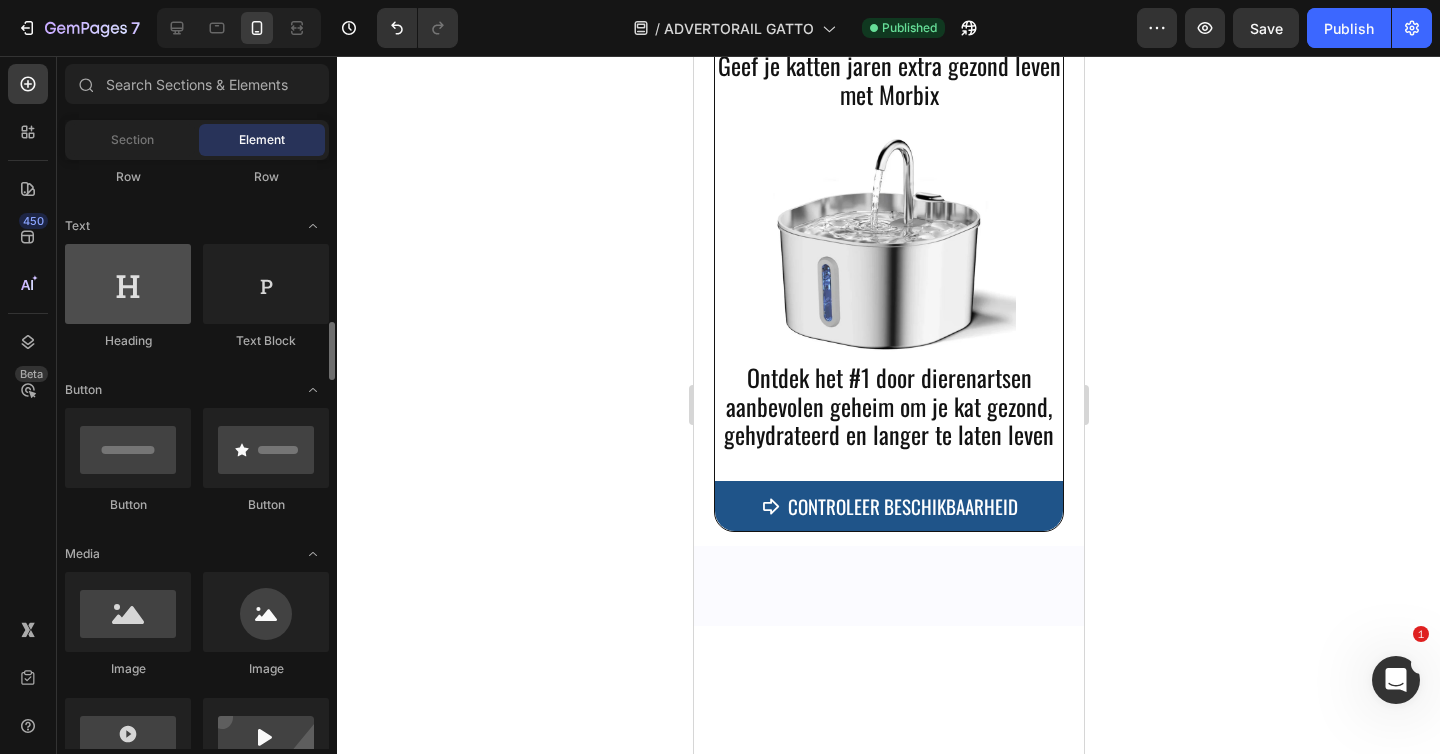 scroll, scrollTop: 414, scrollLeft: 0, axis: vertical 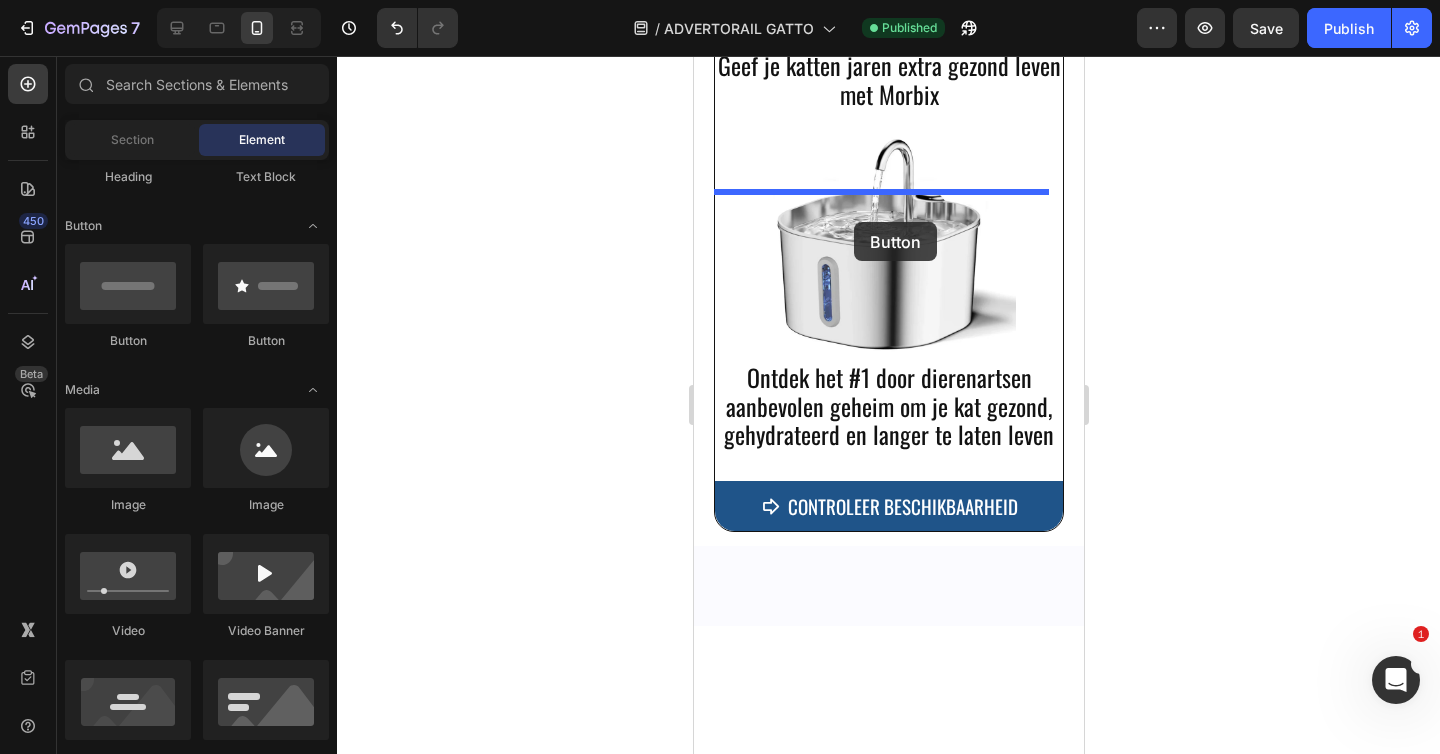 drag, startPoint x: 835, startPoint y: 365, endPoint x: 853, endPoint y: 222, distance: 144.12842 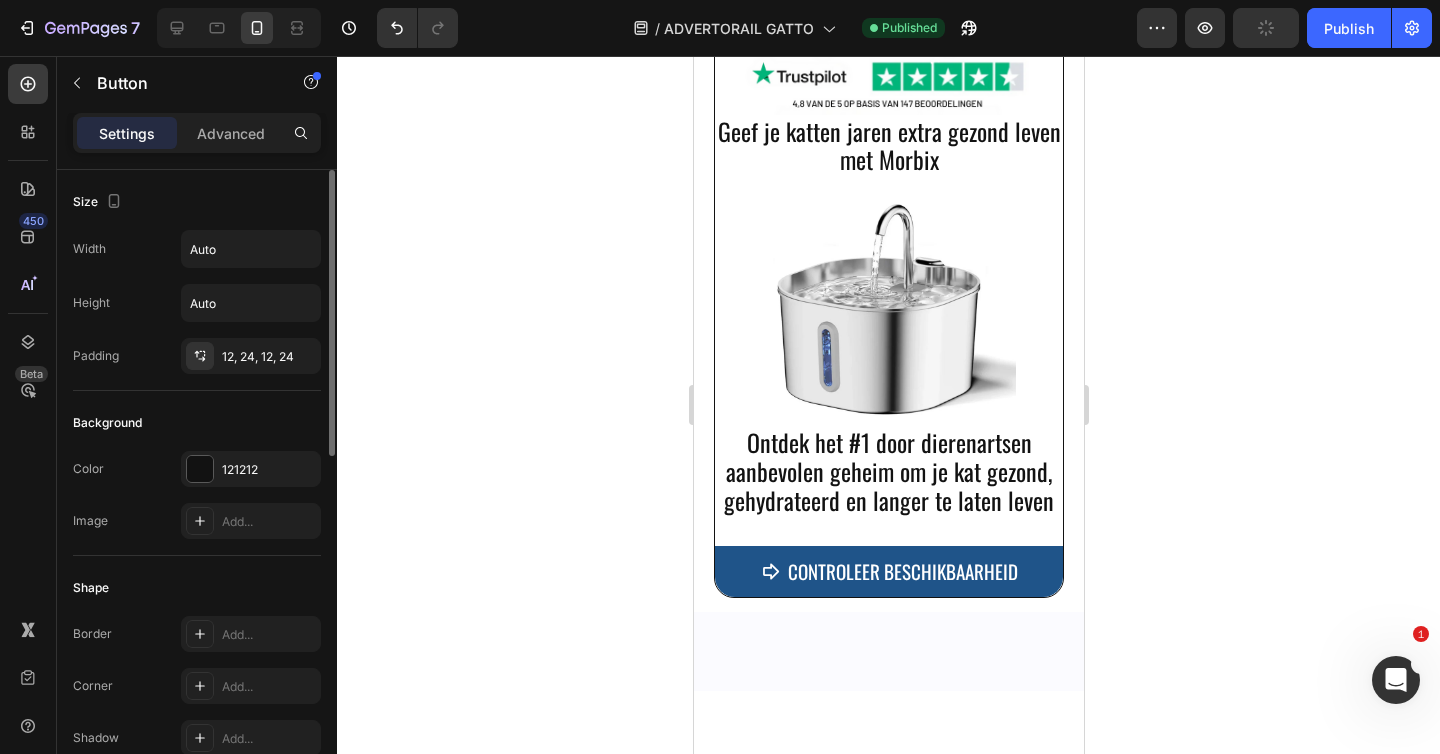 scroll, scrollTop: 68, scrollLeft: 0, axis: vertical 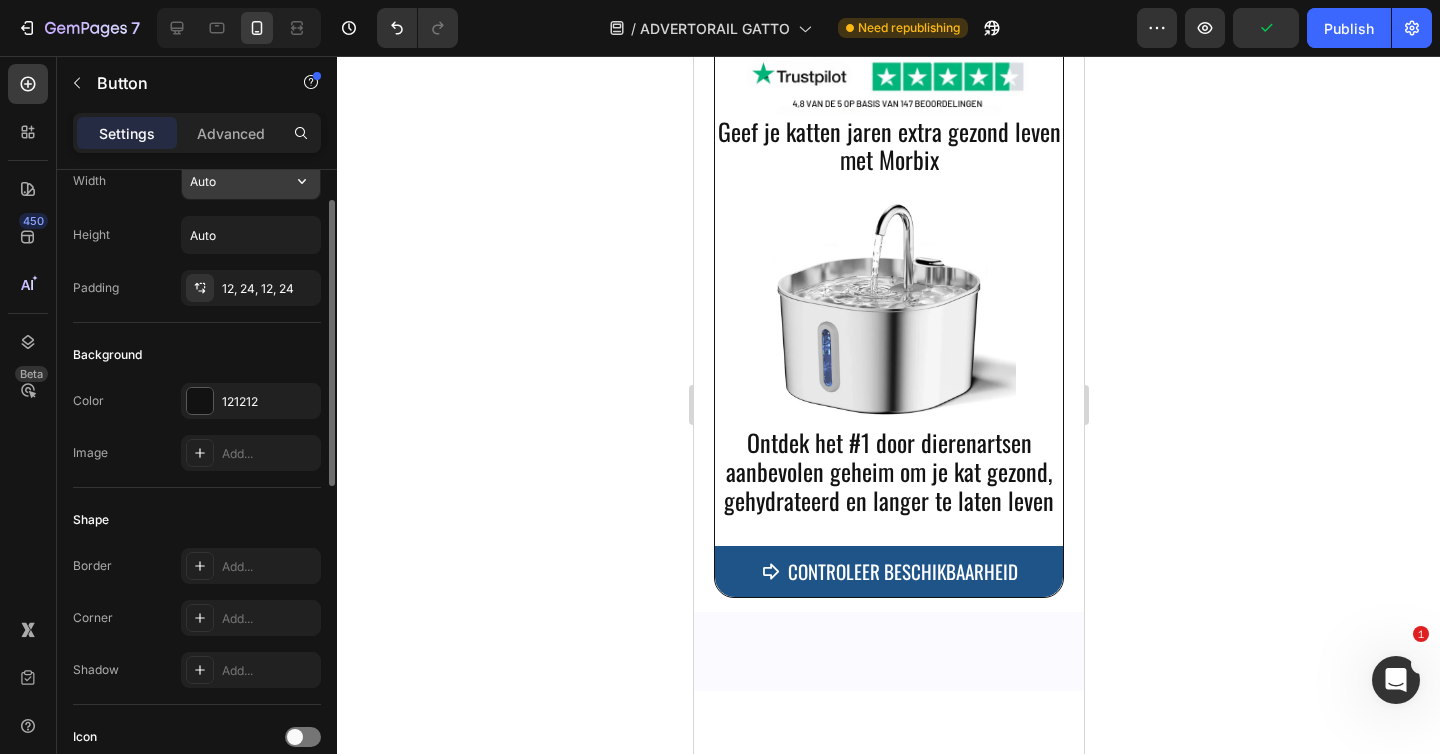 click on "Auto" at bounding box center (251, 181) 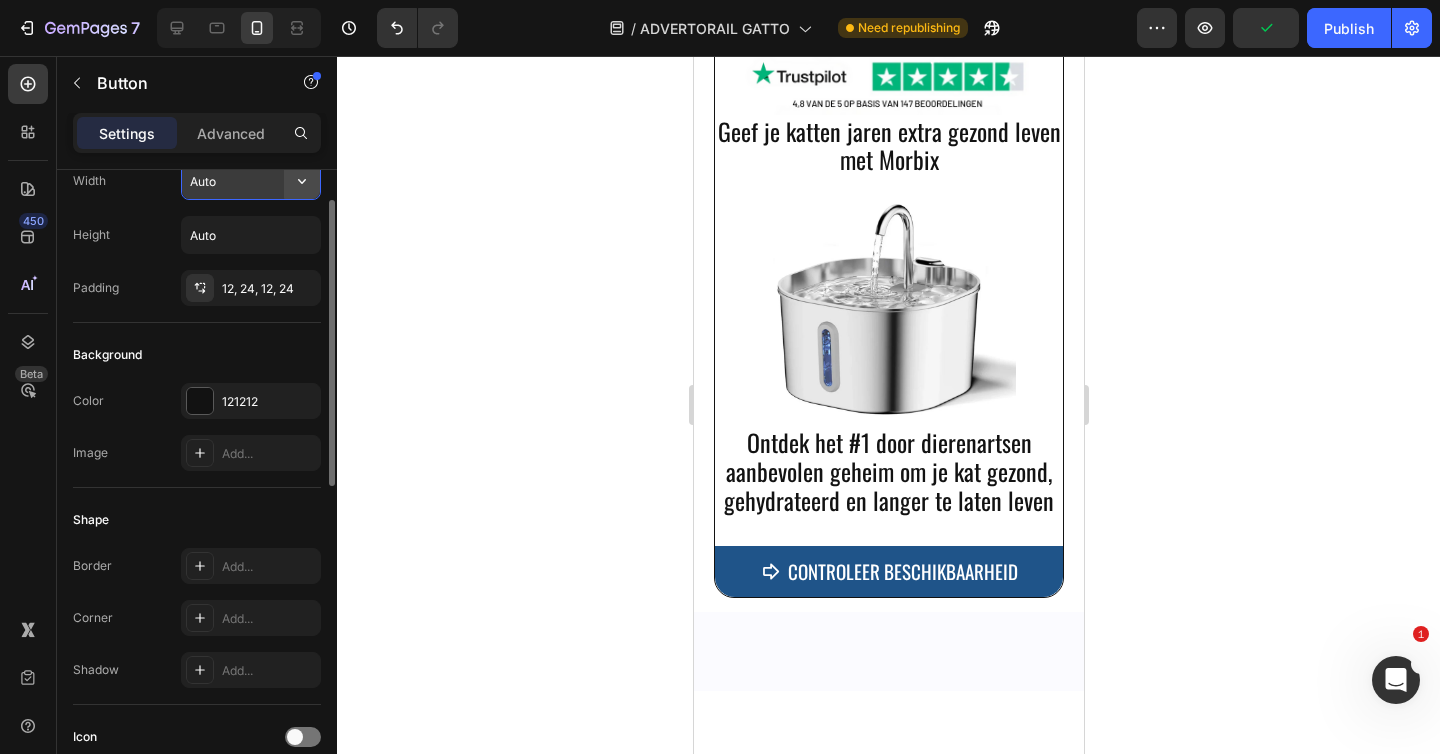 click 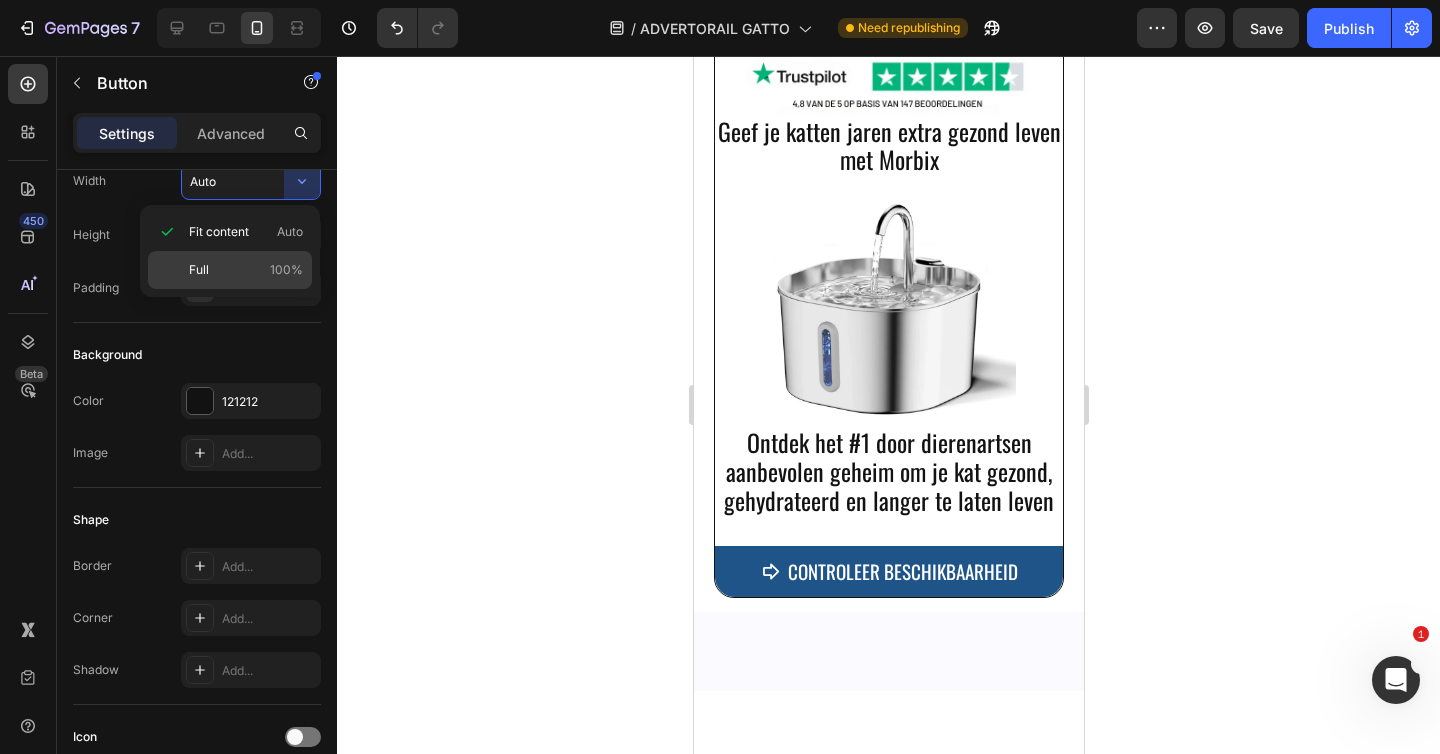 click on "Full 100%" at bounding box center (246, 270) 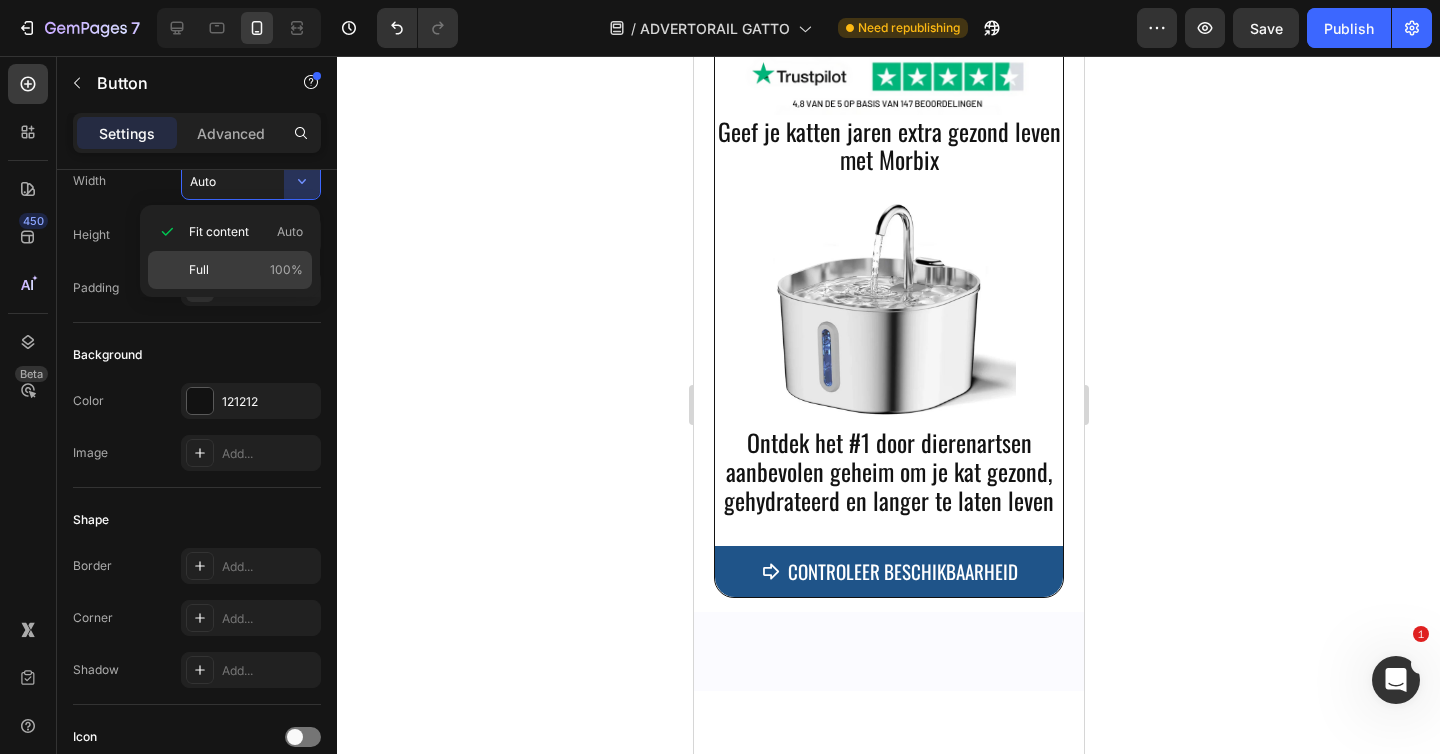 type on "100%" 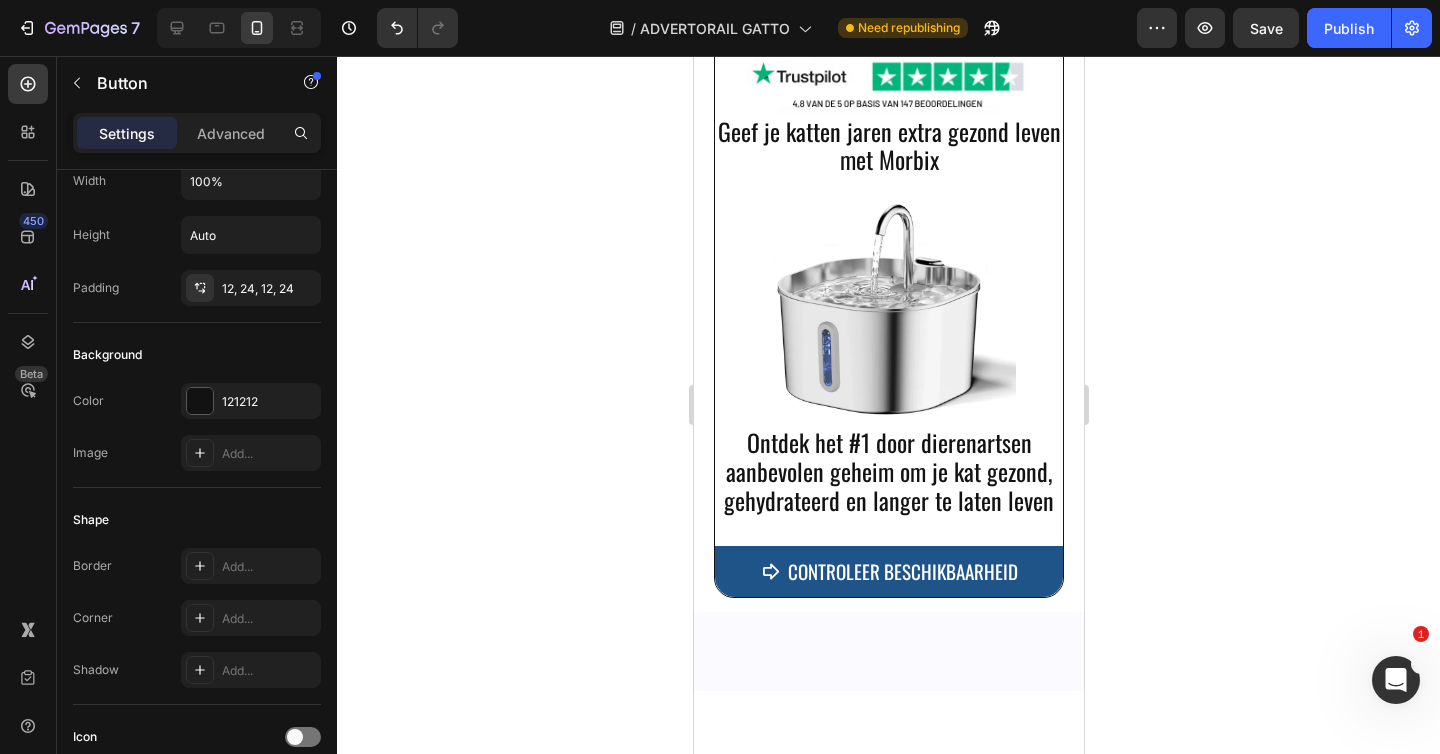 click on "Button" at bounding box center (888, -142) 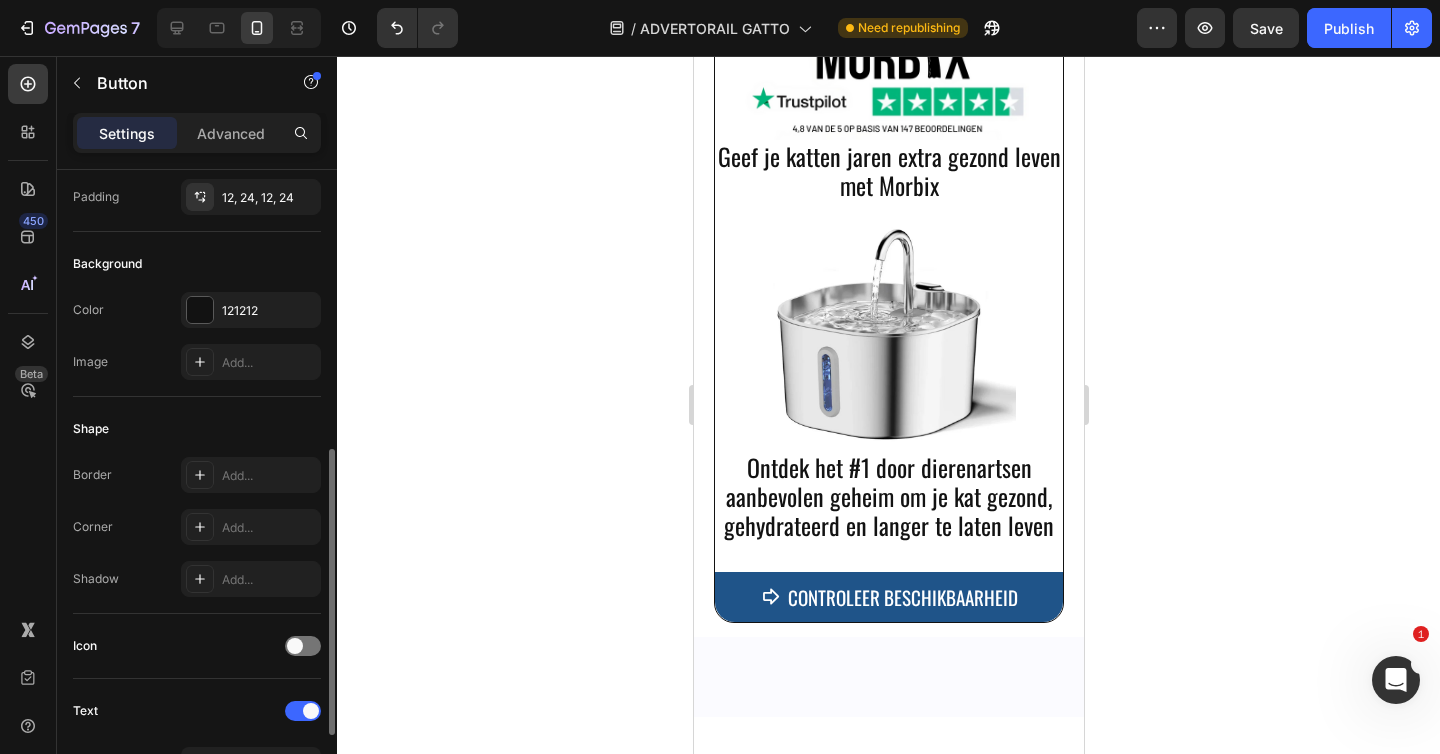 scroll, scrollTop: 110, scrollLeft: 0, axis: vertical 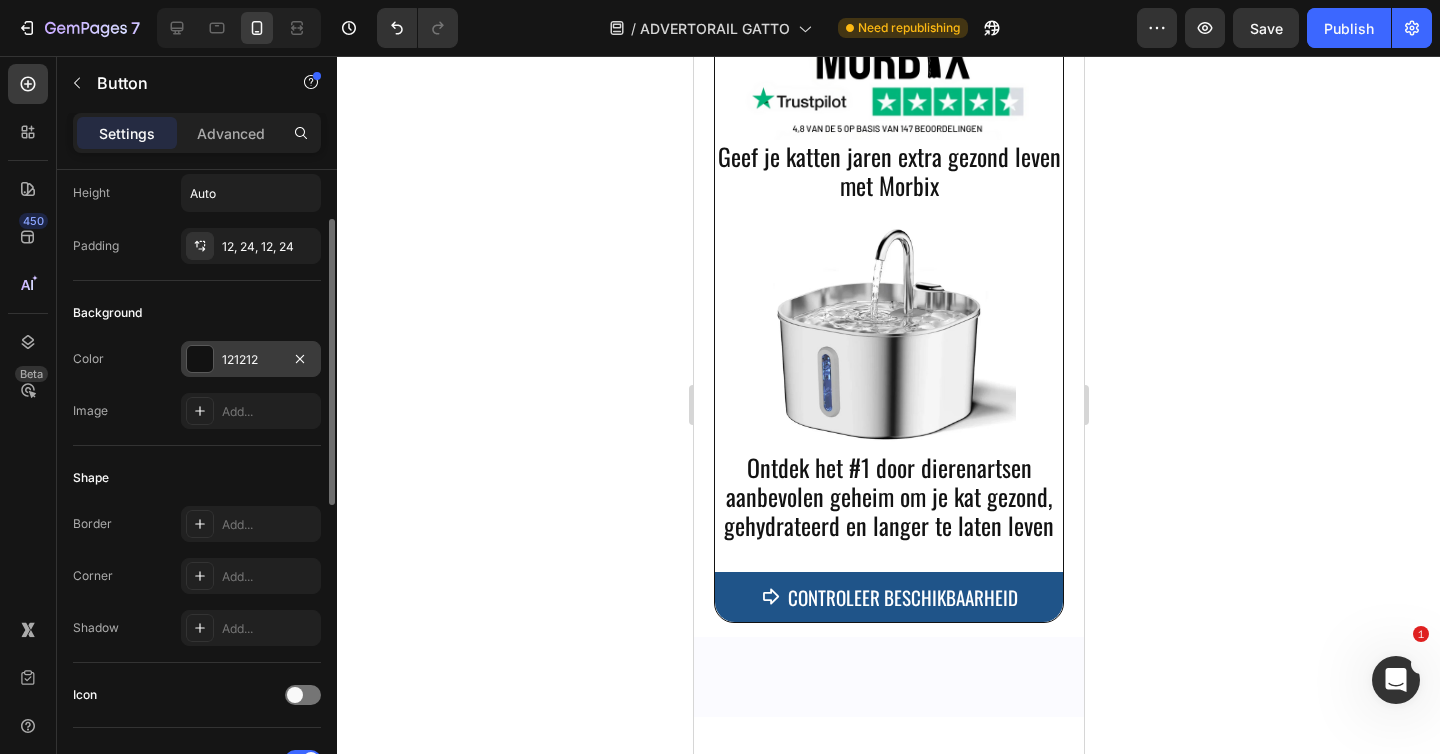 click at bounding box center [200, 359] 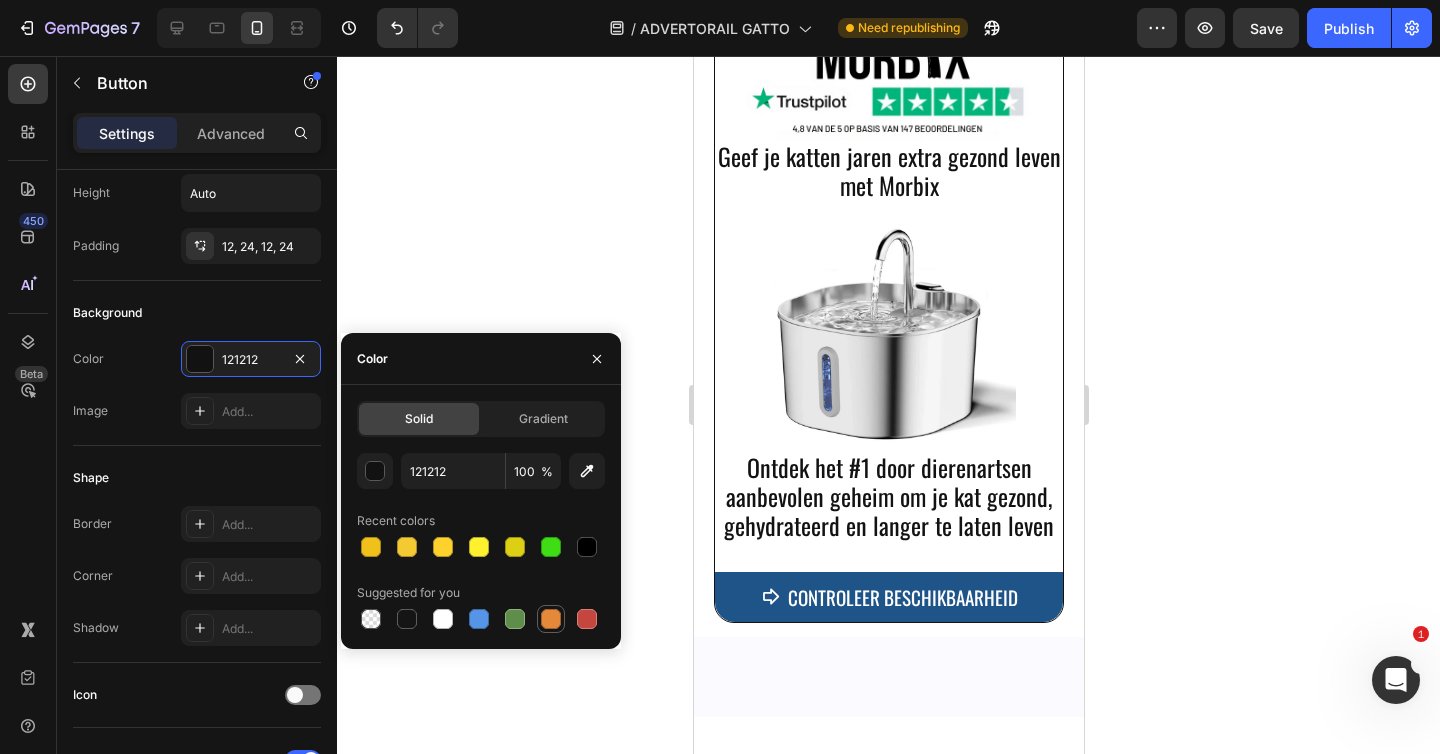 click at bounding box center (551, 619) 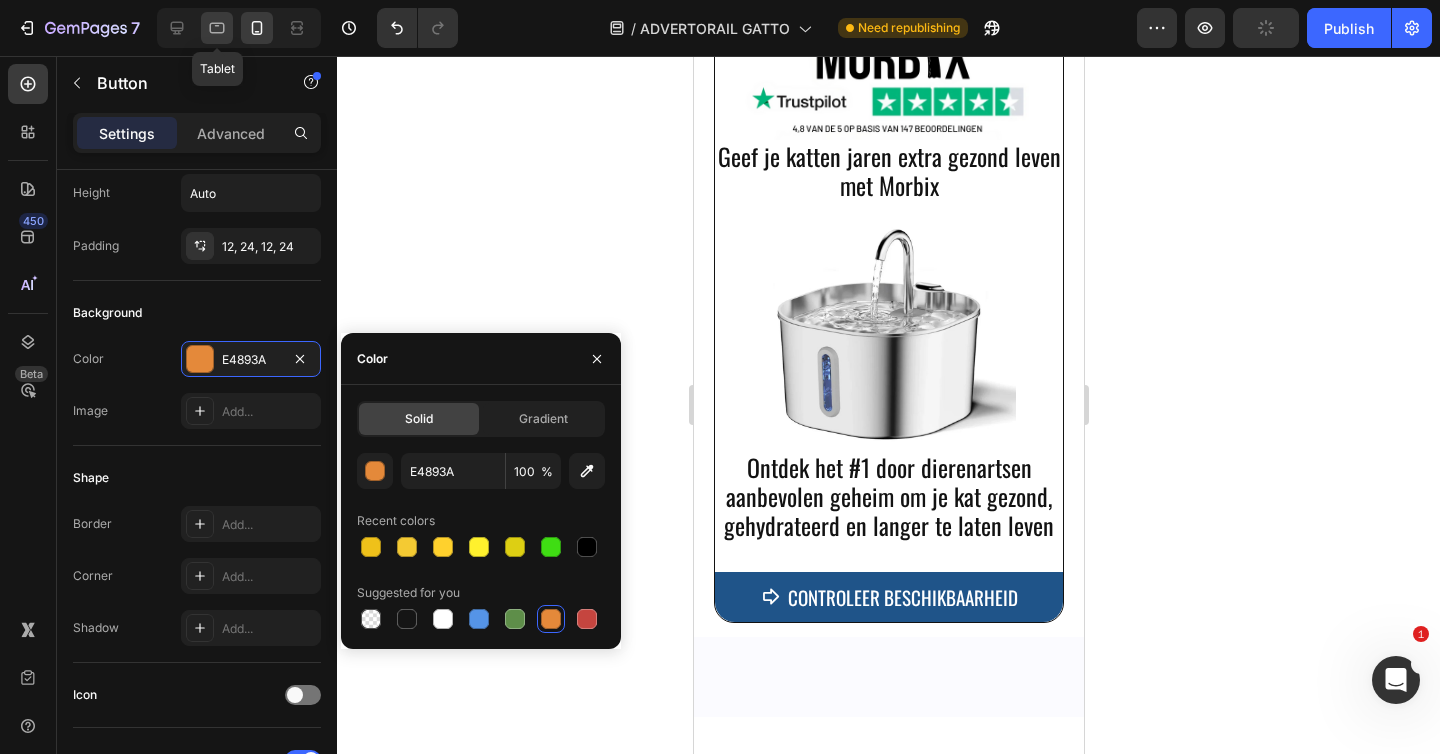 click 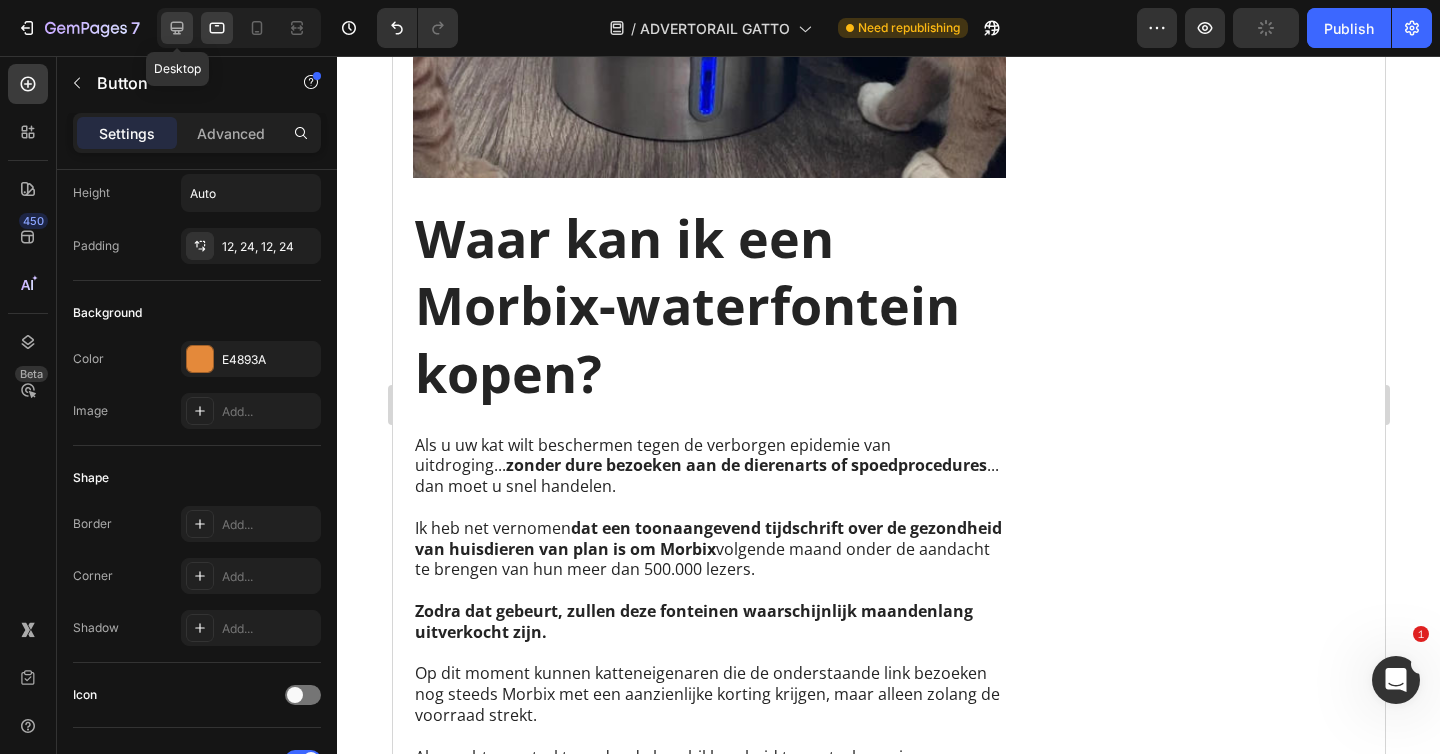 click 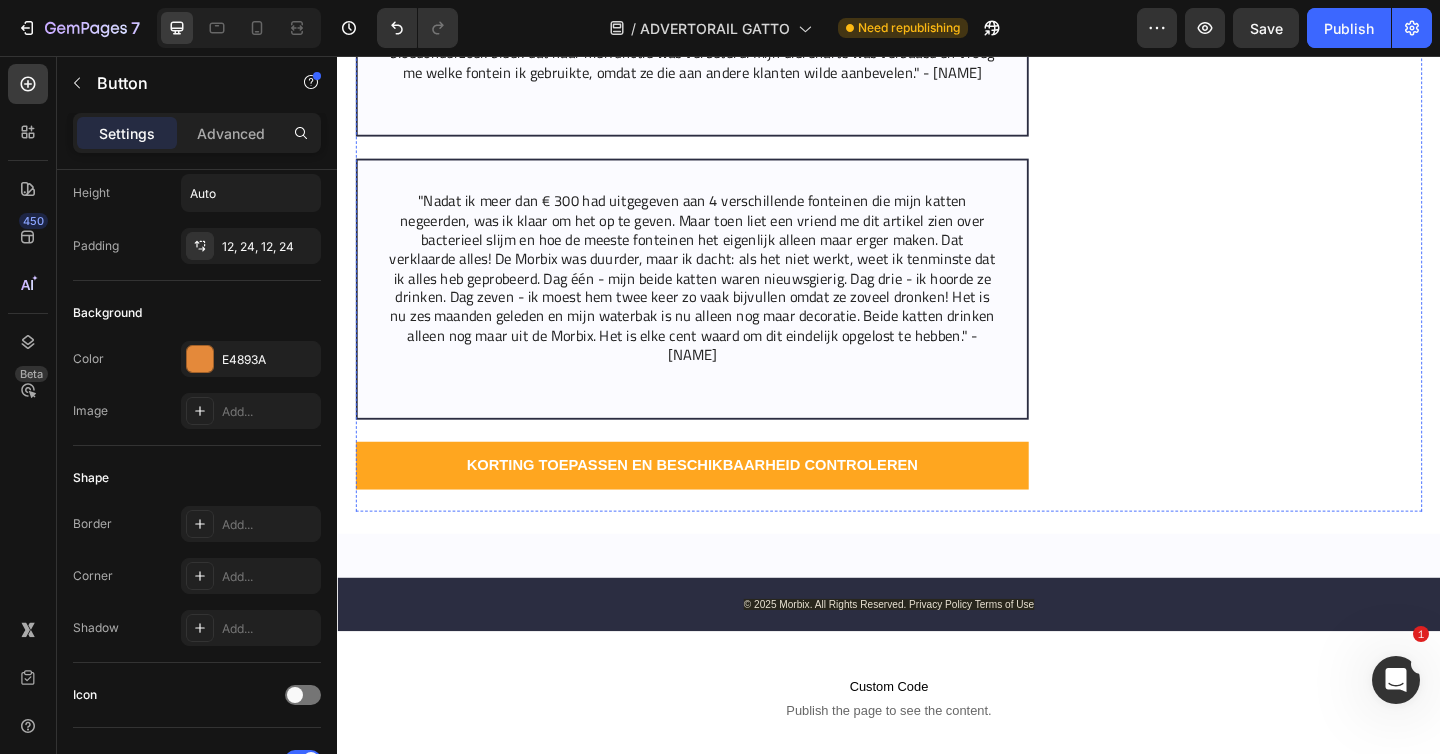 scroll, scrollTop: 12544, scrollLeft: 0, axis: vertical 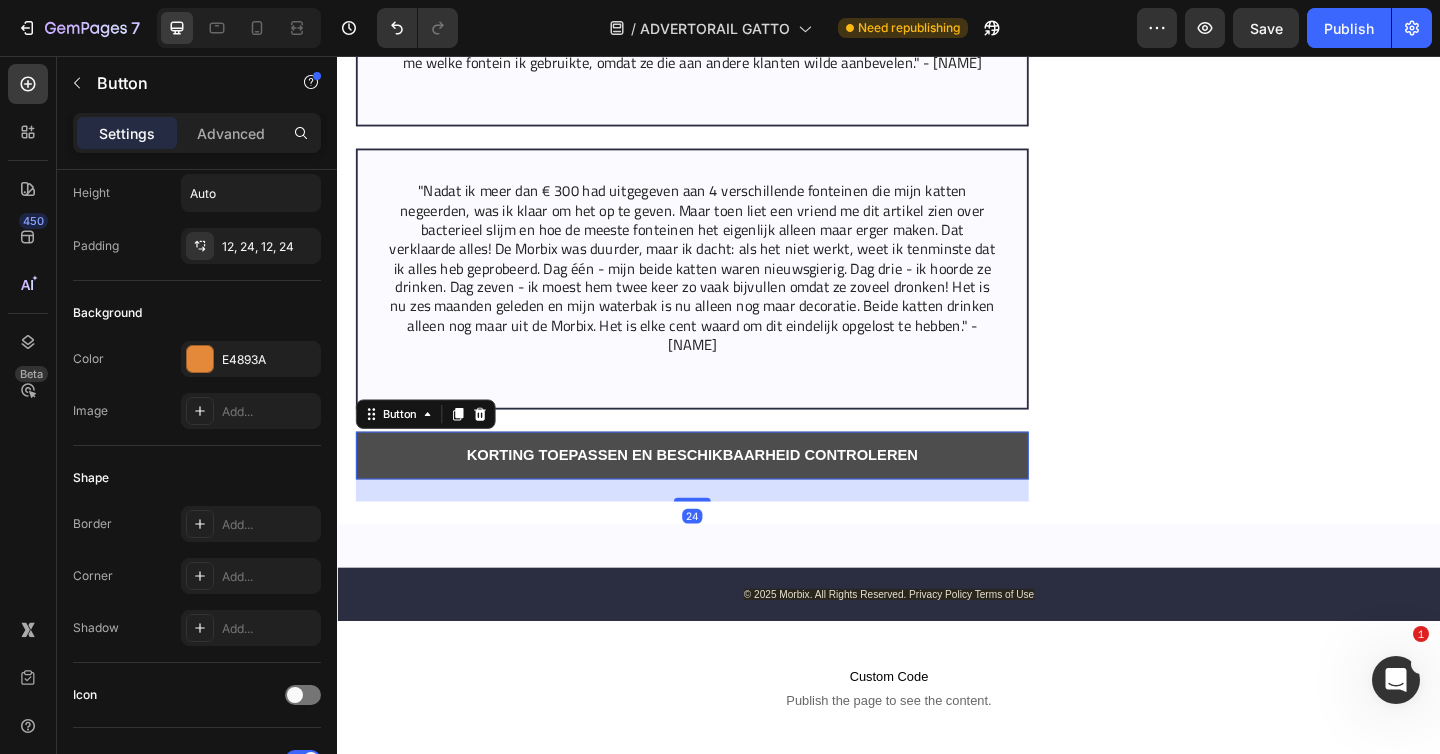 click on "KORTING TOEPASSEN EN BESCHIKBAARHEID CONTROLEREN" at bounding box center [723, 491] 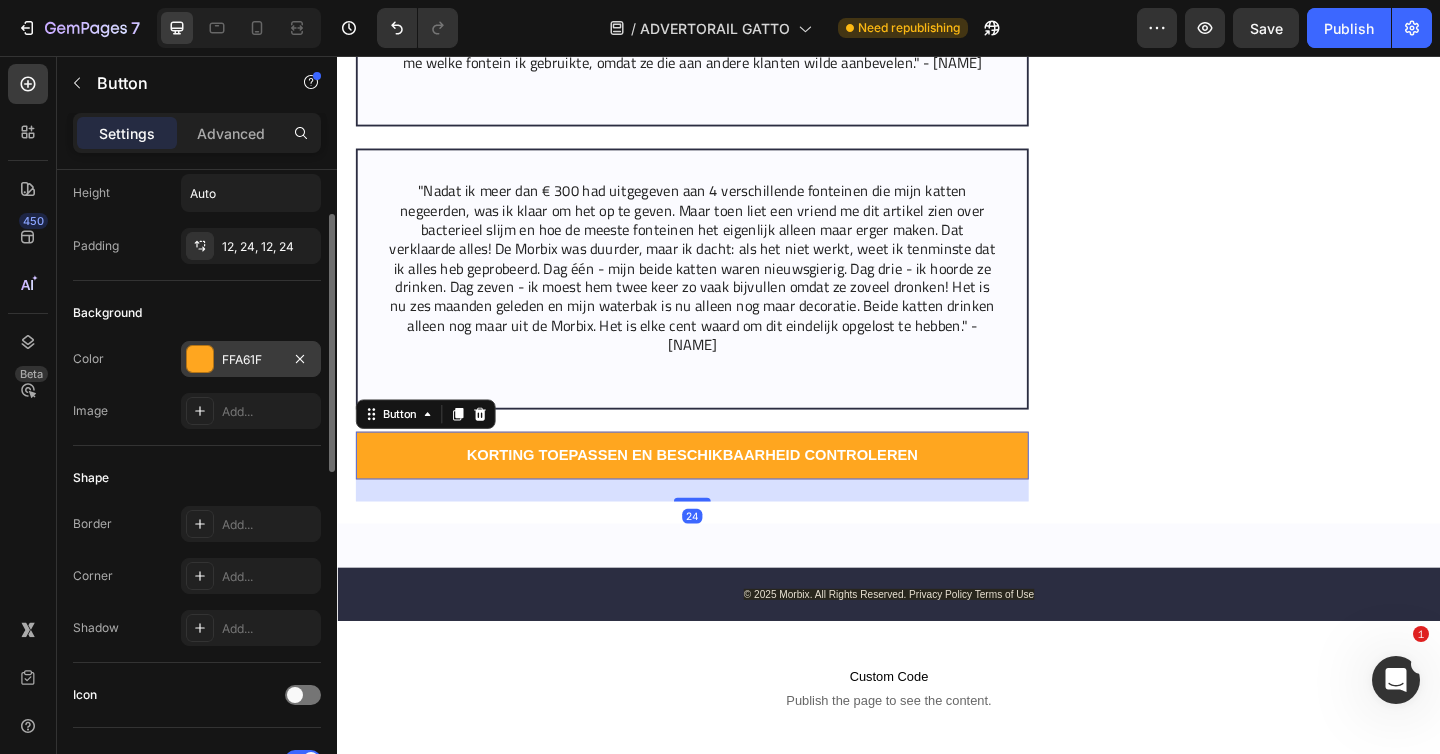 click on "FFA61F" at bounding box center [251, 360] 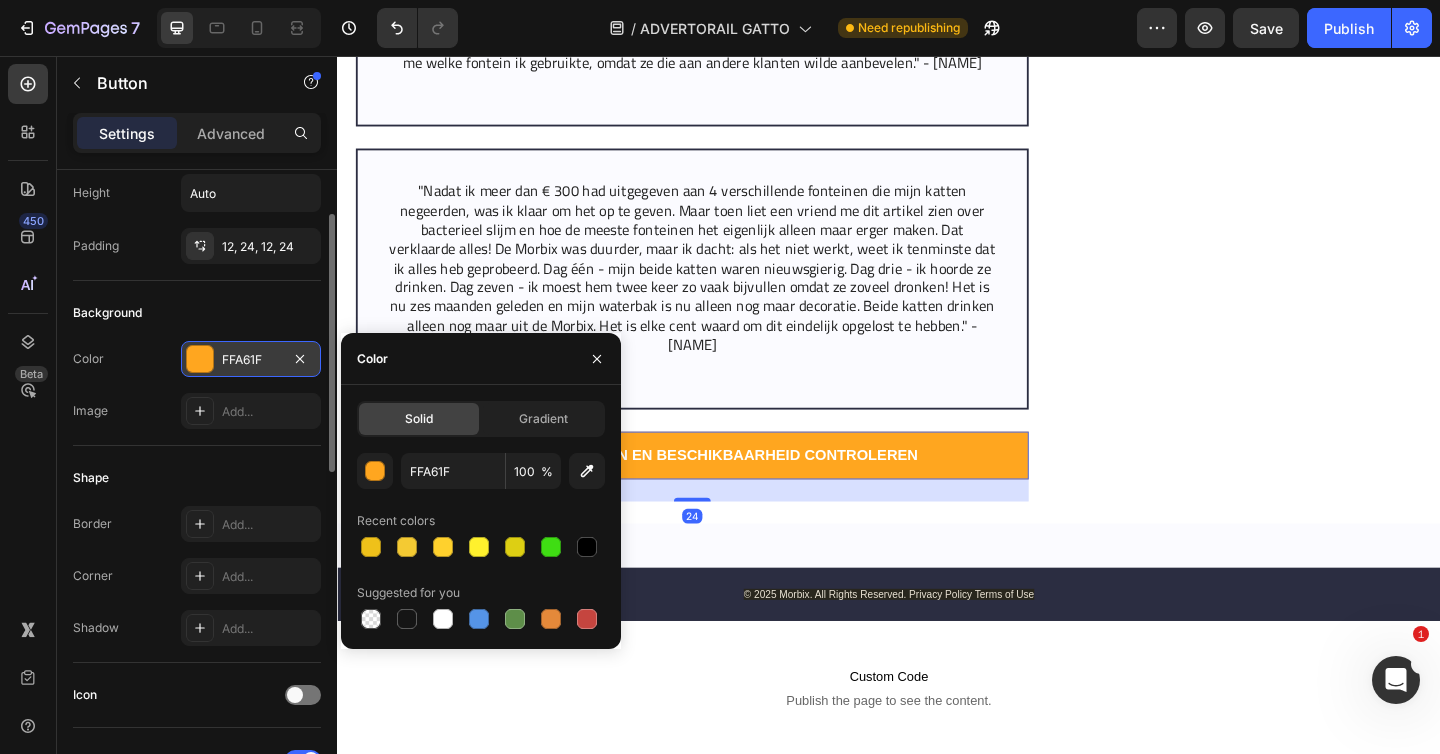 click on "FFA61F" at bounding box center [251, 360] 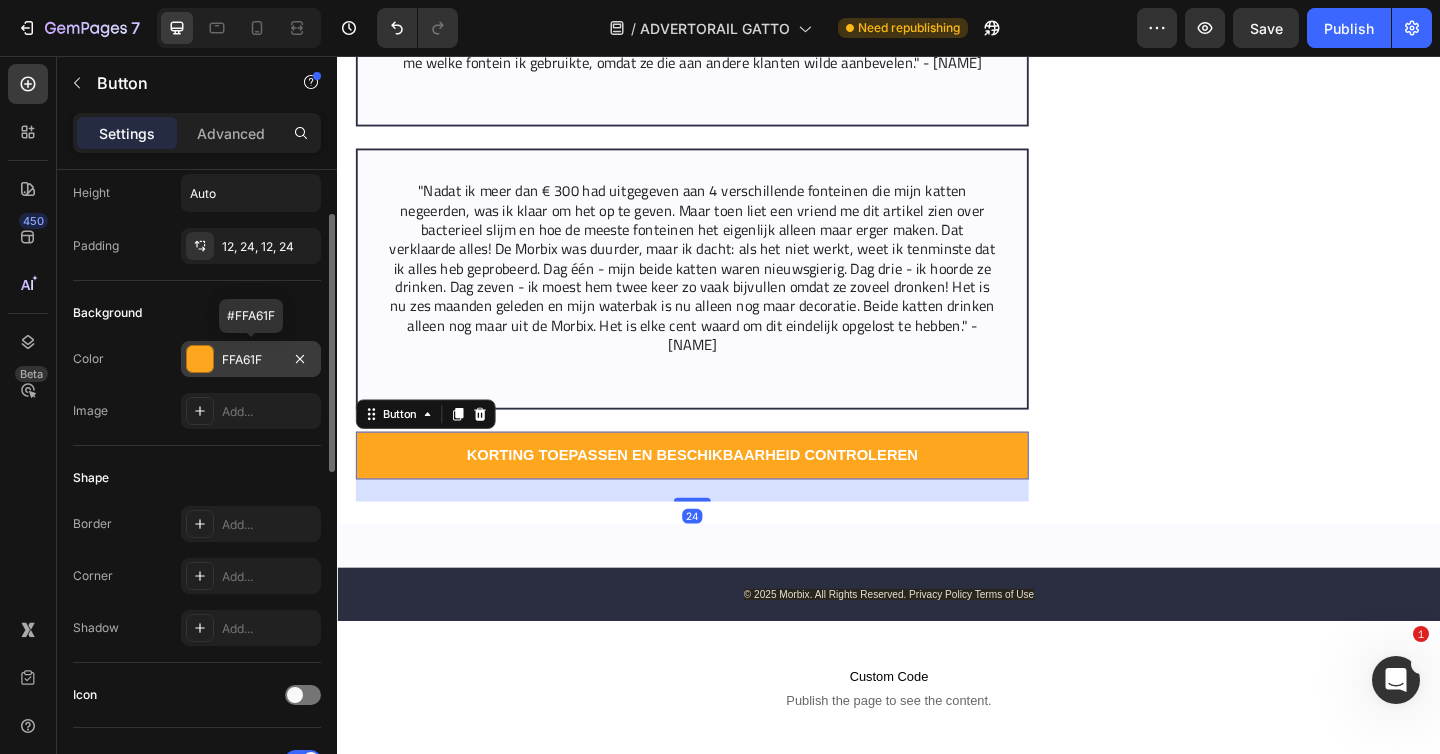 click on "FFA61F" at bounding box center (251, 360) 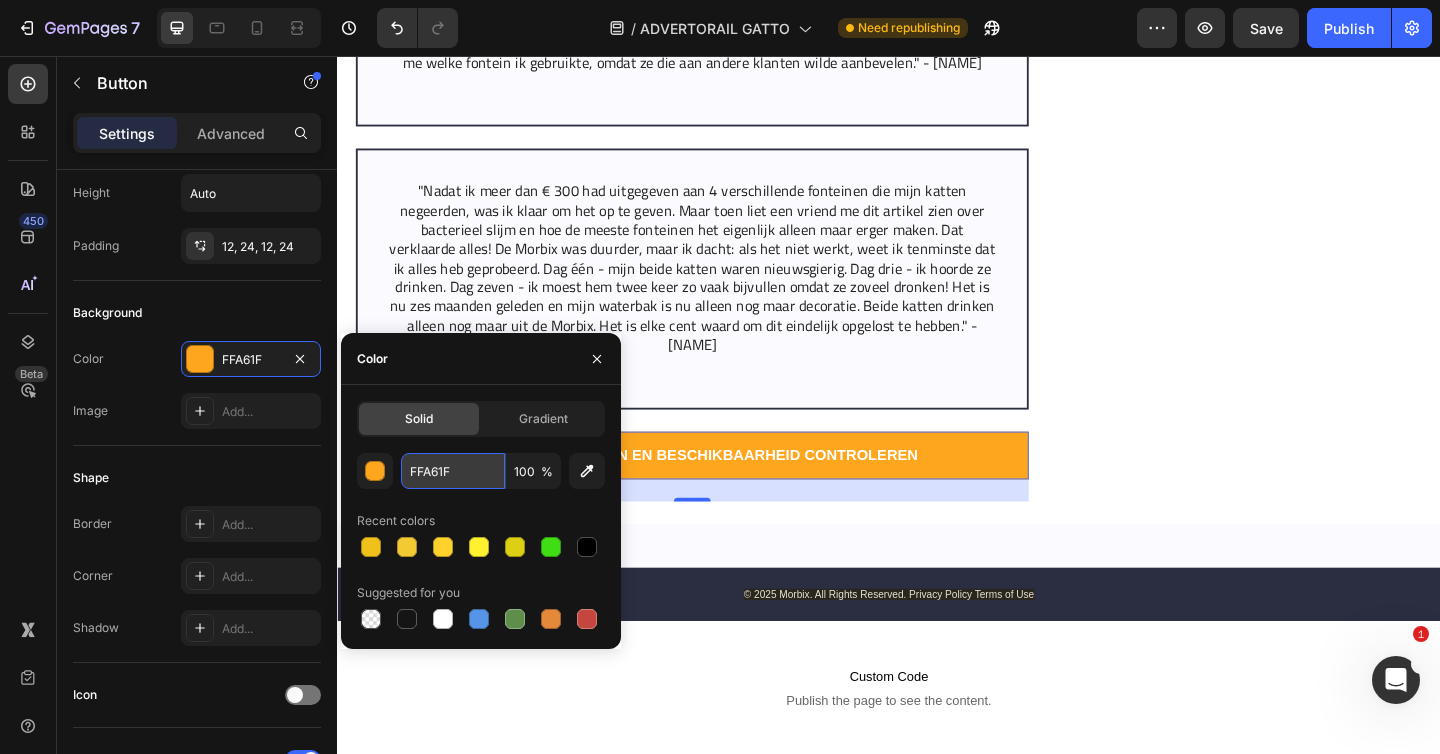 click on "FFA61F" at bounding box center [453, 471] 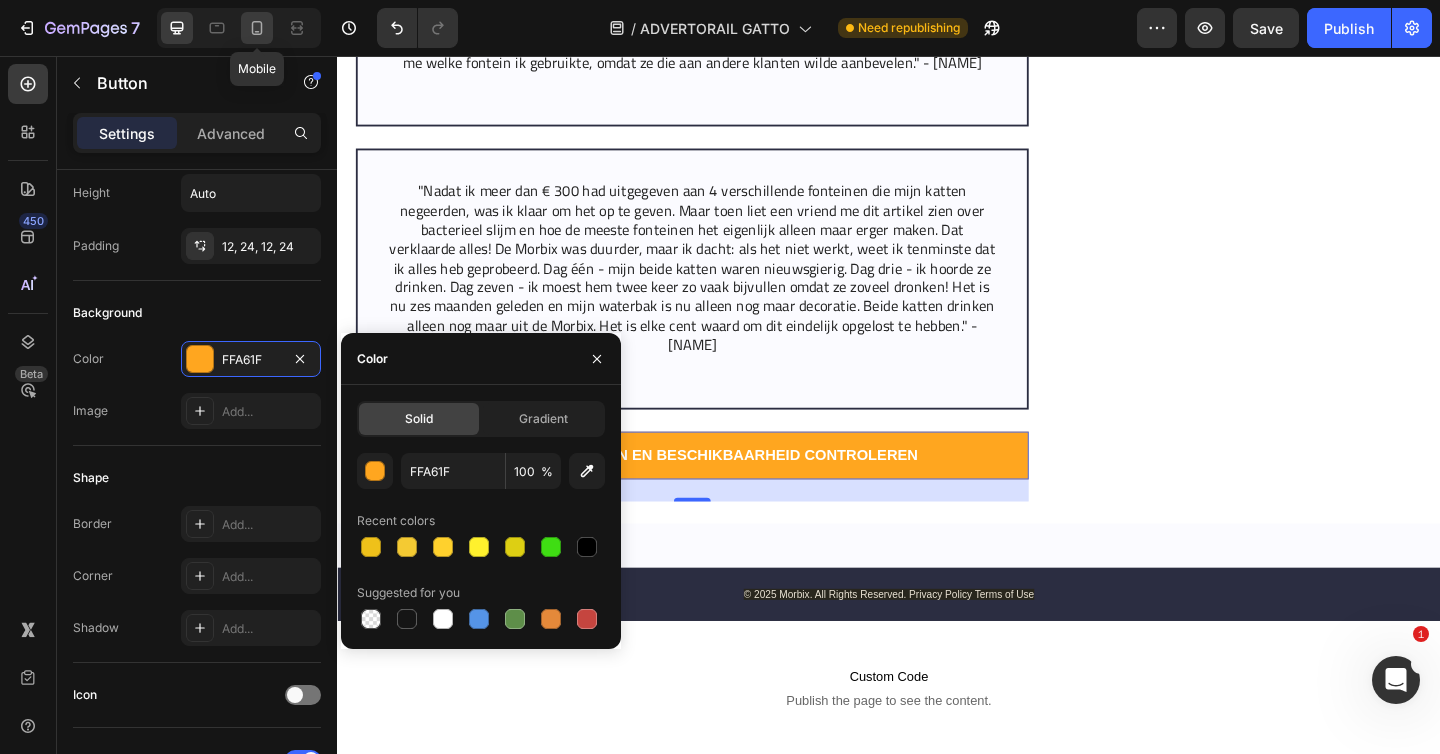 click 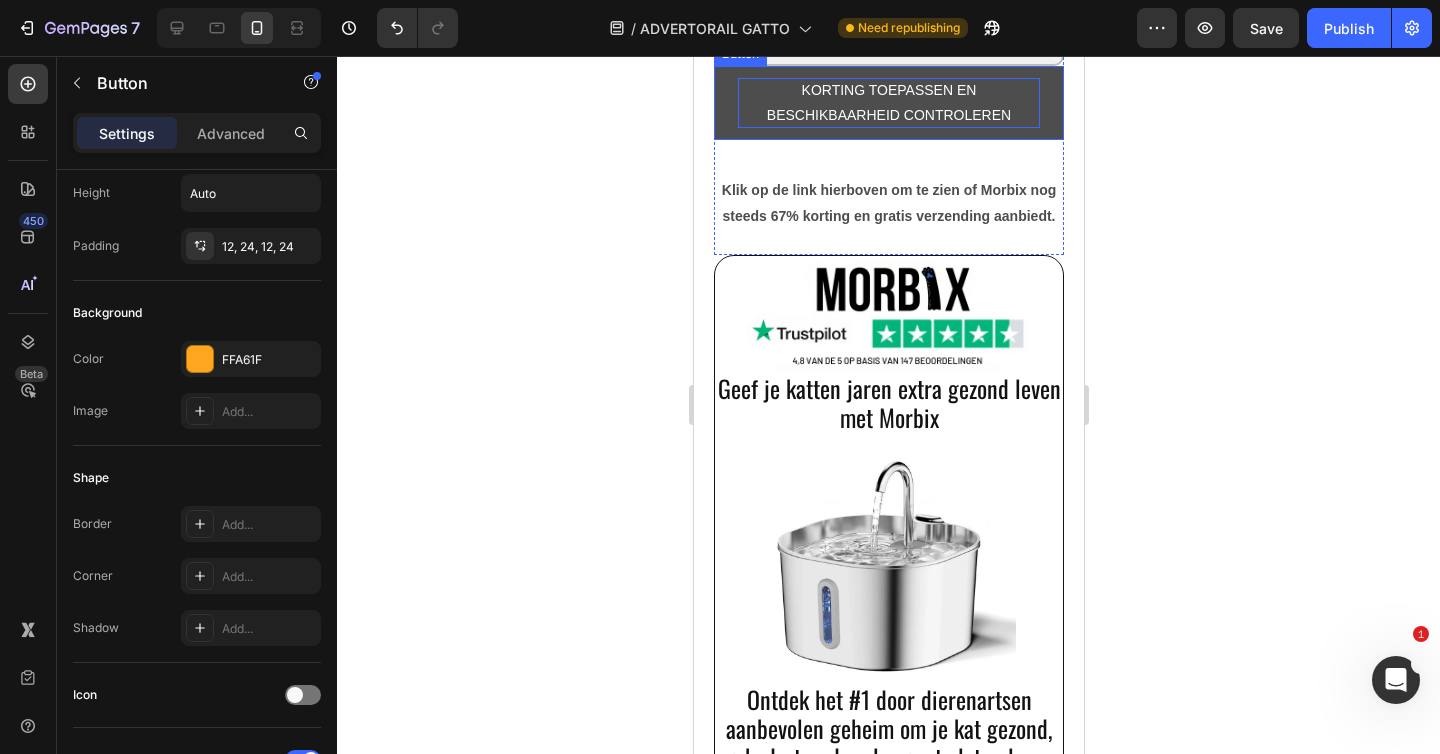 scroll, scrollTop: 14643, scrollLeft: 0, axis: vertical 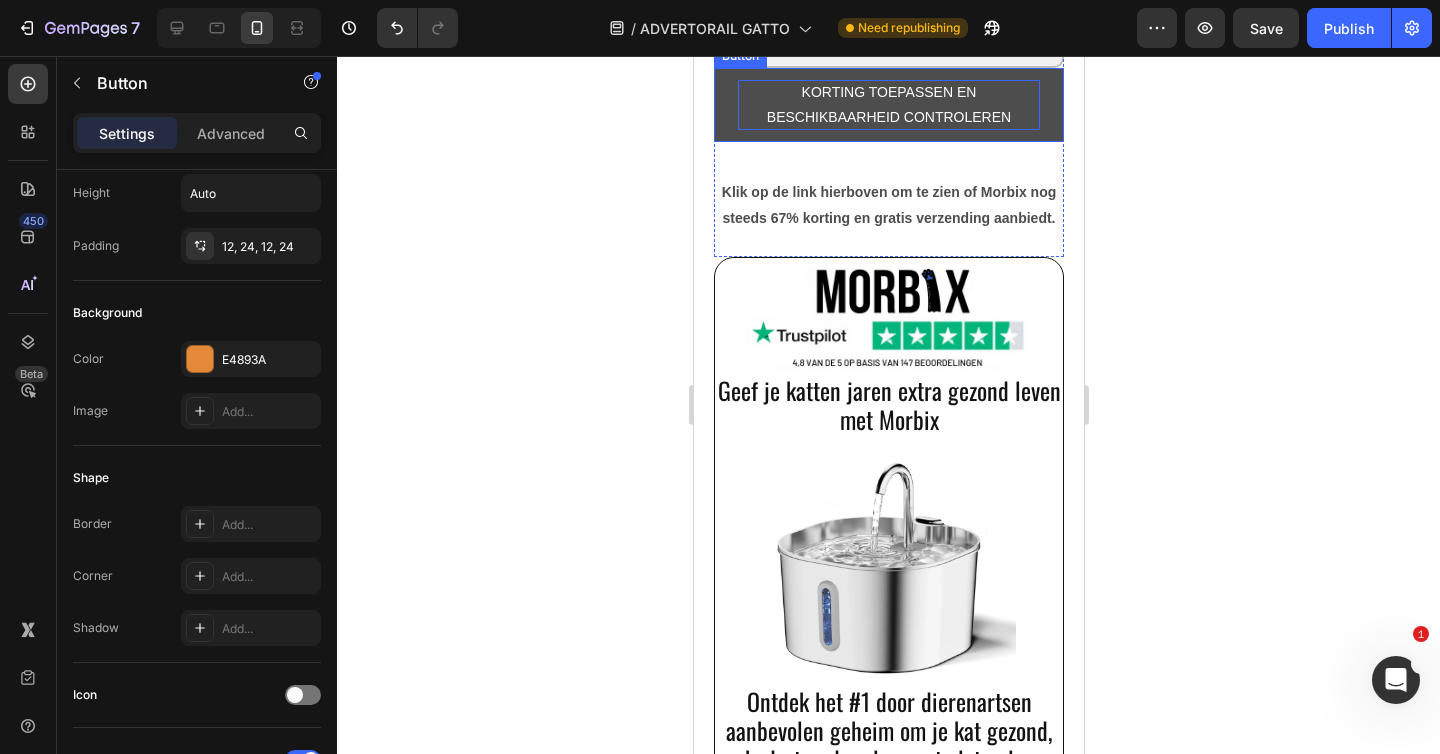 click on "KORTING TOEPASSEN EN BESCHIKBAARHEID CONTROLEREN" at bounding box center [888, 105] 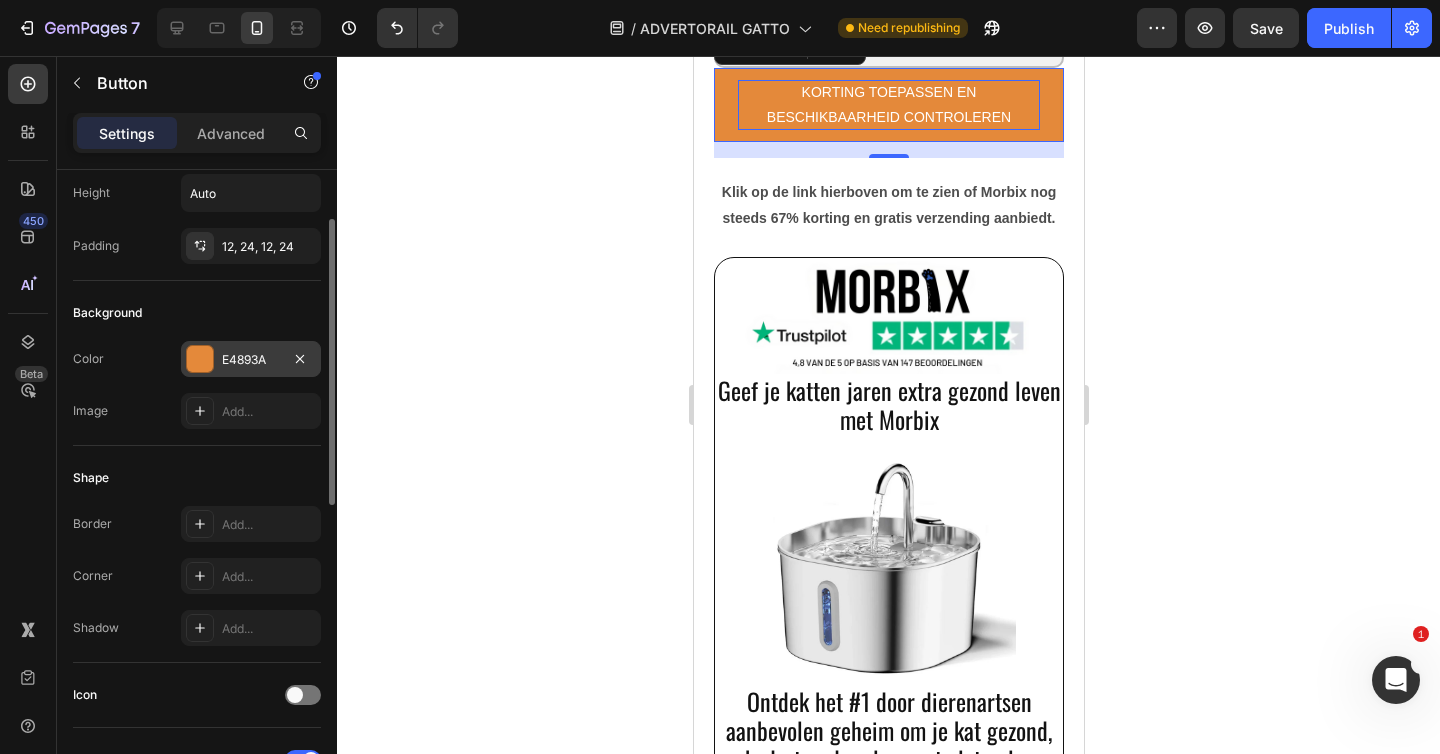 click on "E4893A" at bounding box center (251, 360) 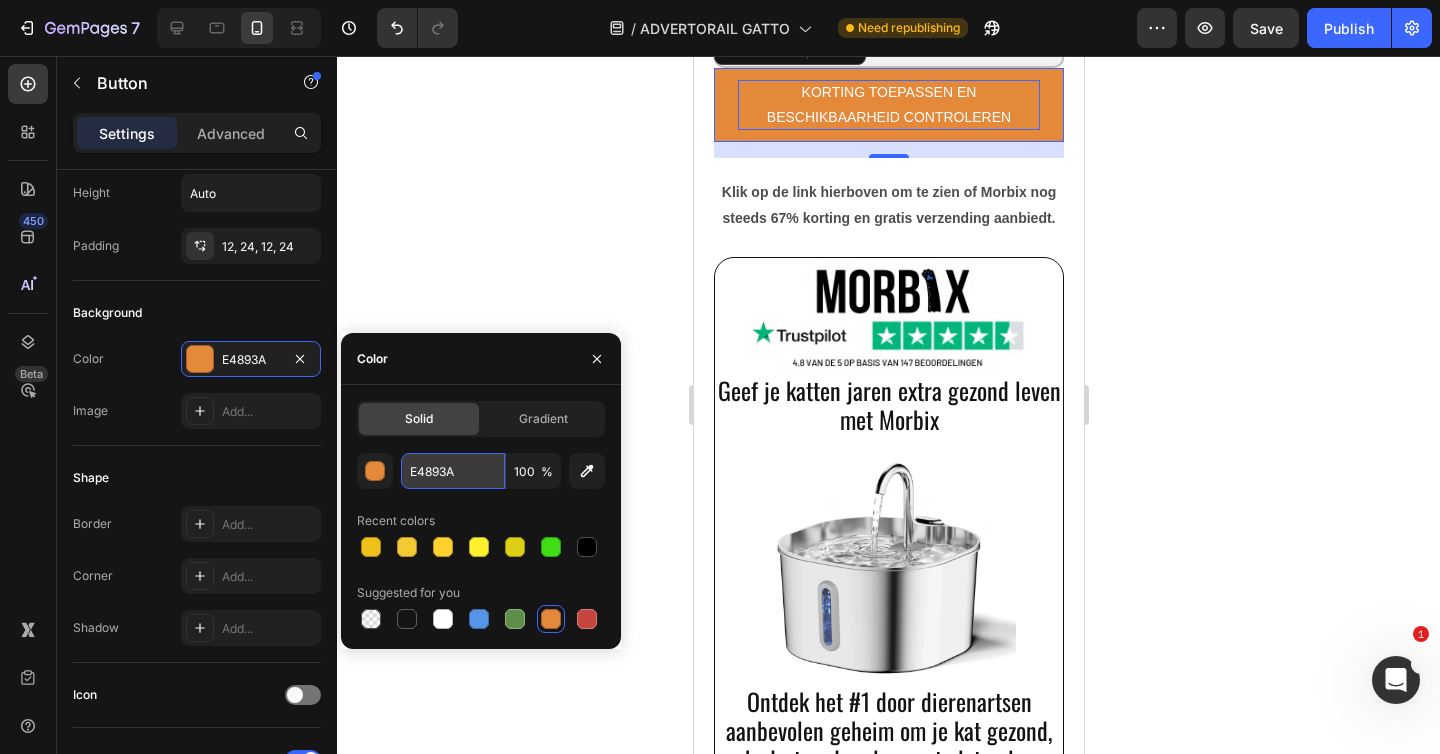 click on "E4893A" at bounding box center (453, 471) 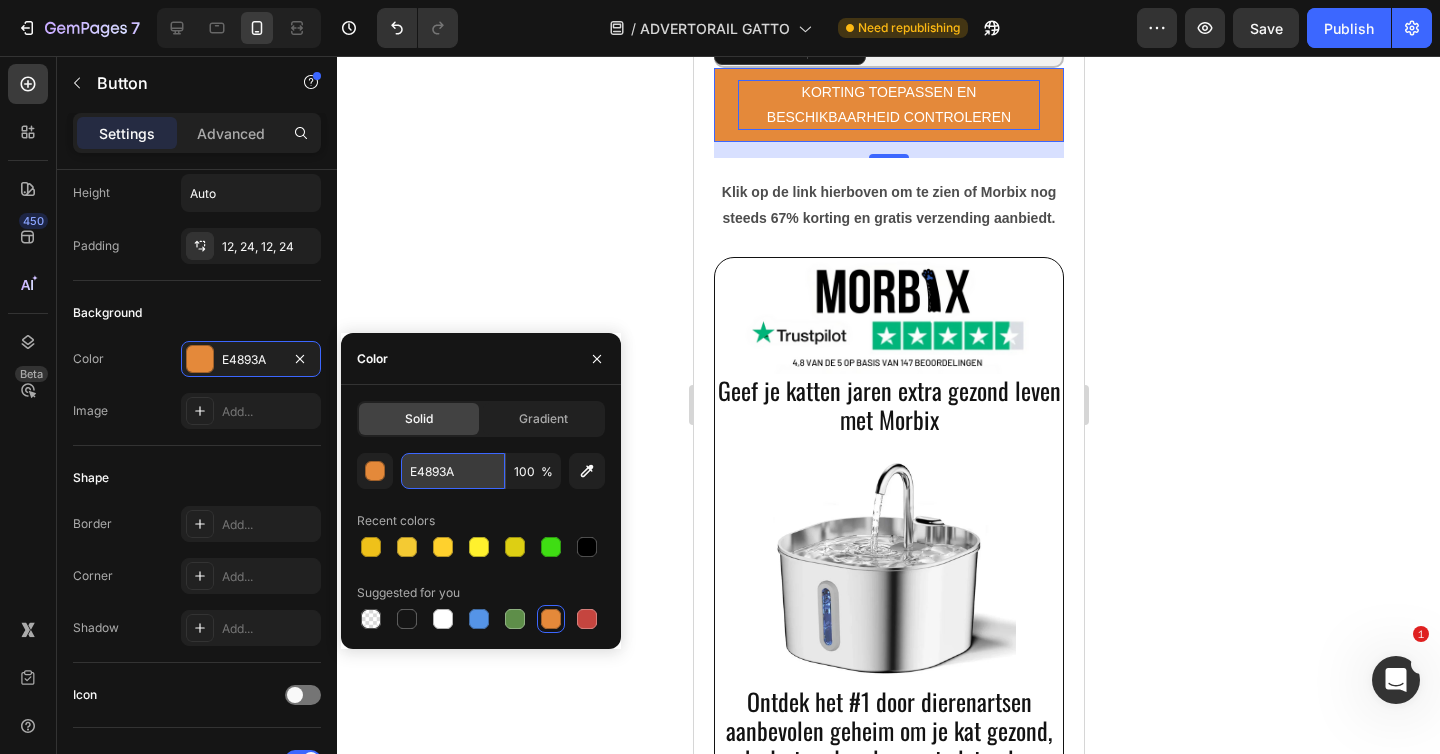 click on "E4893A" at bounding box center [453, 471] 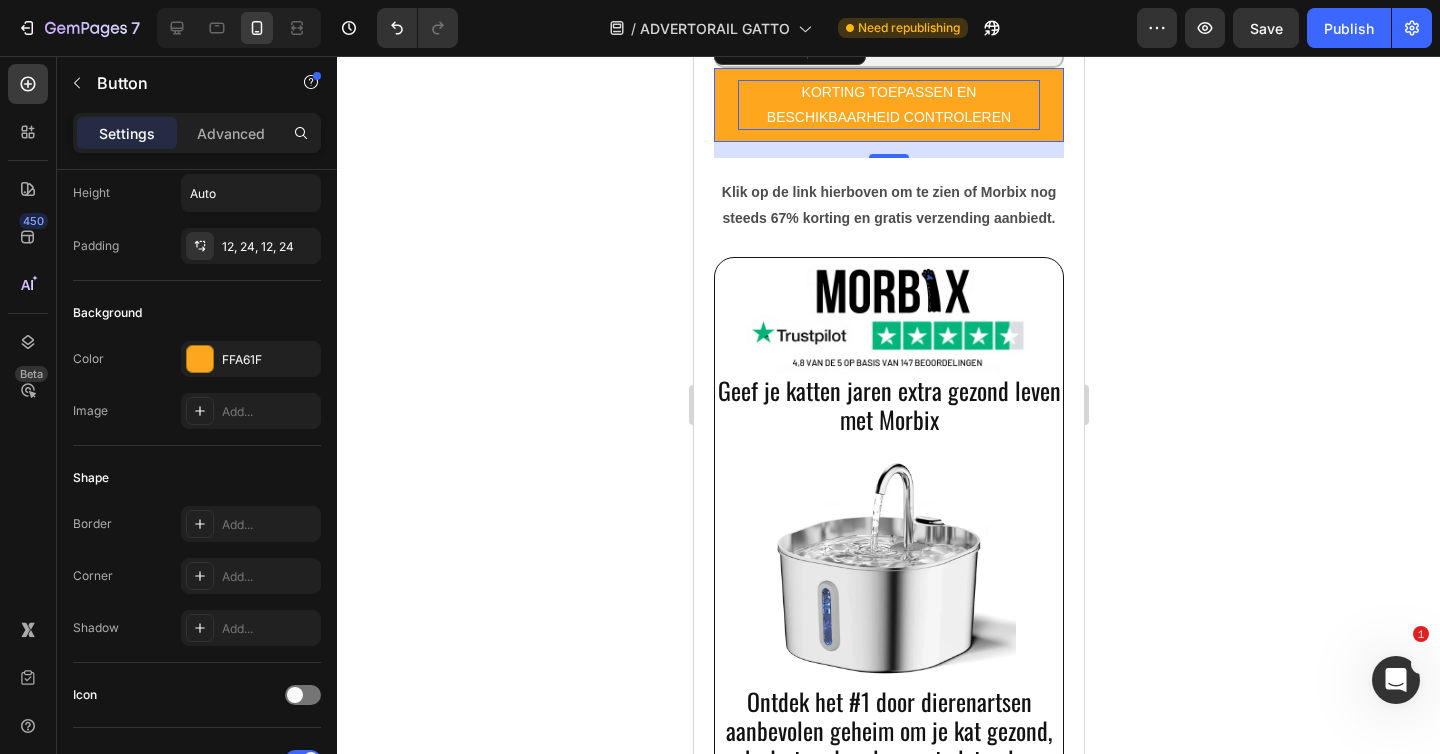 click 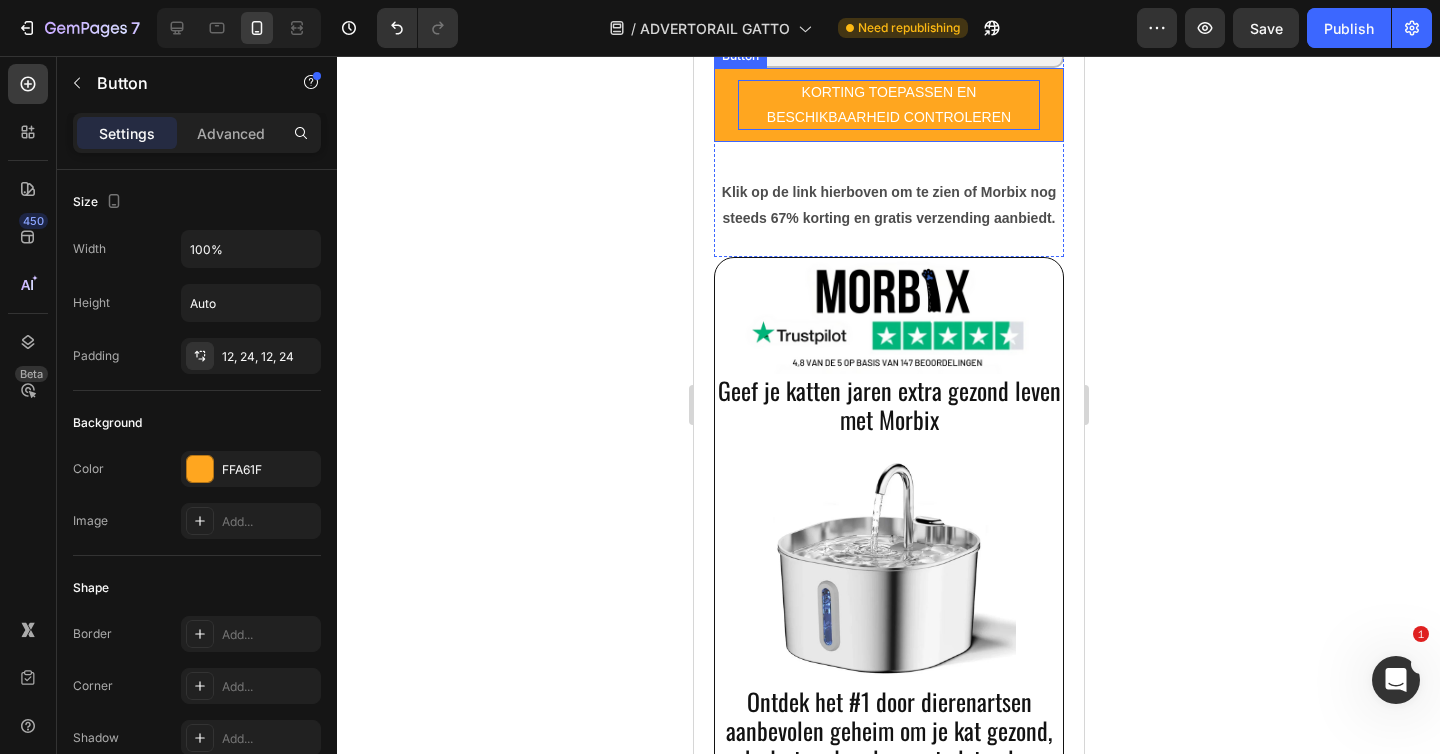click on "KORTING TOEPASSEN EN BESCHIKBAARHEID CONTROLEREN" at bounding box center (888, 105) 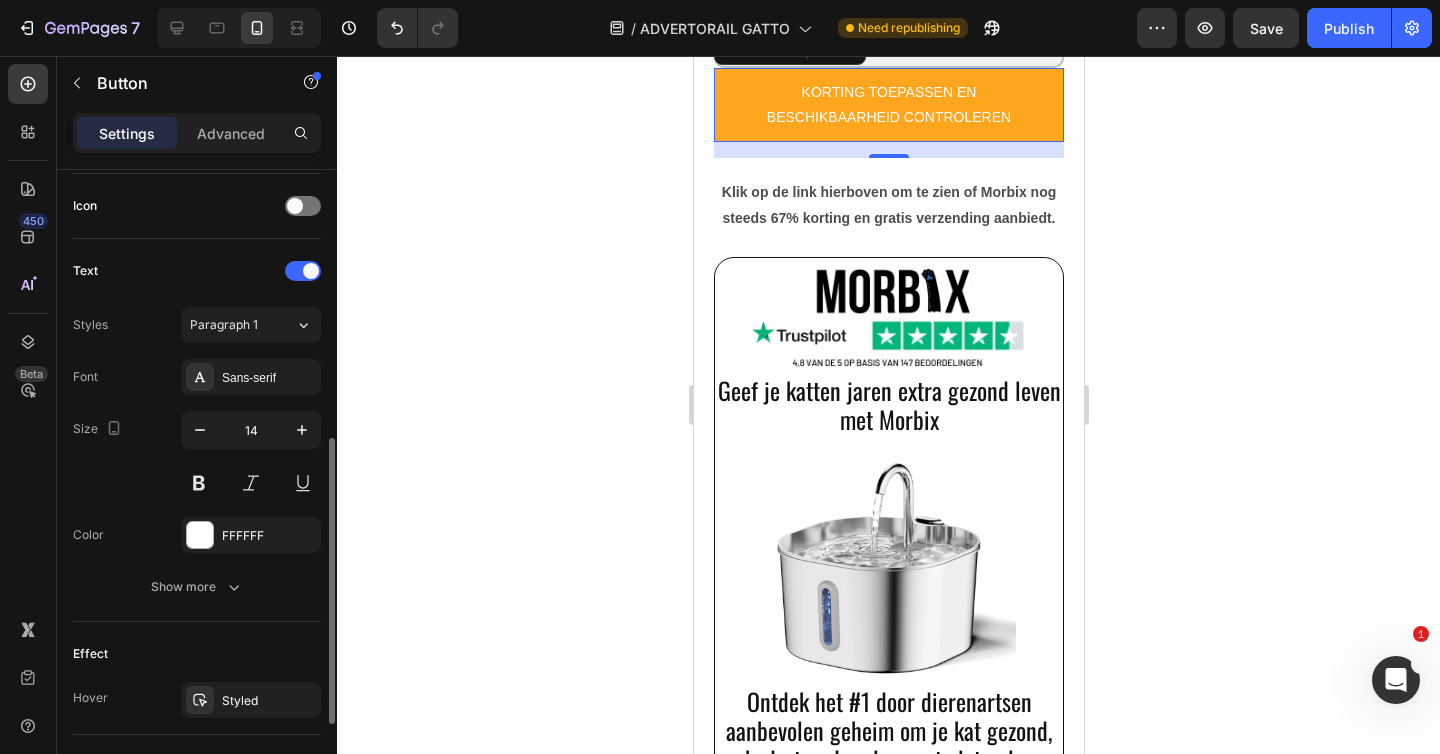 scroll, scrollTop: 602, scrollLeft: 0, axis: vertical 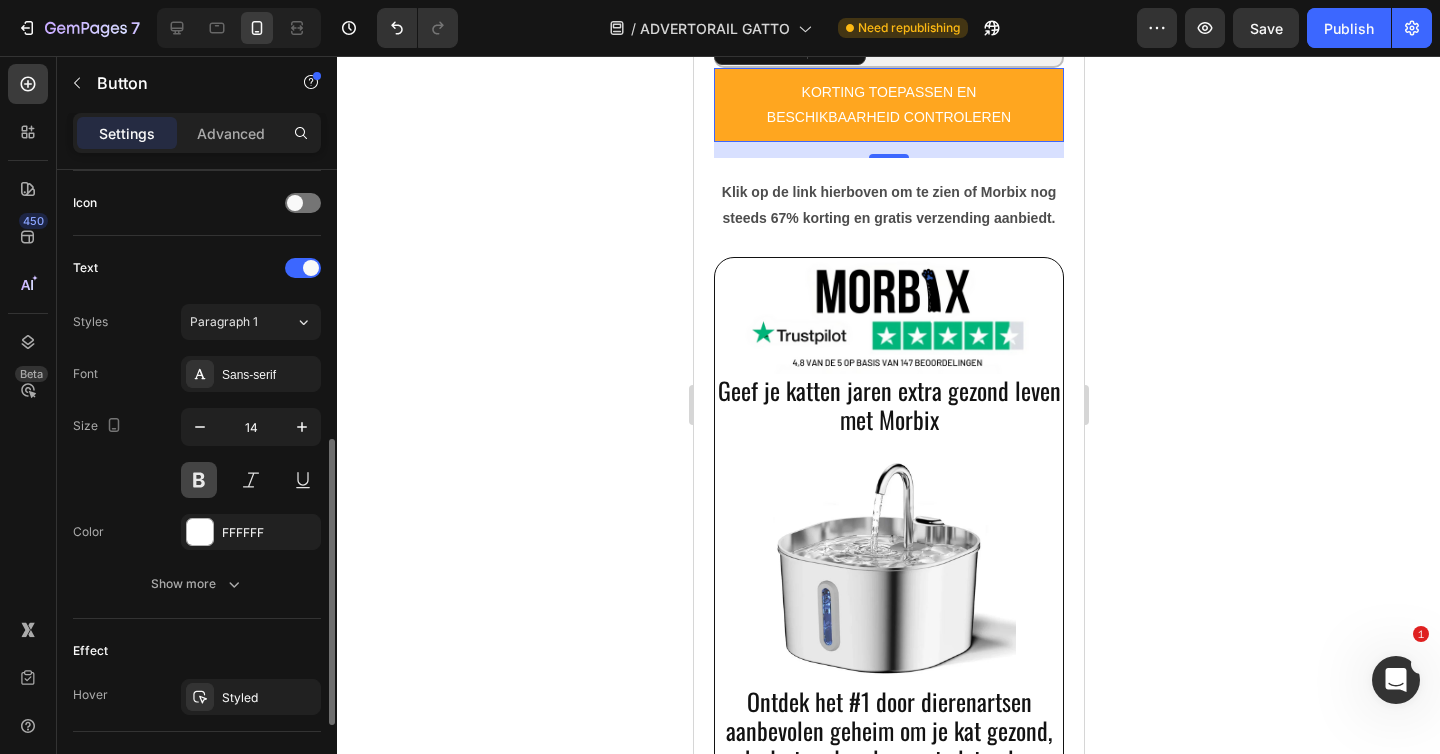 click at bounding box center [199, 480] 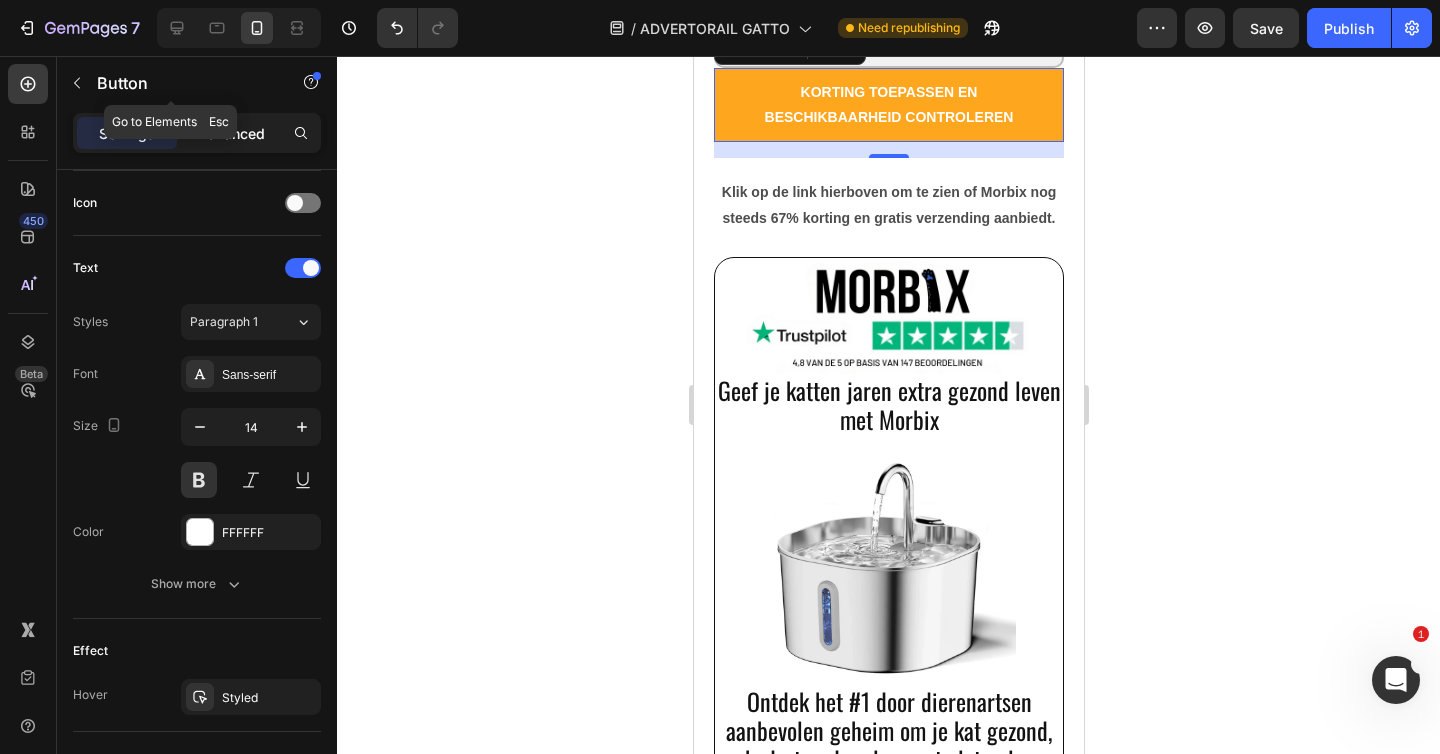 click on "Advanced" at bounding box center (231, 133) 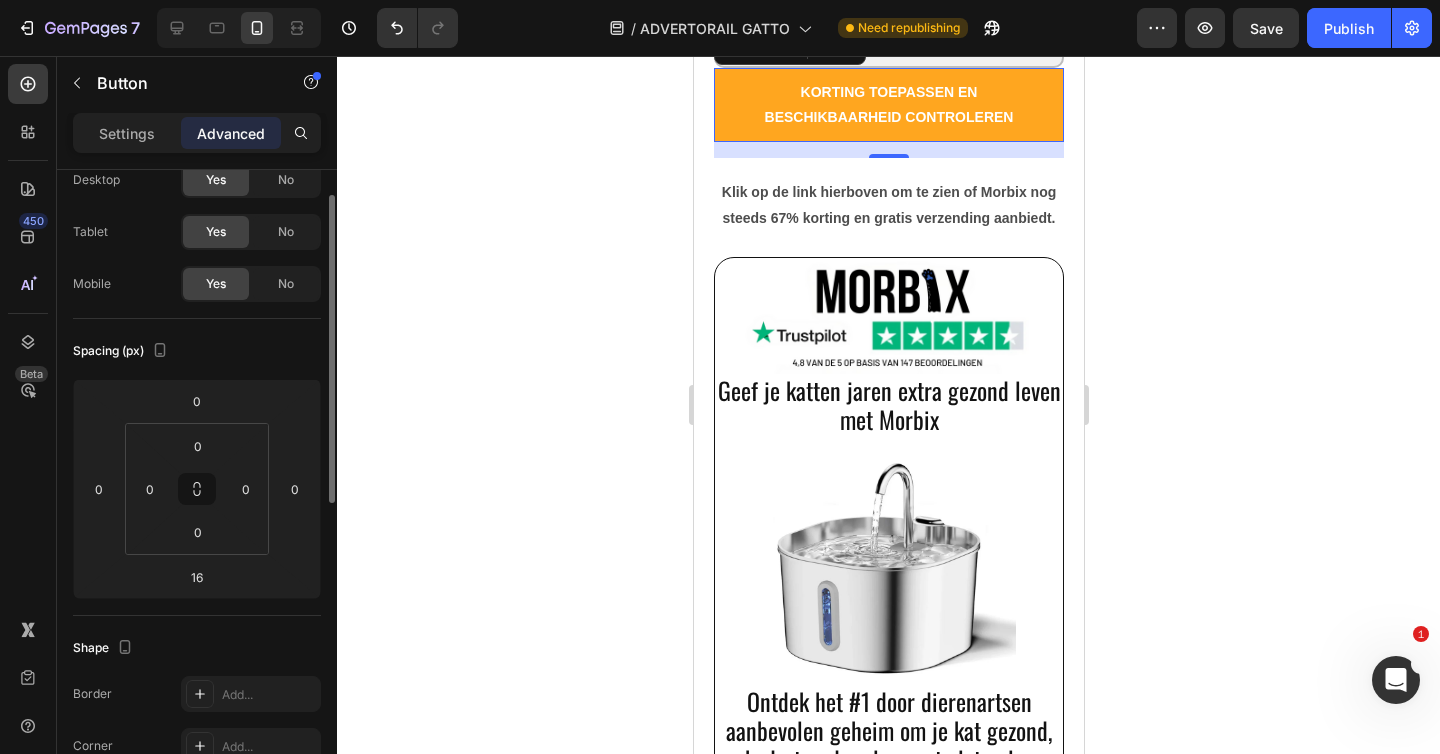 scroll, scrollTop: 63, scrollLeft: 0, axis: vertical 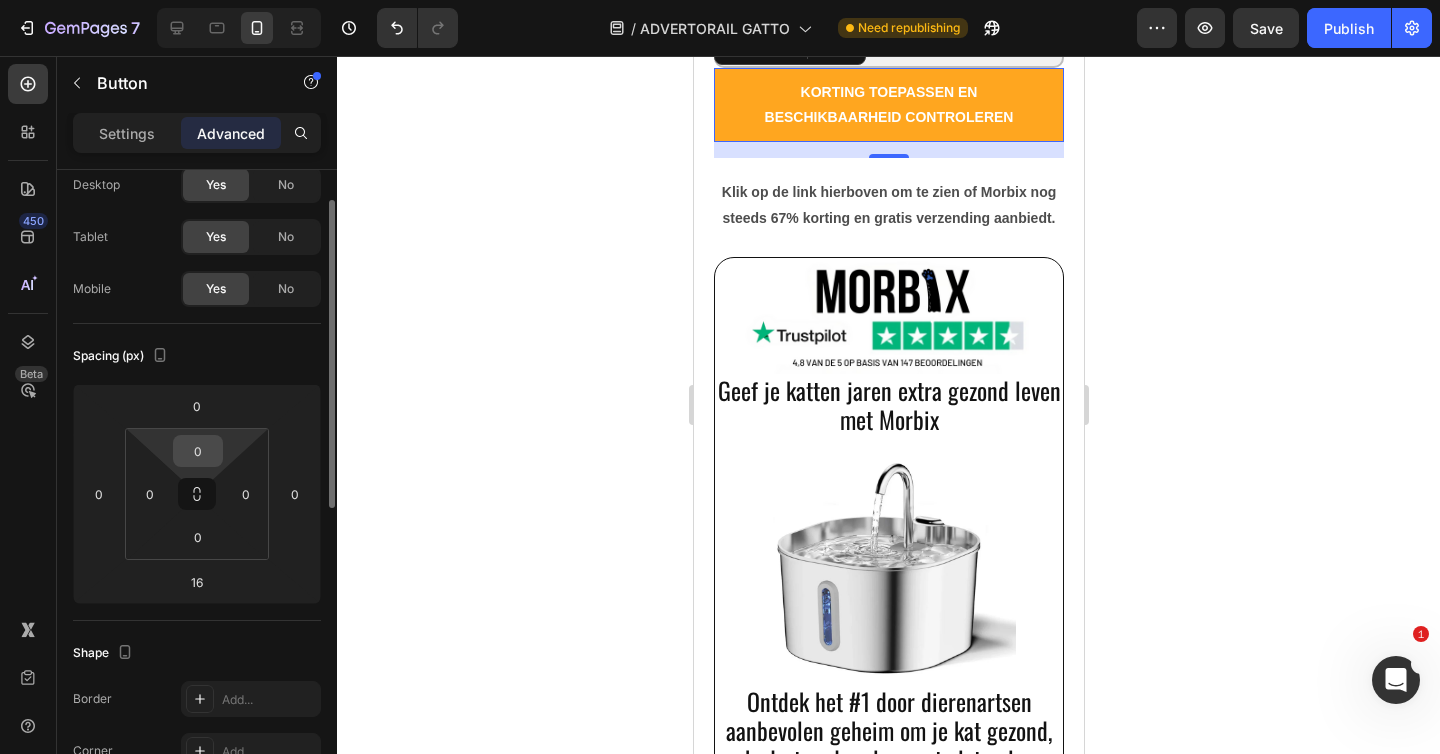 click on "0" at bounding box center (198, 451) 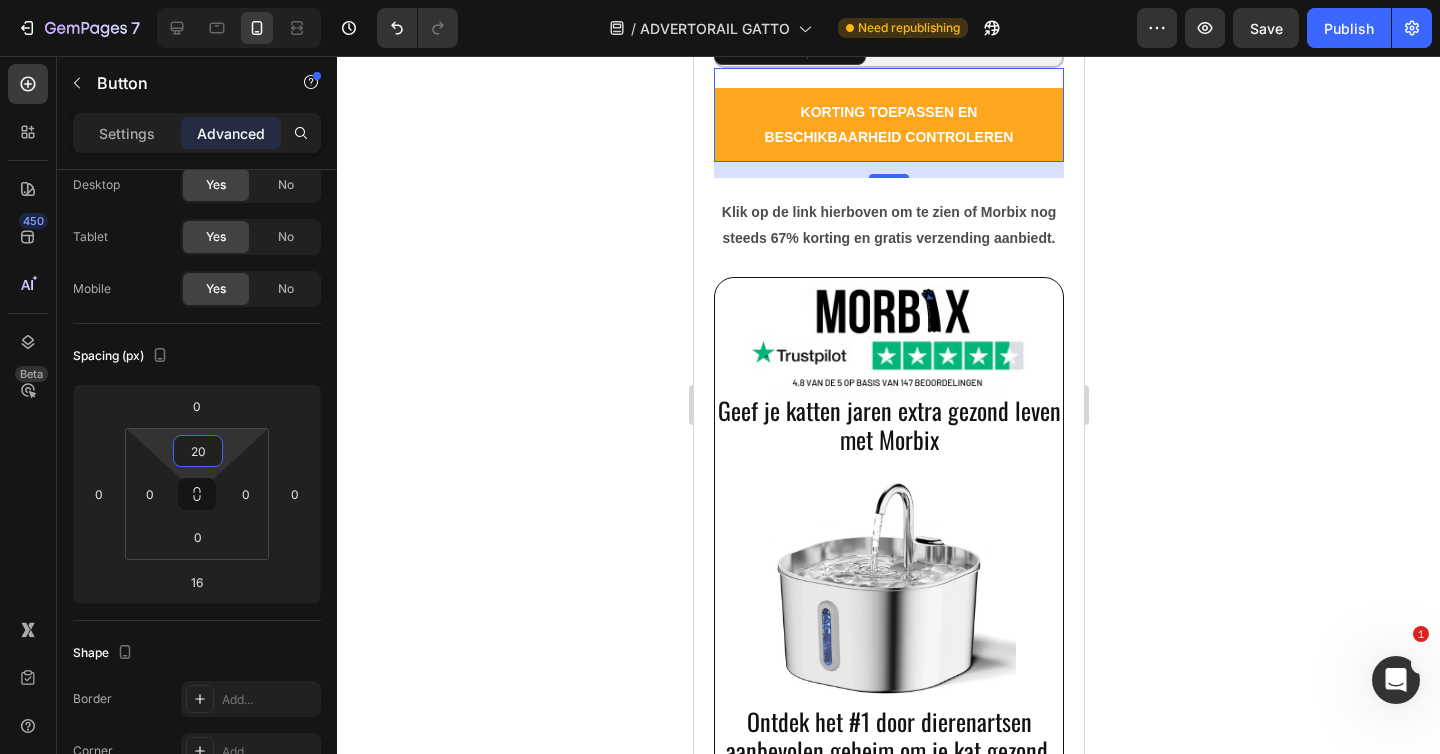 type on "20" 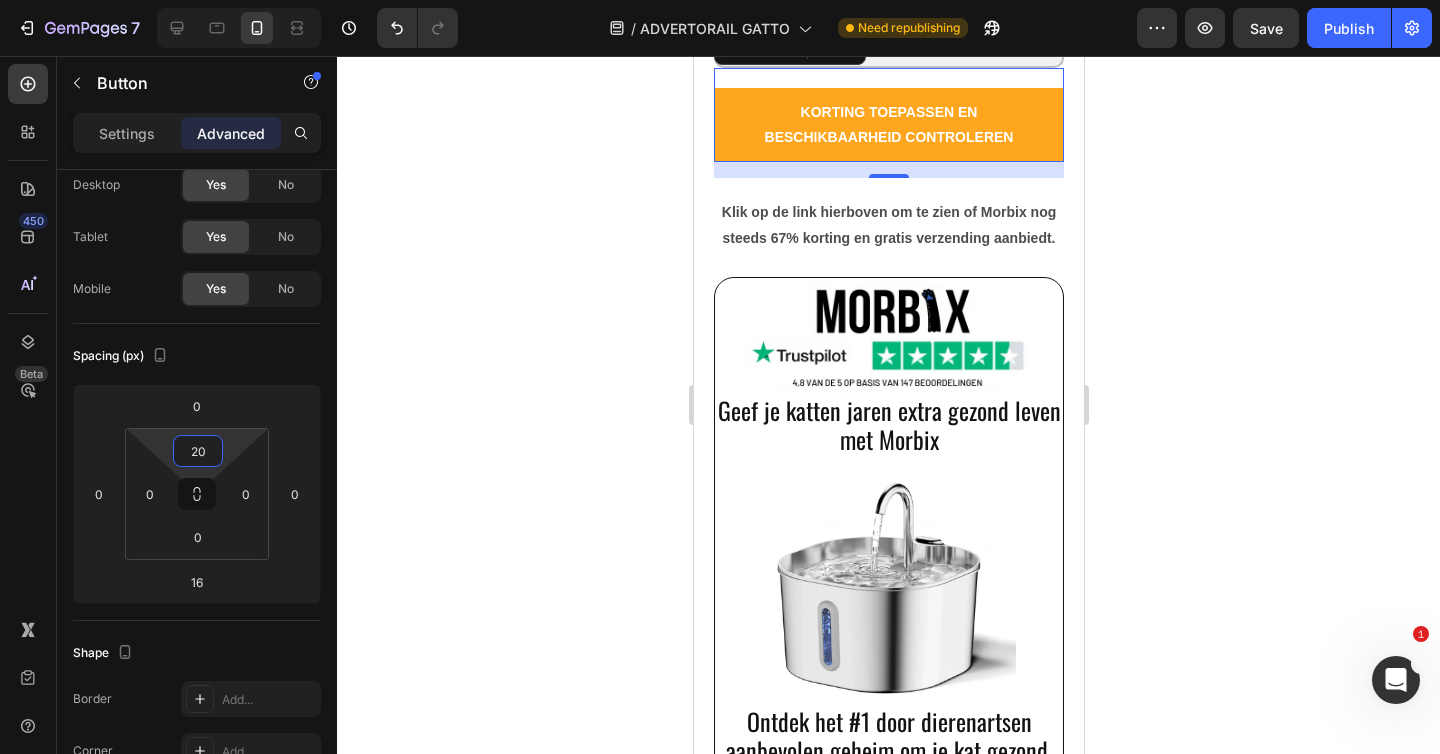 click 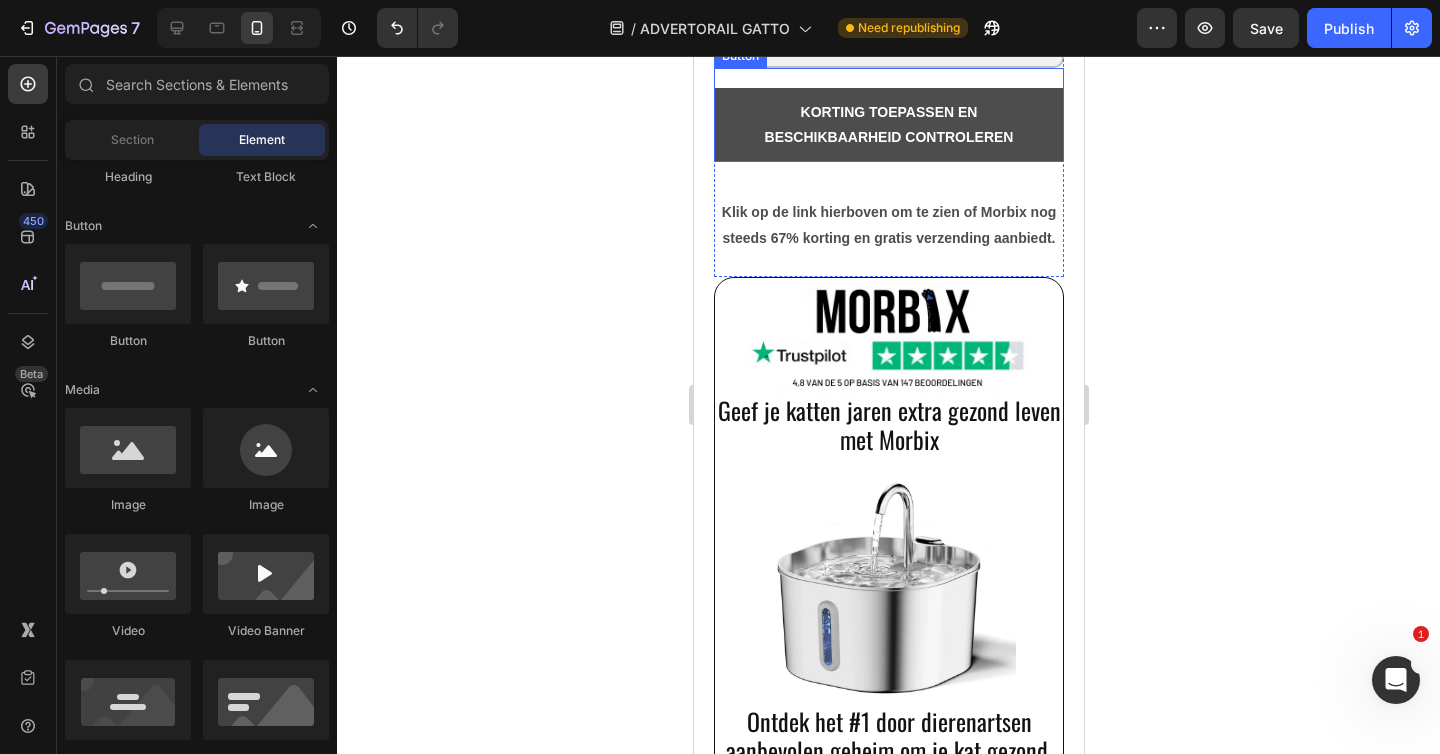 click on "KORTING TOEPASSEN EN BESCHIKBAARHEID CONTROLEREN" at bounding box center [888, 125] 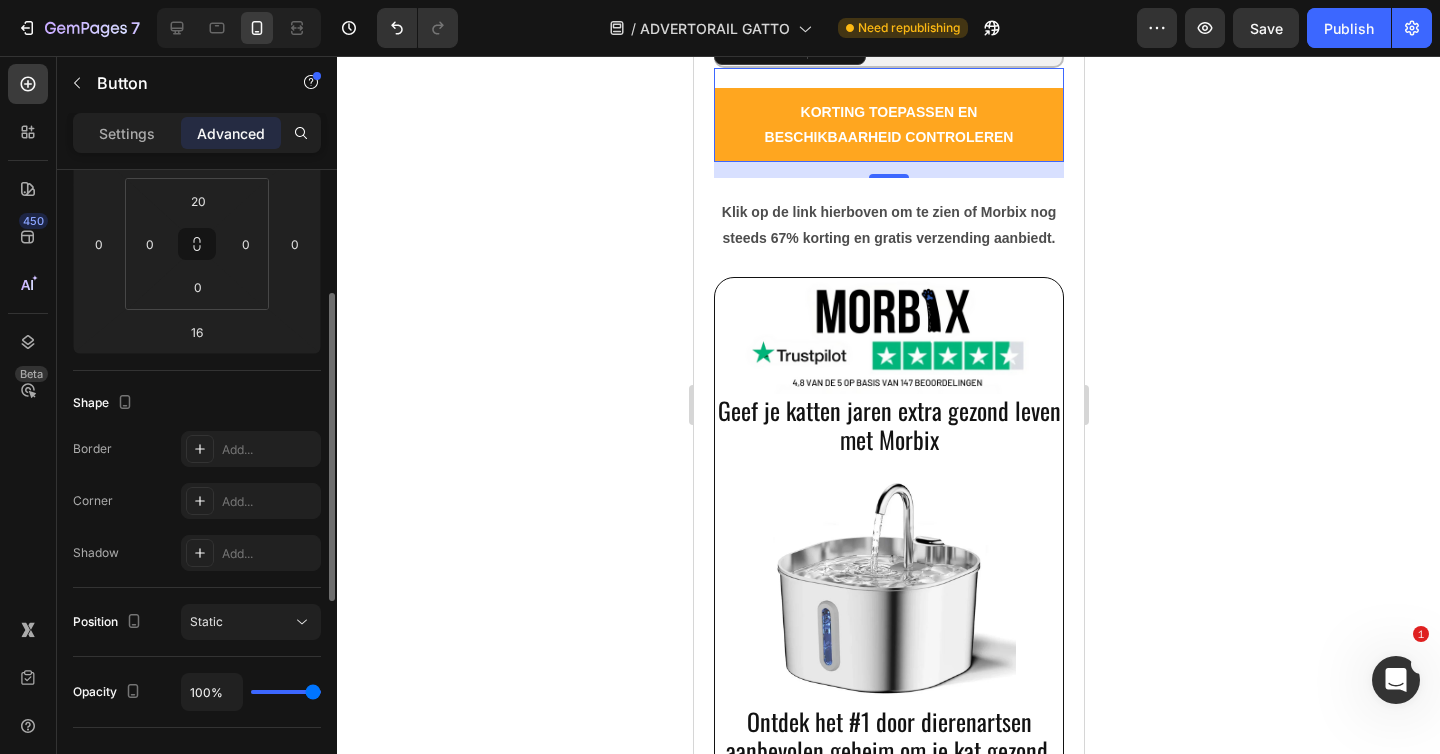 scroll, scrollTop: 294, scrollLeft: 0, axis: vertical 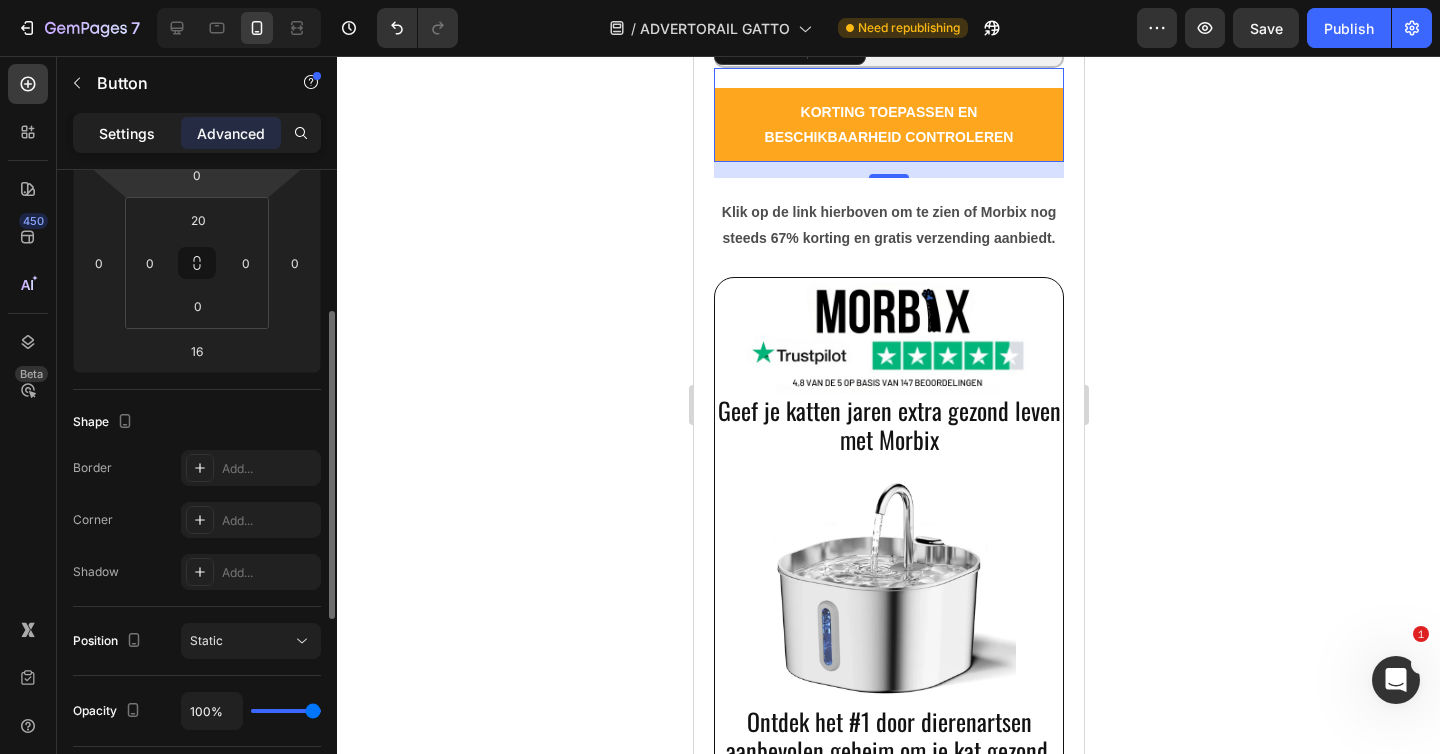 click on "Settings" 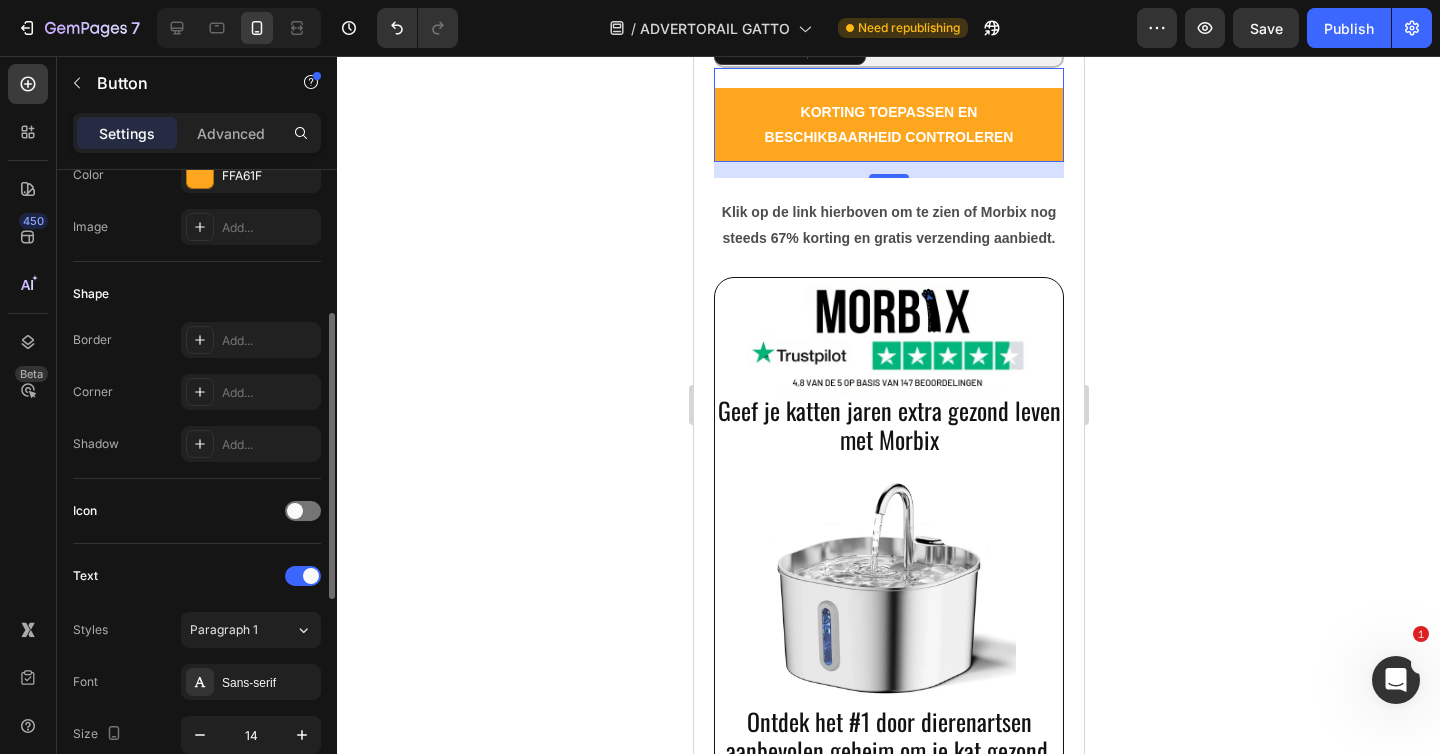 scroll, scrollTop: 793, scrollLeft: 0, axis: vertical 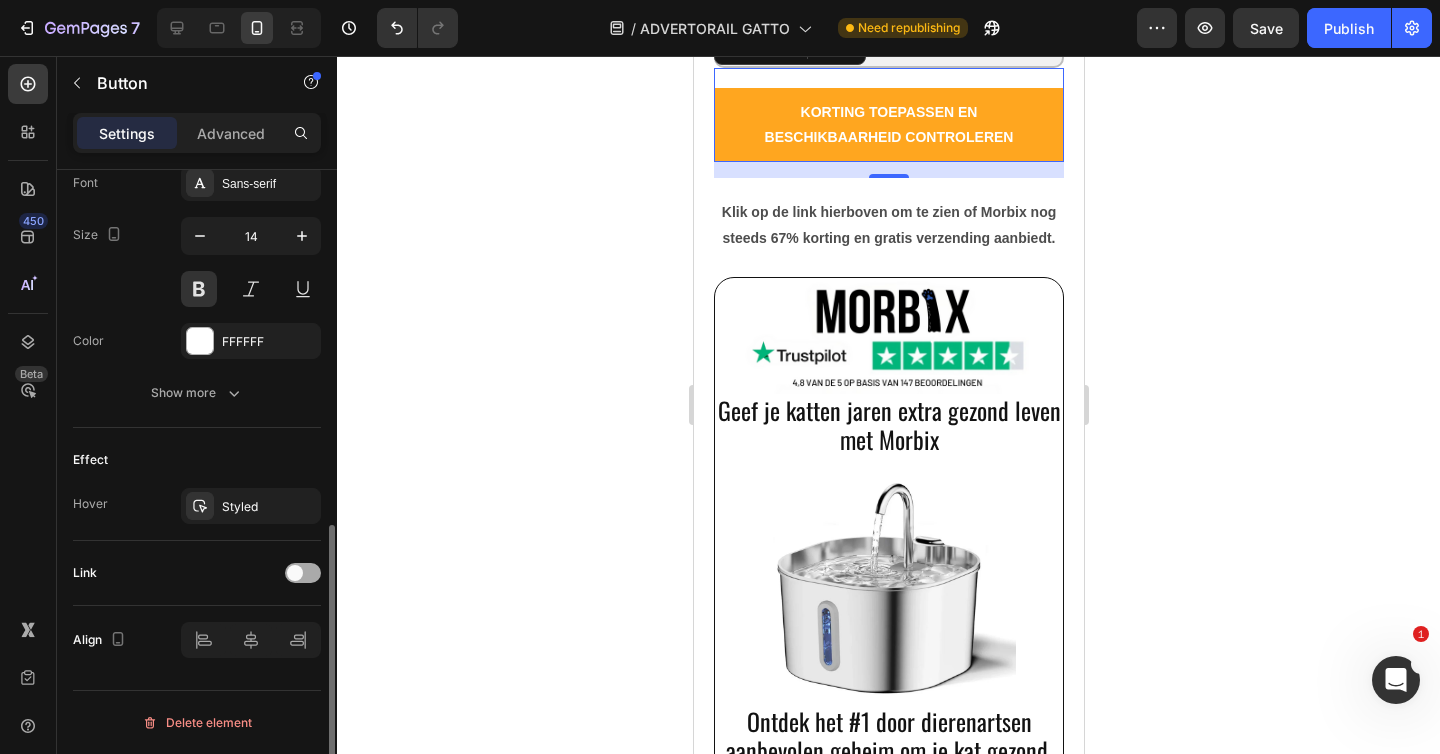 click at bounding box center [295, 573] 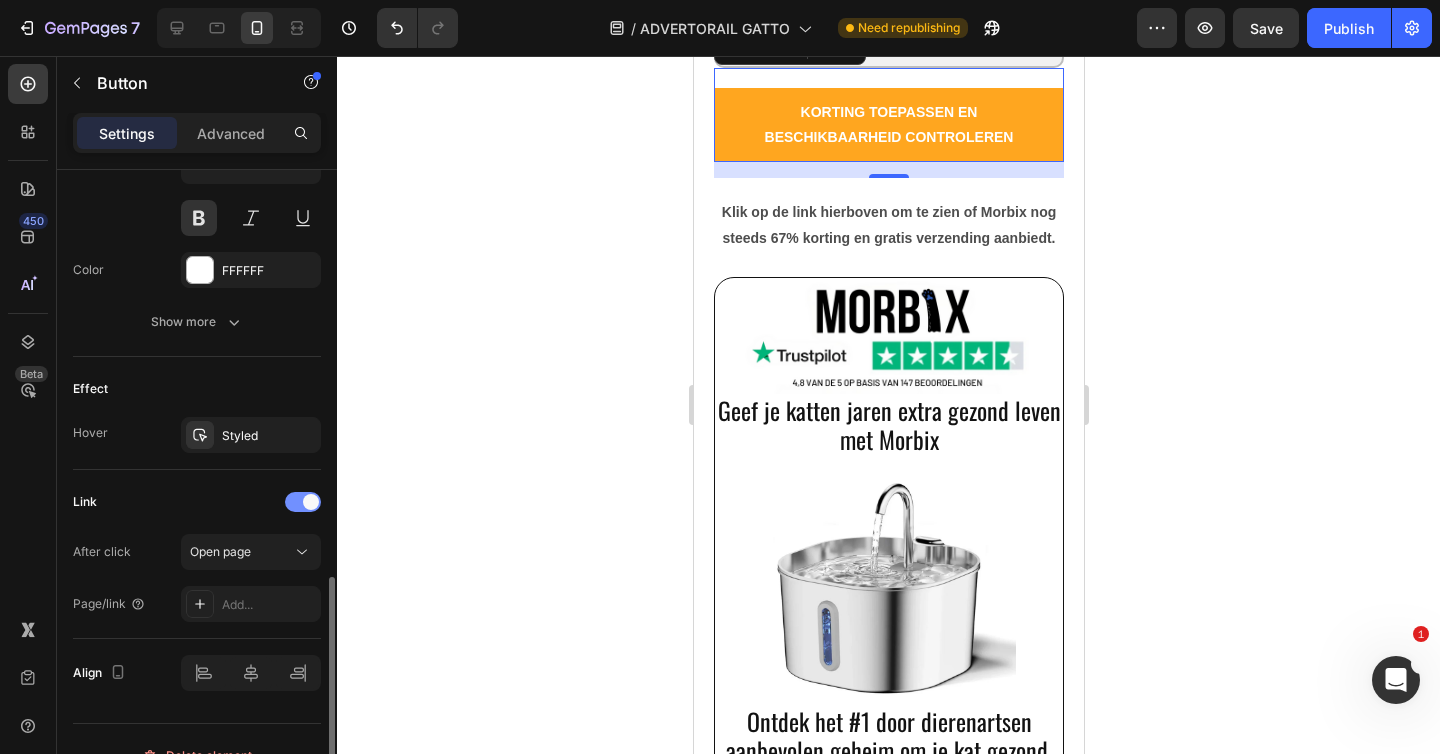 scroll, scrollTop: 897, scrollLeft: 0, axis: vertical 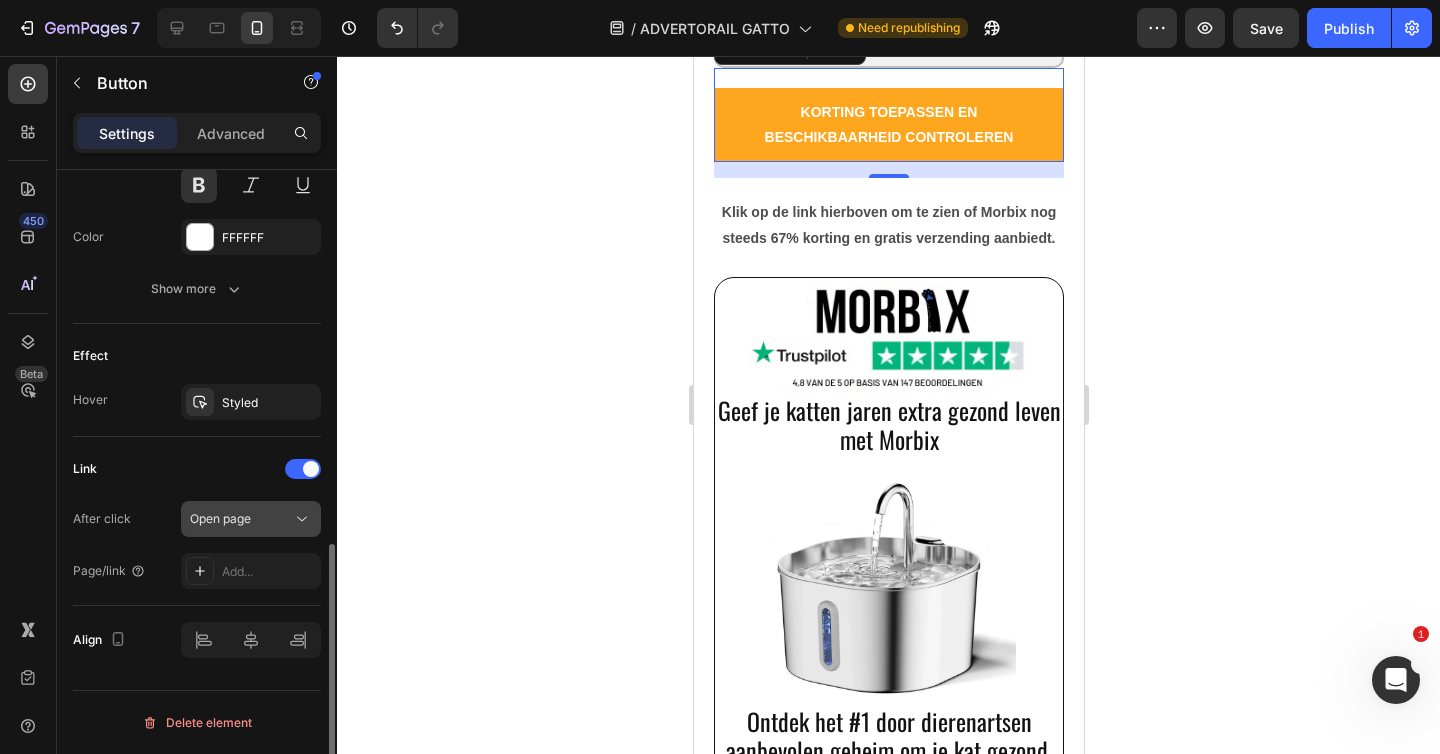 click on "Open page" at bounding box center (241, 519) 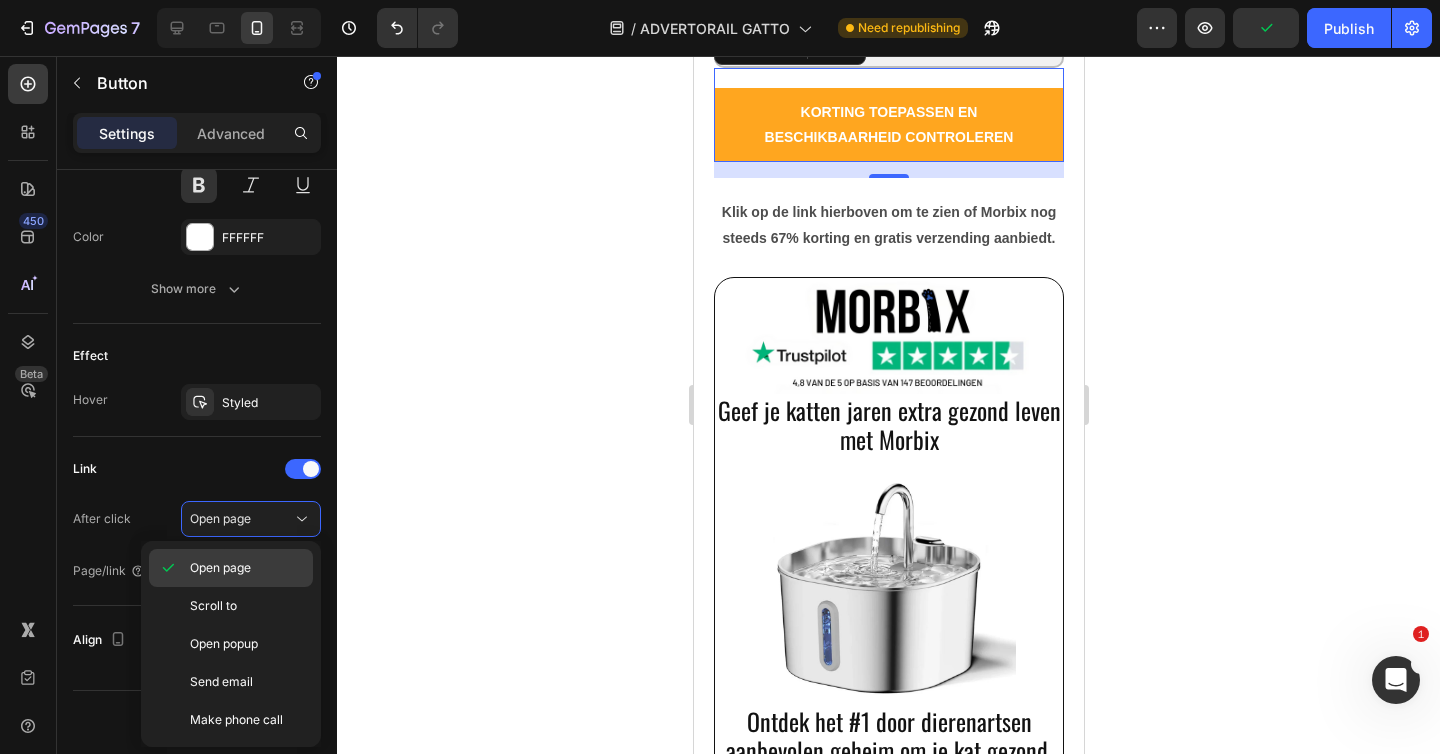 click on "Open page" 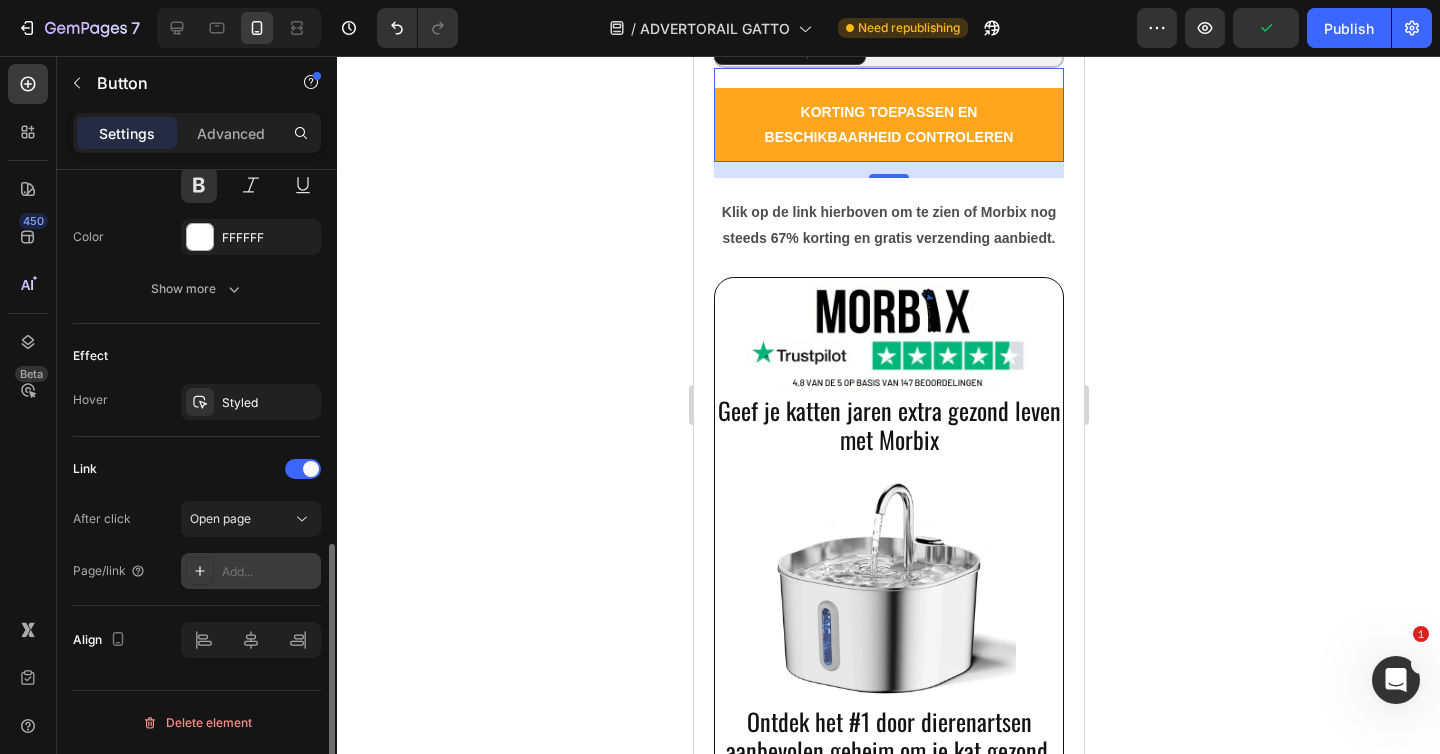 click on "Add..." at bounding box center [269, 572] 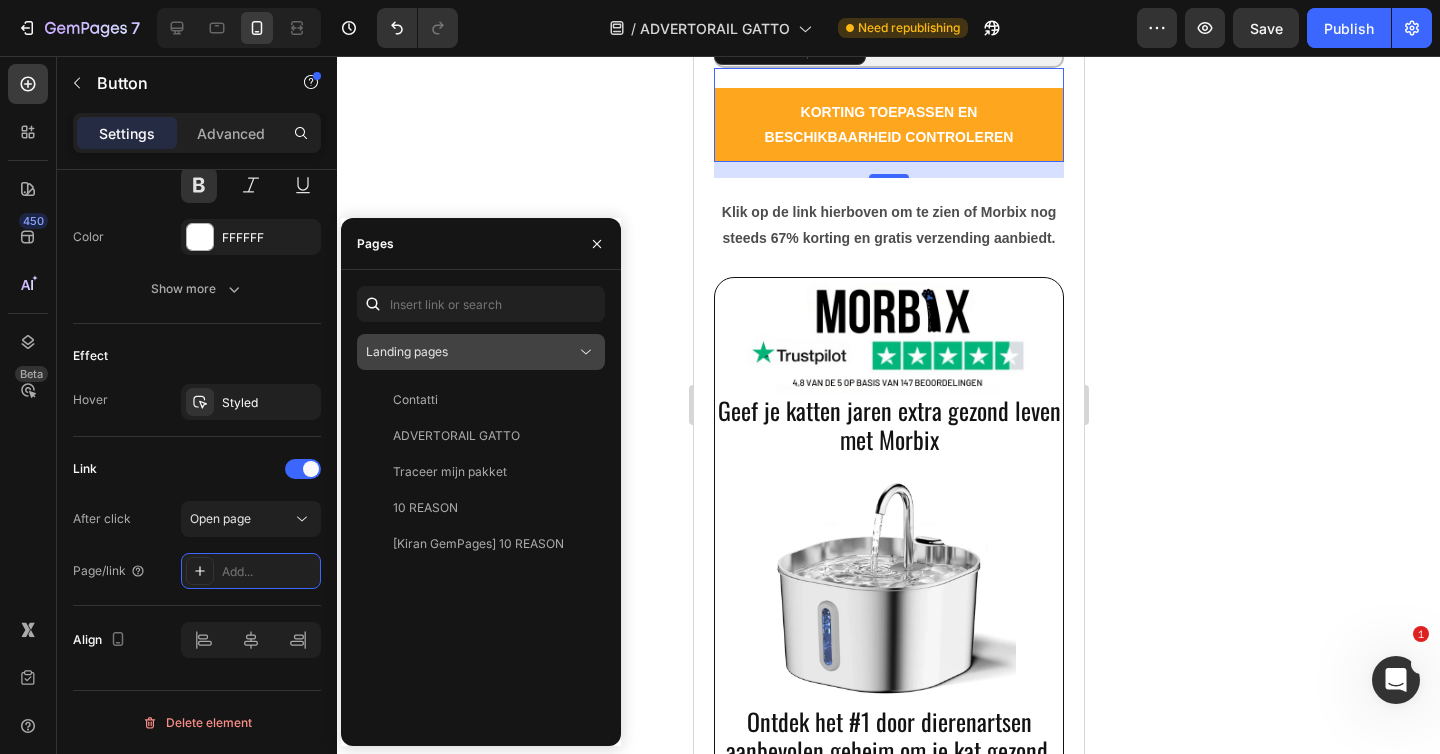 click on "Landing pages" at bounding box center [471, 352] 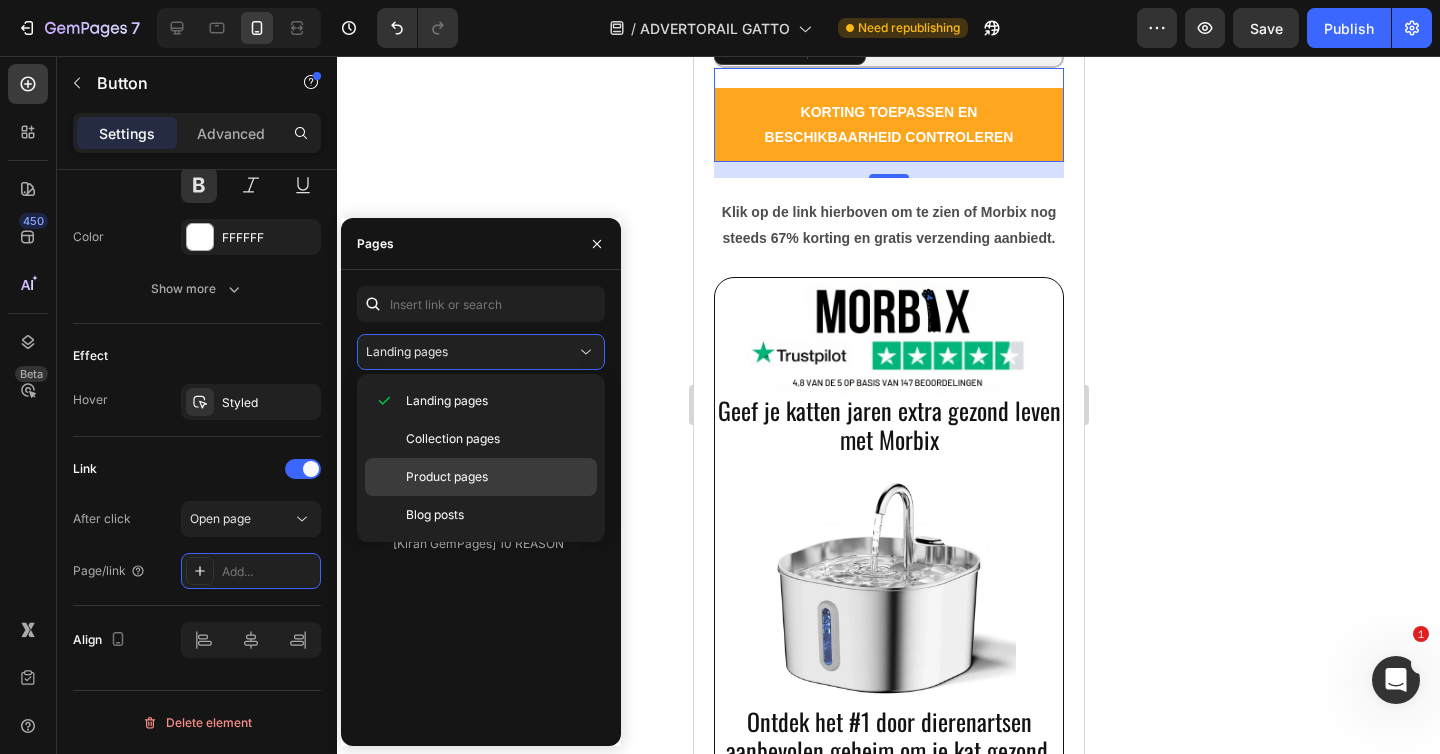 click on "Product pages" at bounding box center (447, 477) 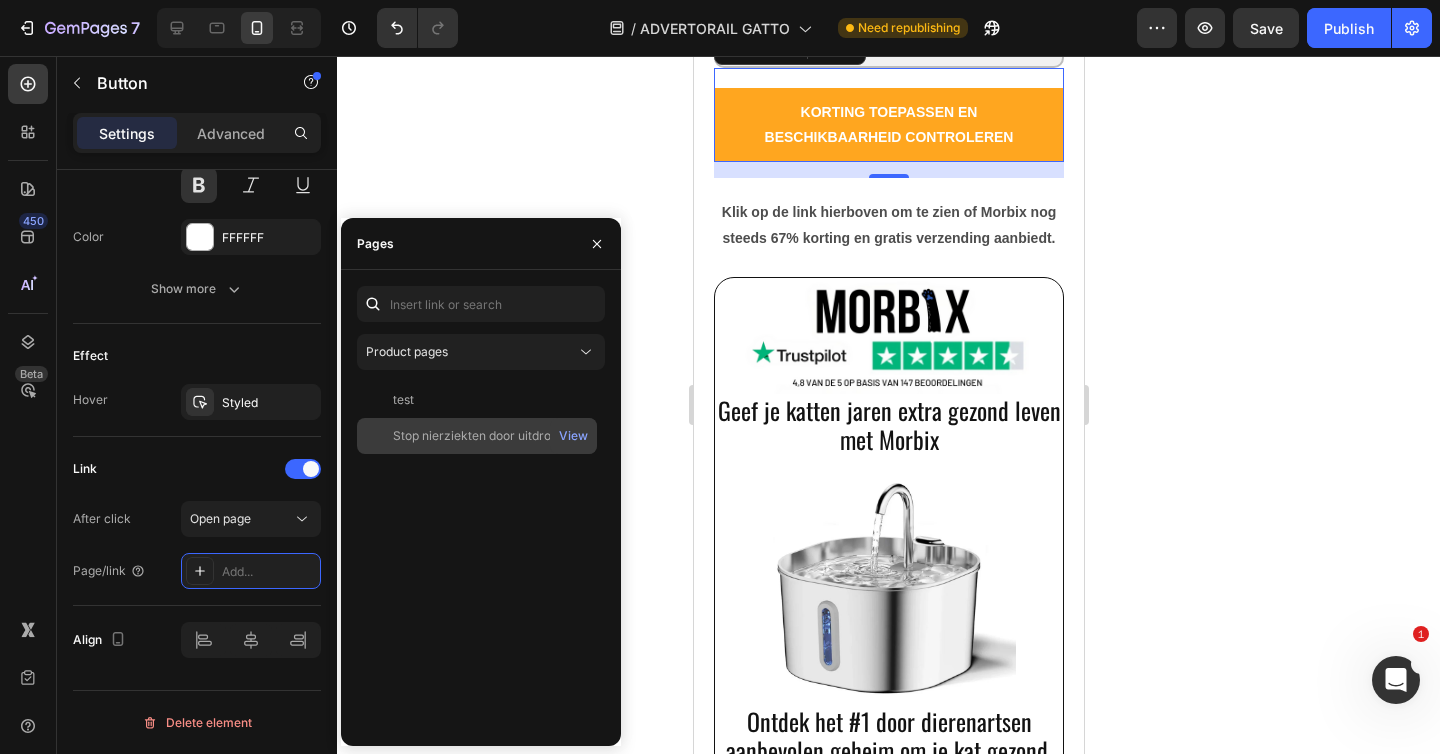 click on "Stop nierziekten door uitdroging met Morbix" 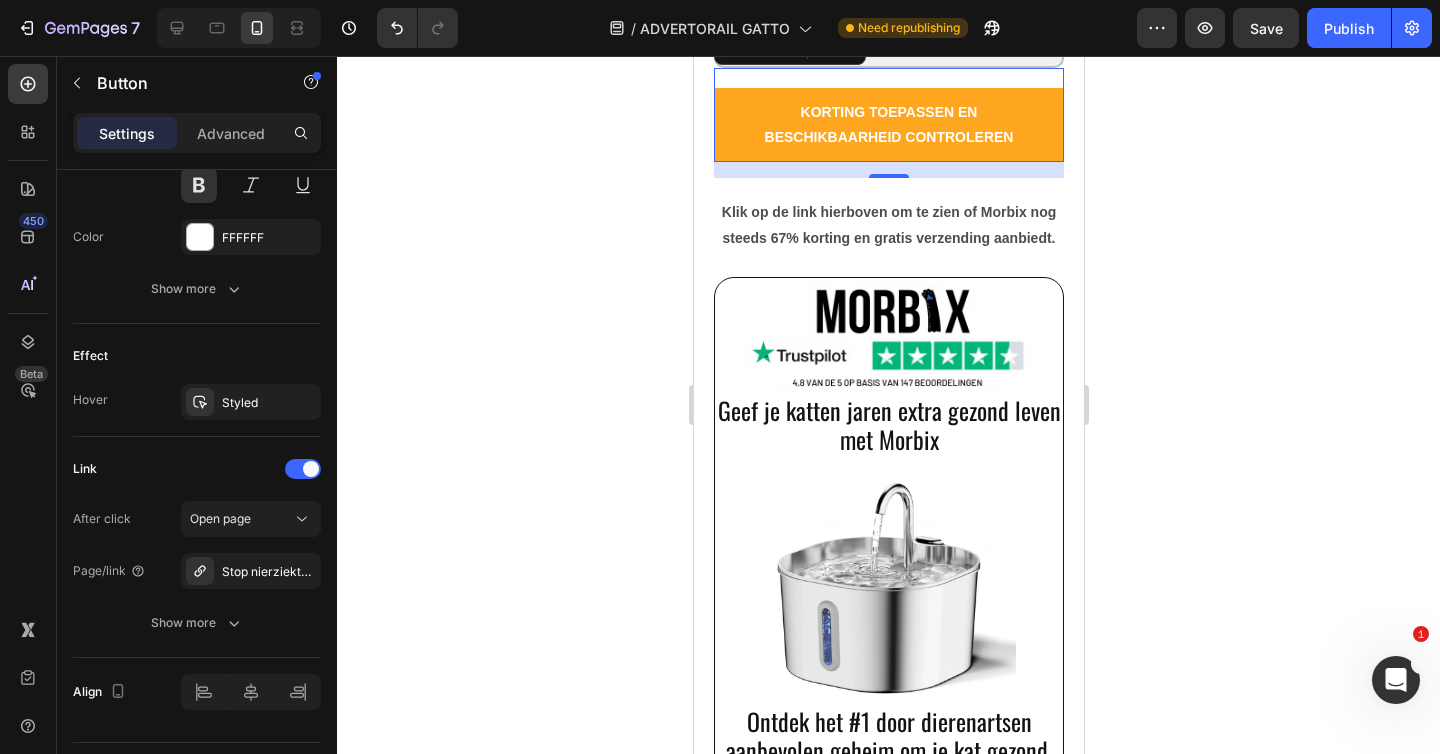 click 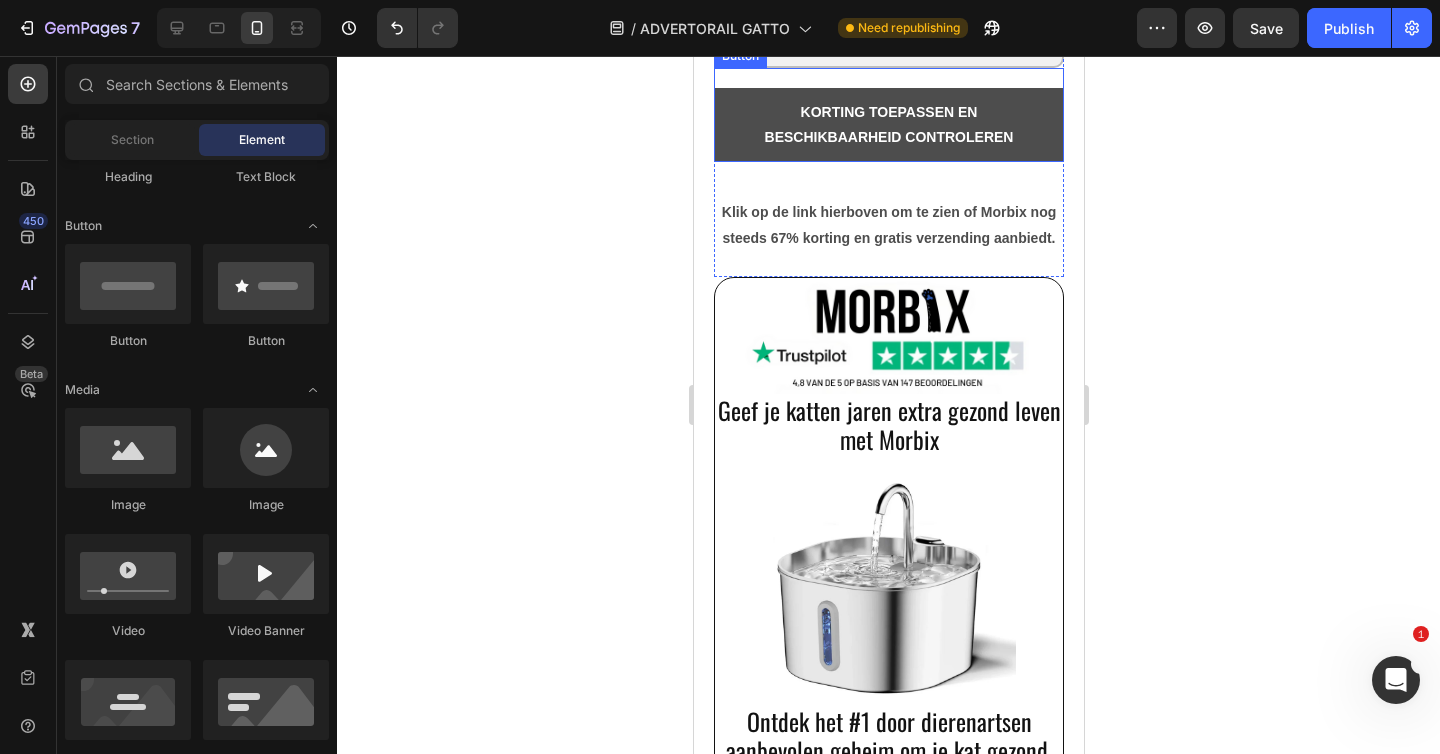click on "KORTING TOEPASSEN EN BESCHIKBAARHEID CONTROLEREN" at bounding box center (888, 125) 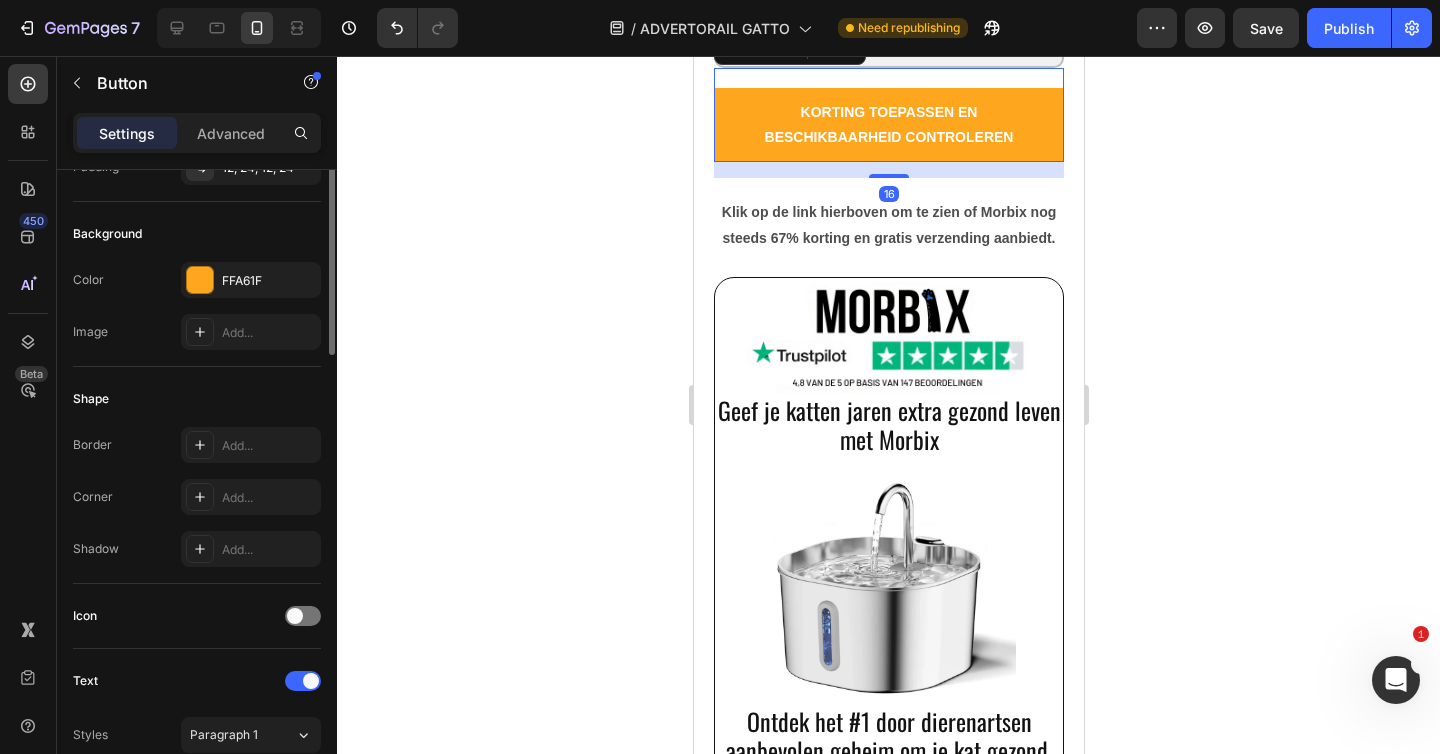 scroll, scrollTop: 207, scrollLeft: 0, axis: vertical 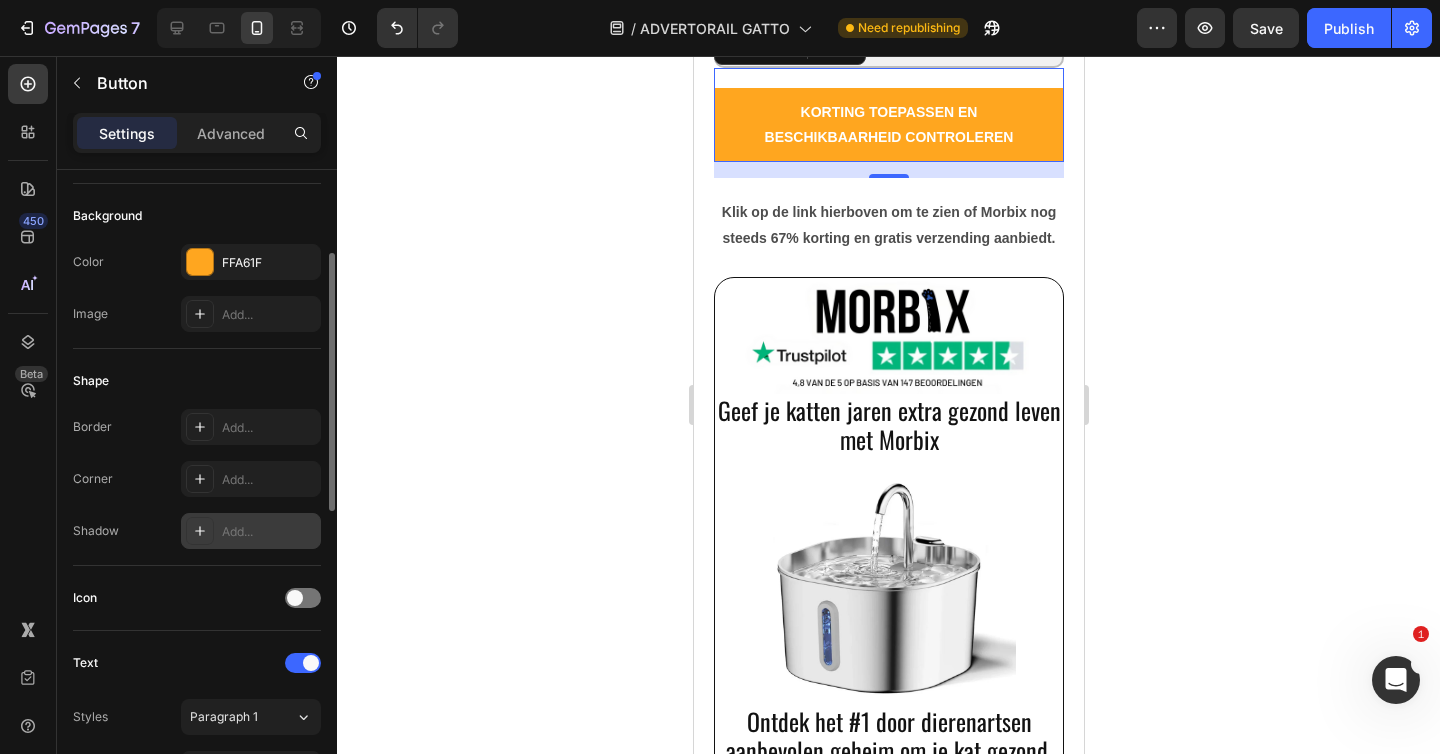 click on "Add..." at bounding box center [269, 532] 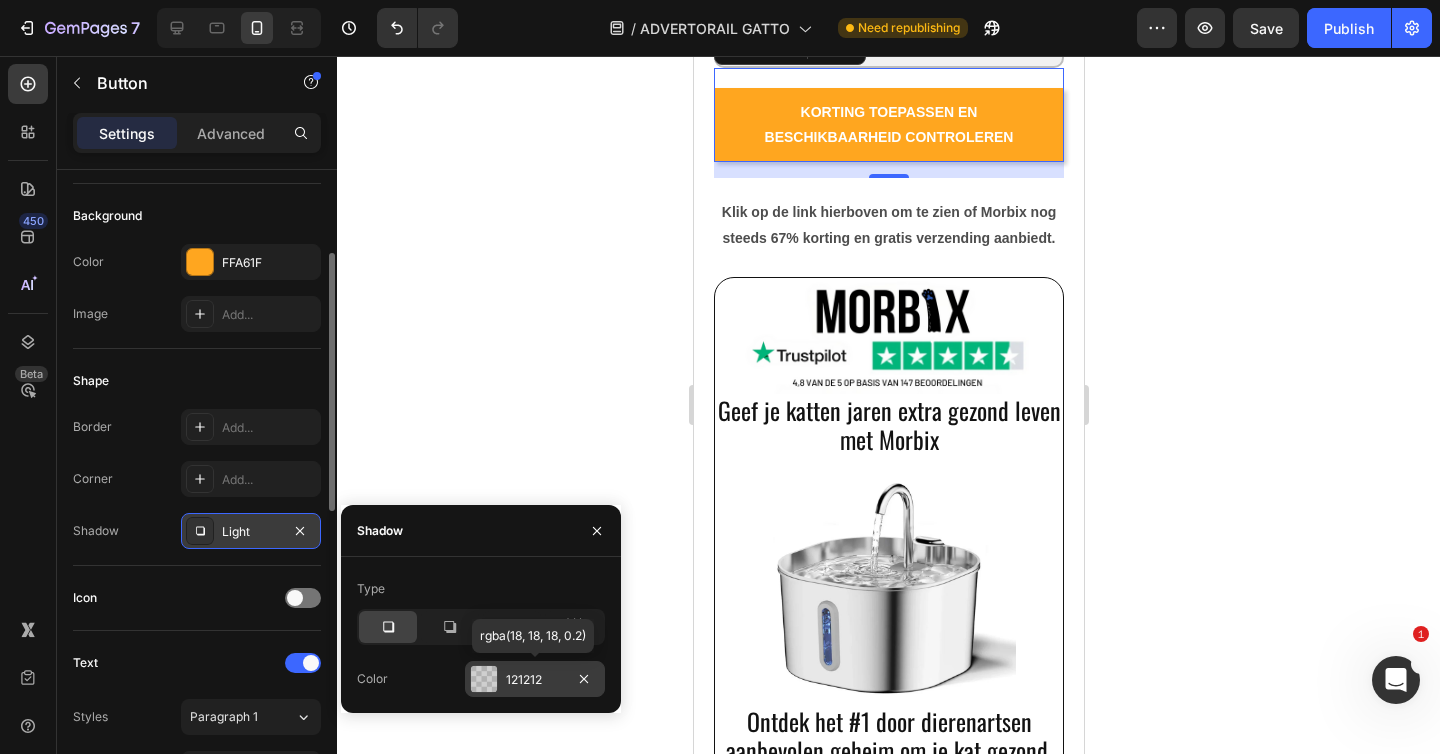 click on "121212" at bounding box center [535, 679] 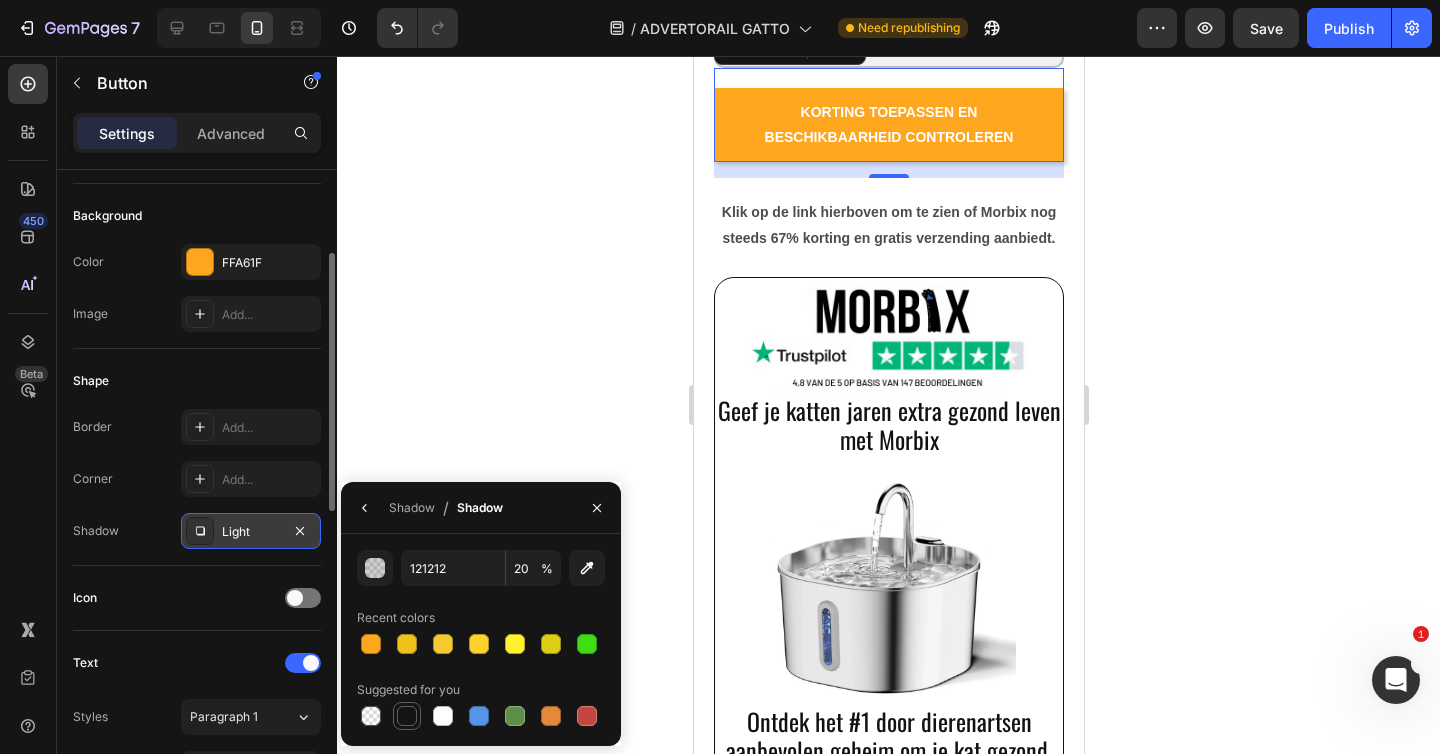 click at bounding box center [407, 716] 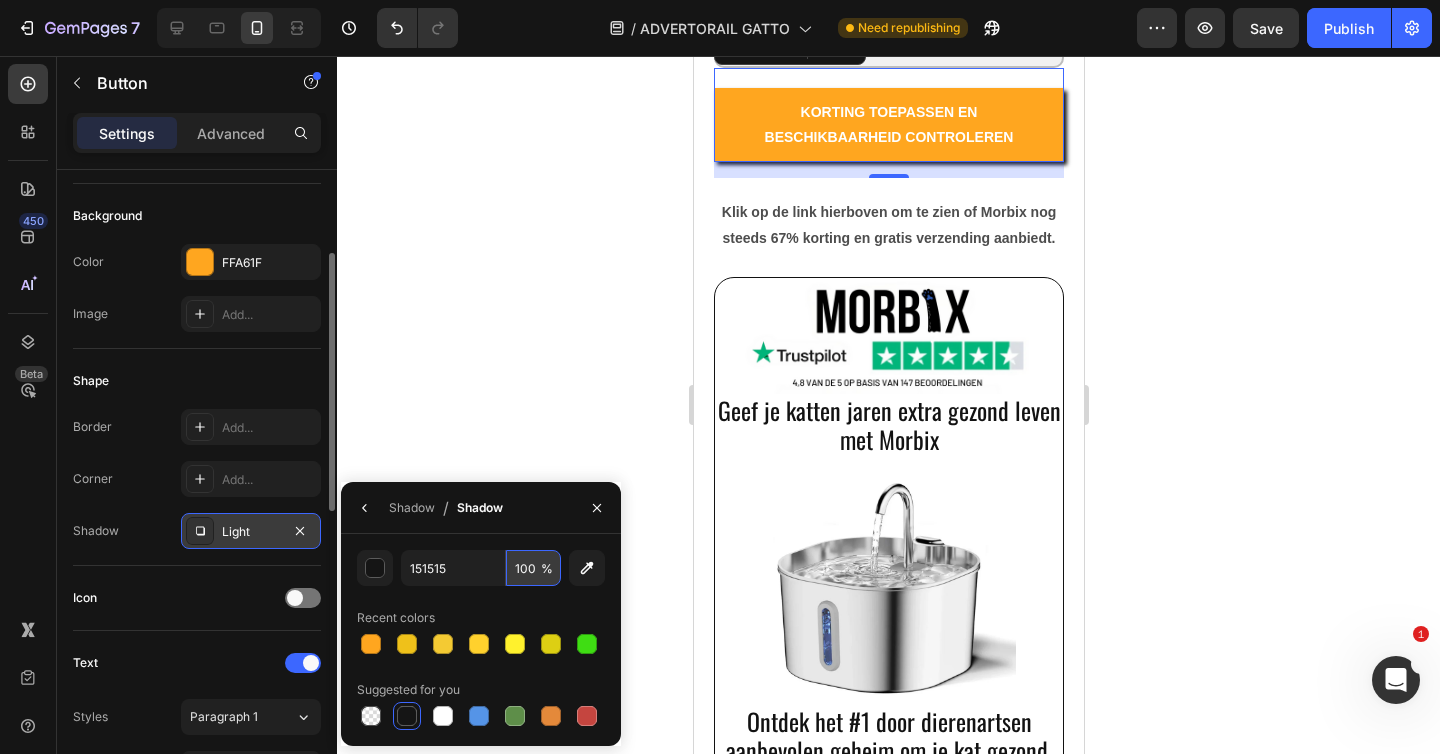 click on "100" at bounding box center [533, 568] 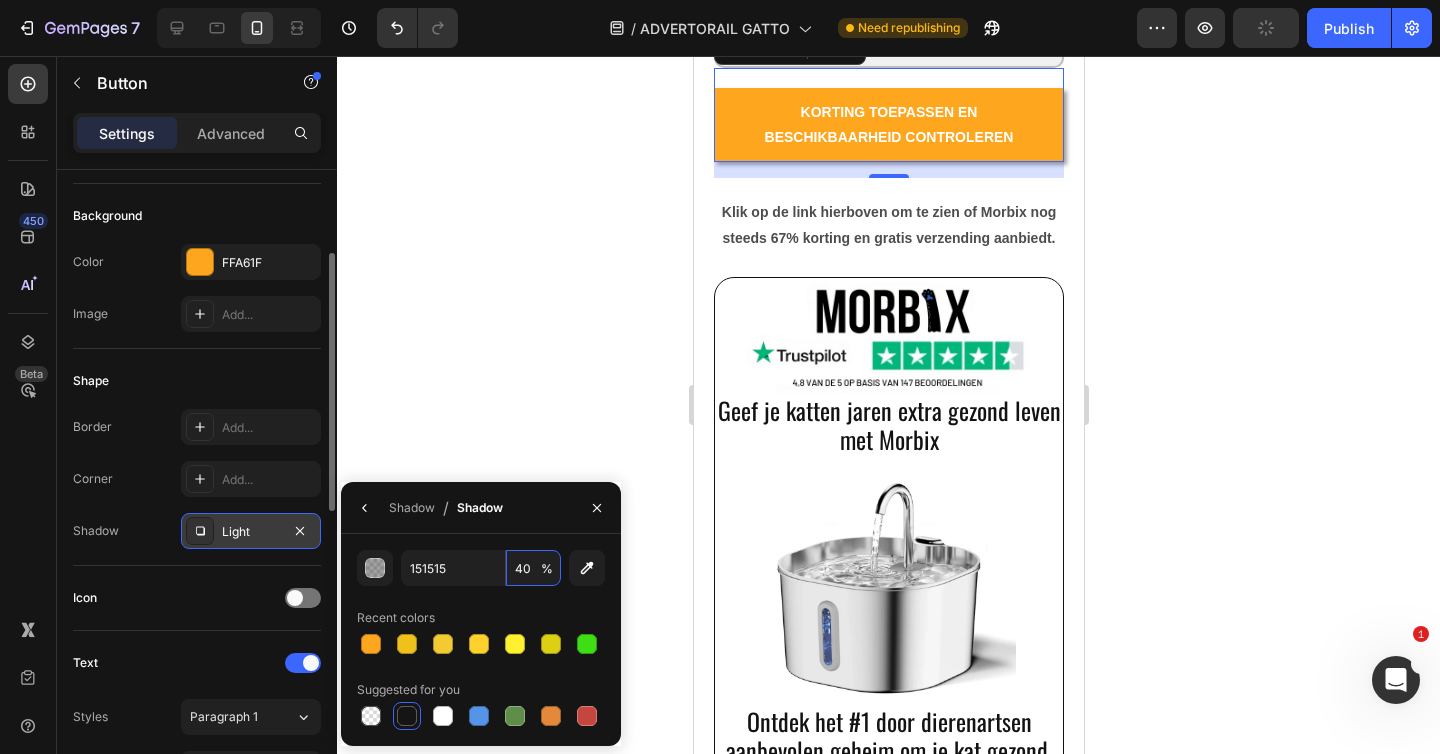 type on "4" 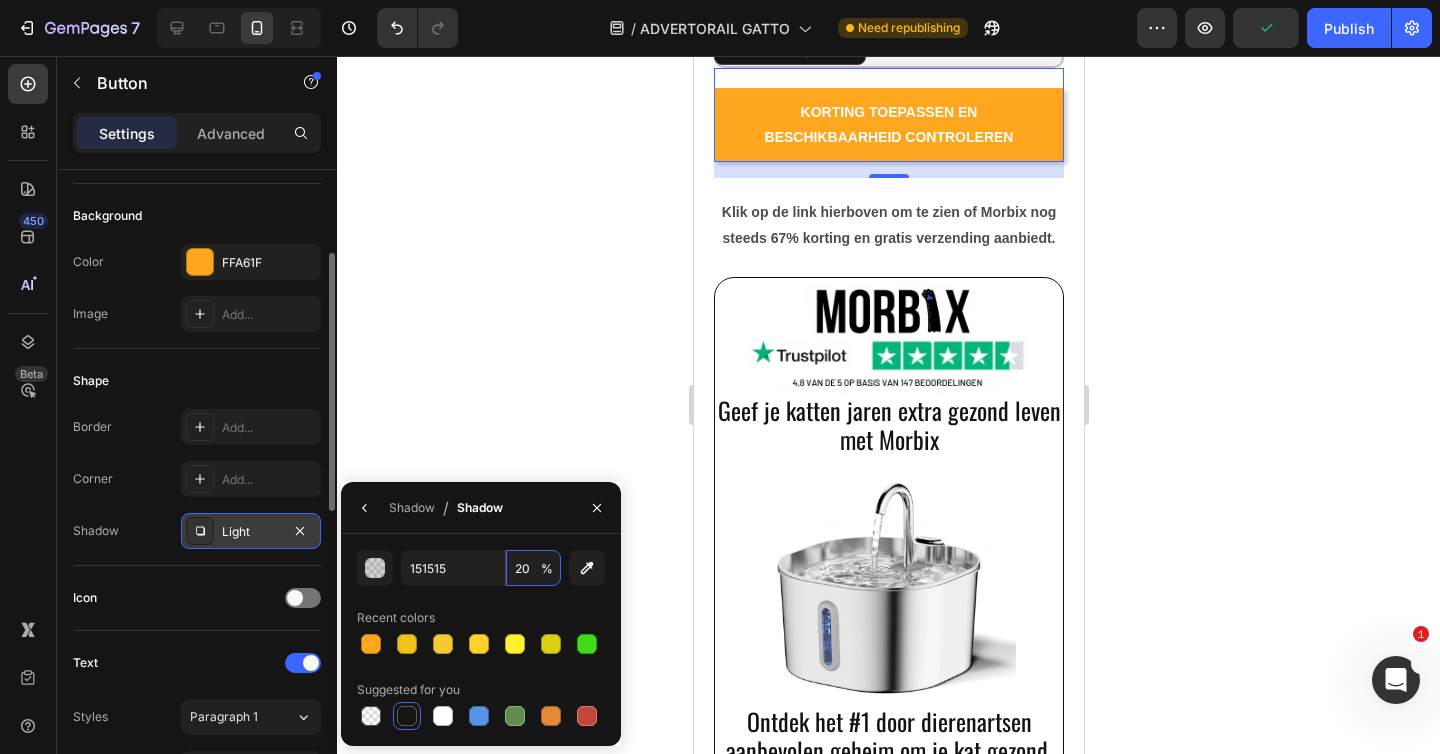 type on "20" 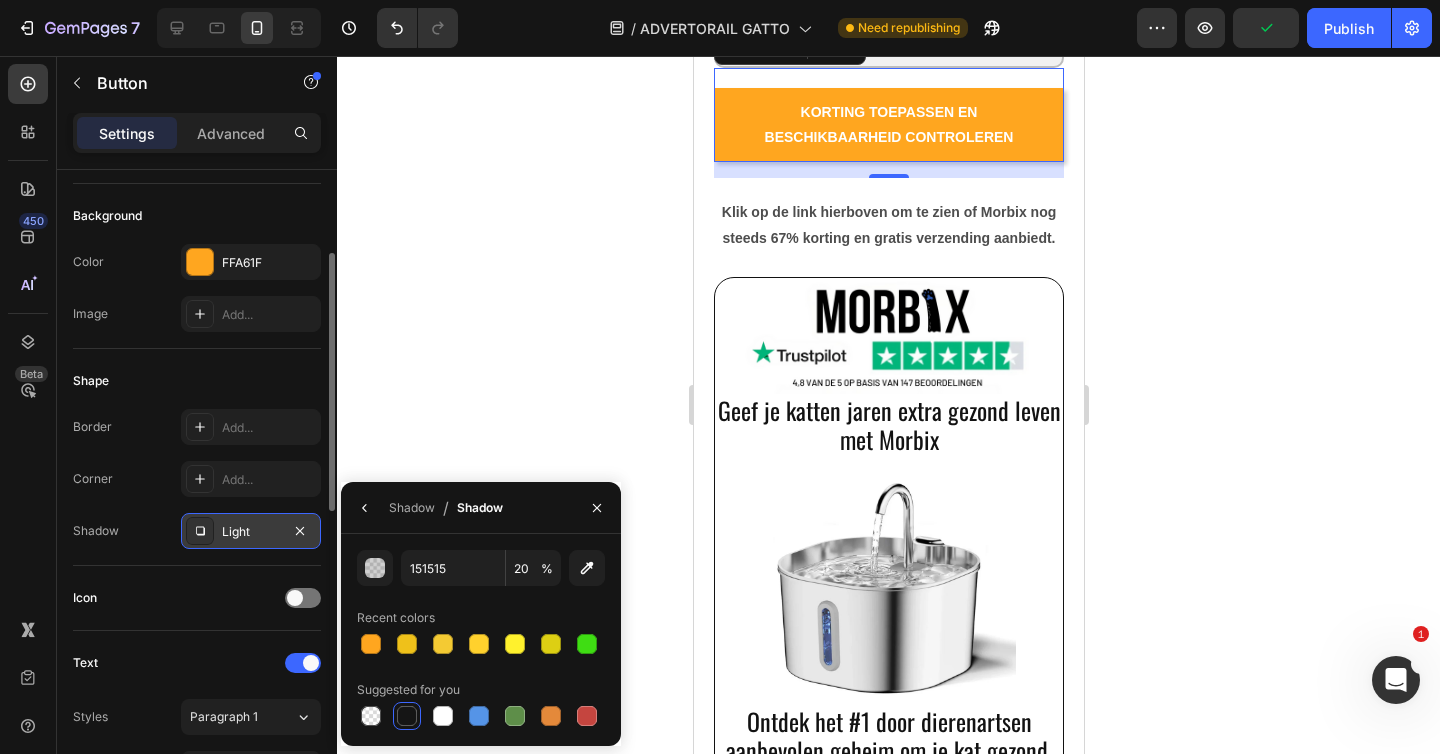click on "Light" at bounding box center (251, 532) 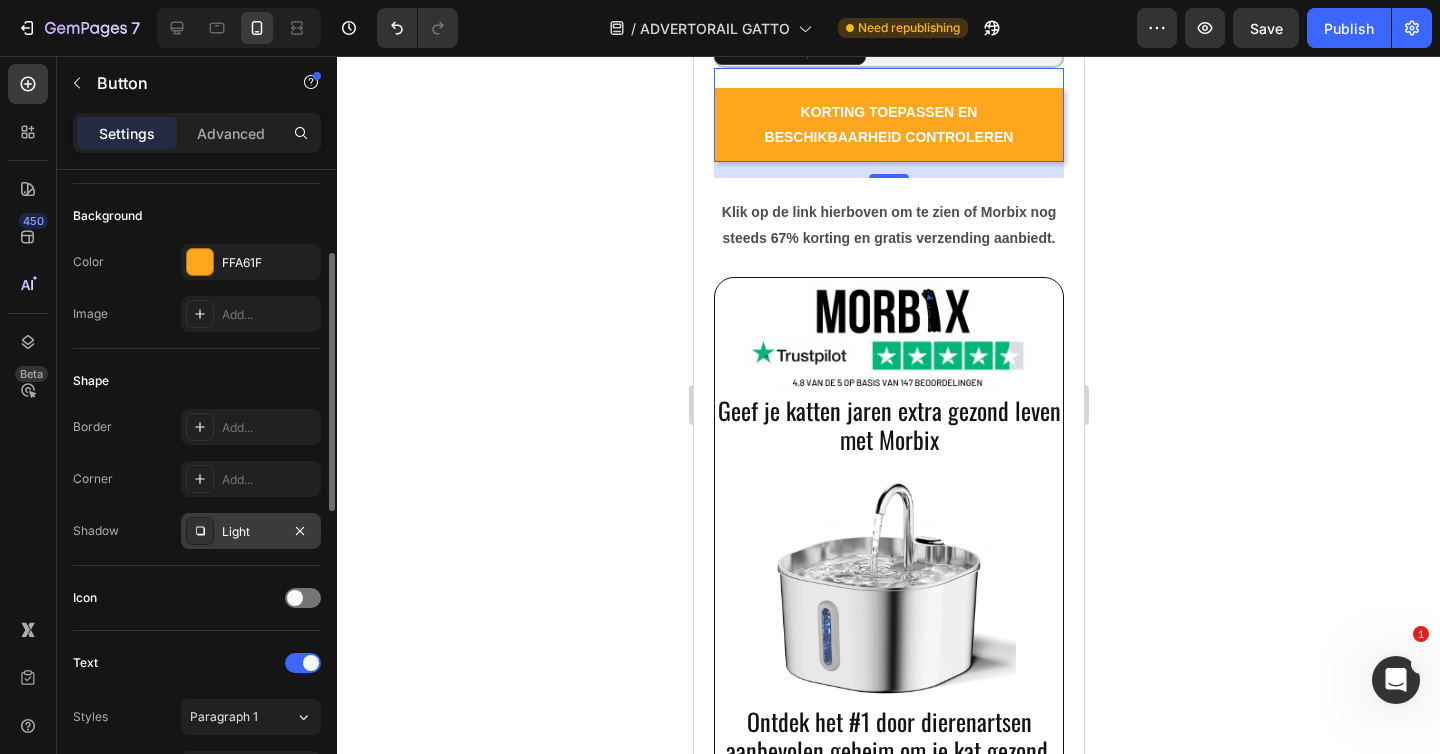 click 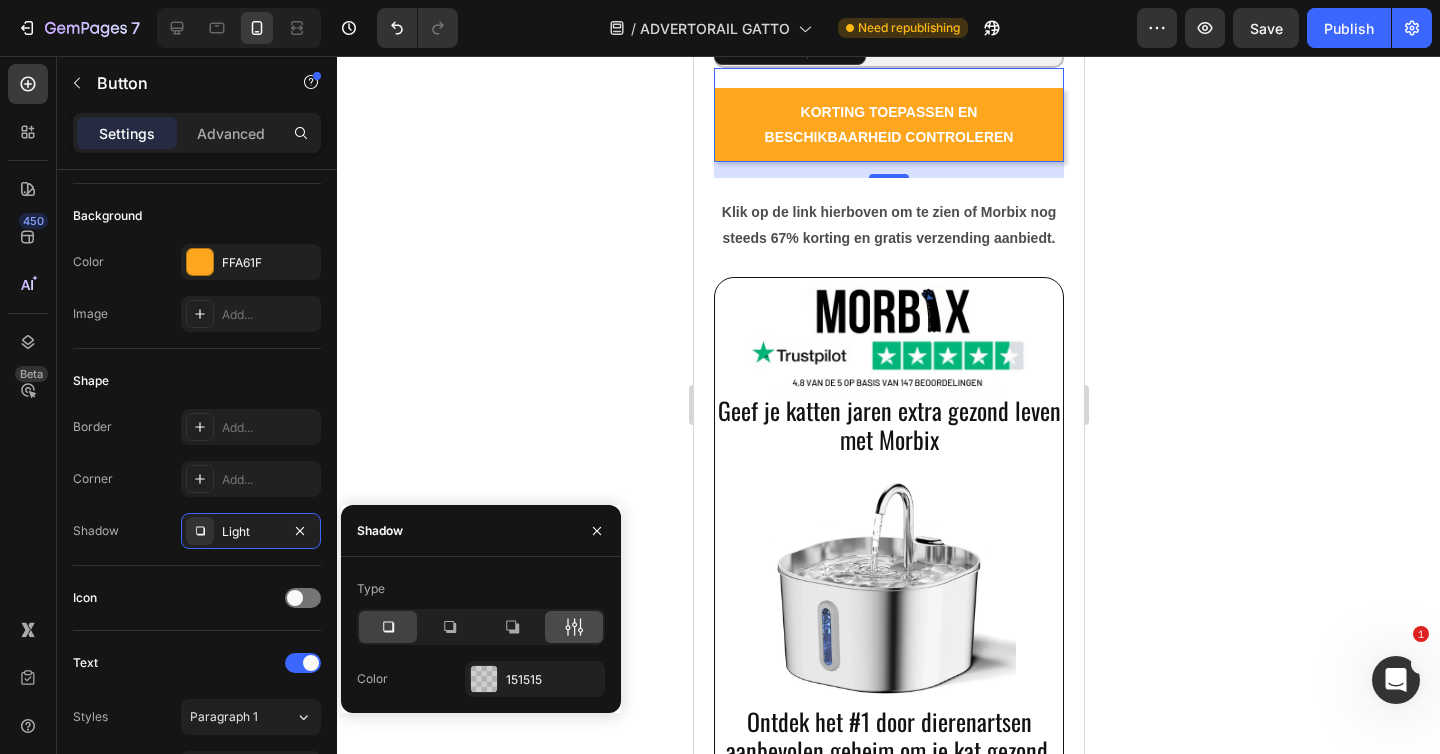 click 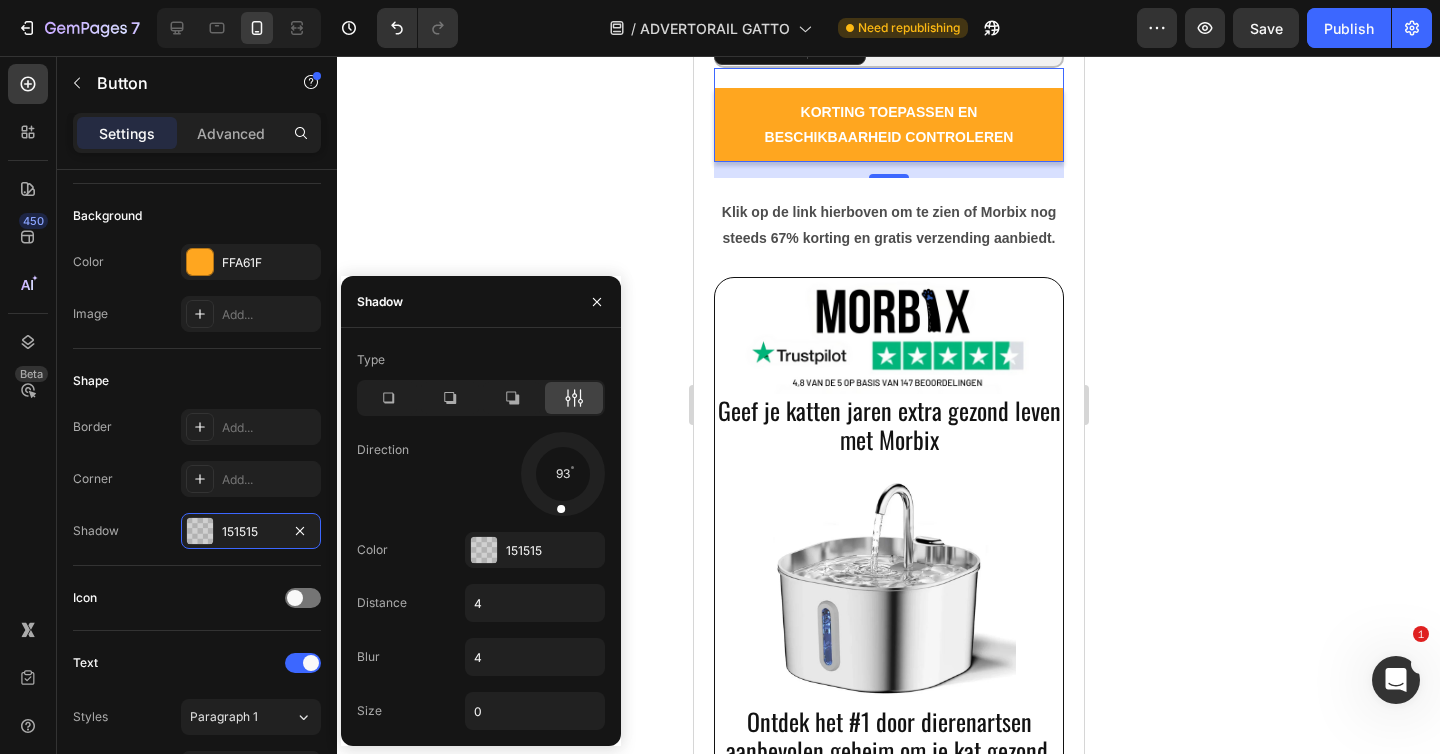 drag, startPoint x: 585, startPoint y: 500, endPoint x: 558, endPoint y: 504, distance: 27.294687 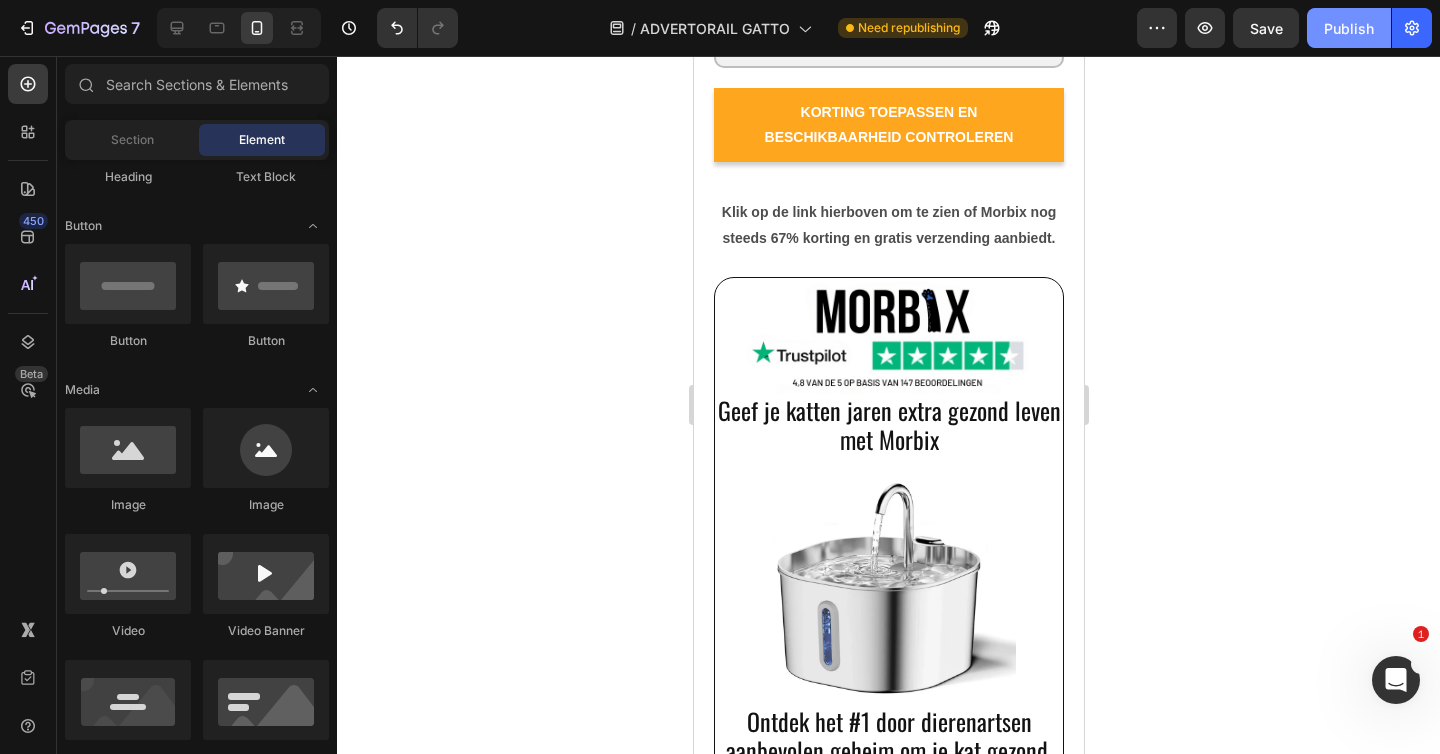 click on "Publish" at bounding box center (1349, 28) 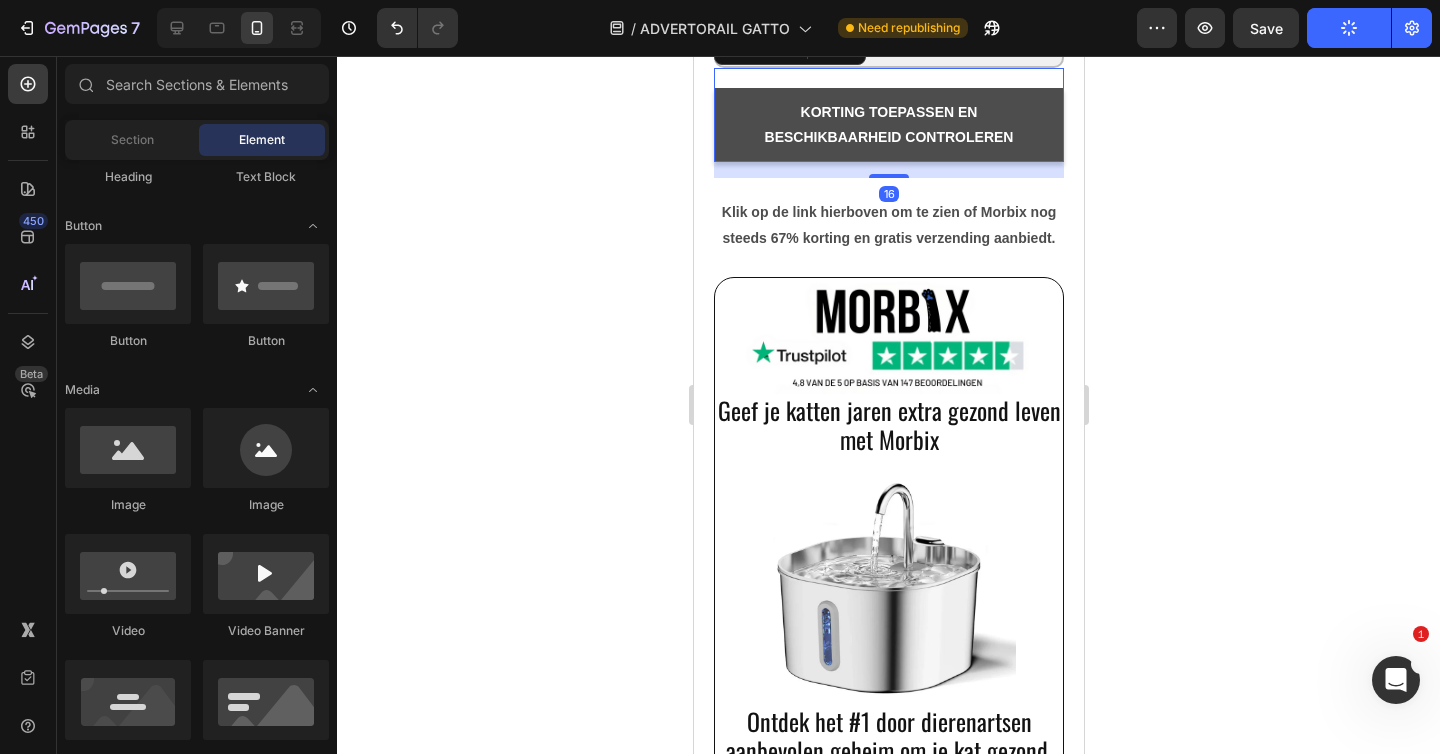 click on "KORTING TOEPASSEN EN BESCHIKBAARHEID CONTROLEREN" at bounding box center [888, 125] 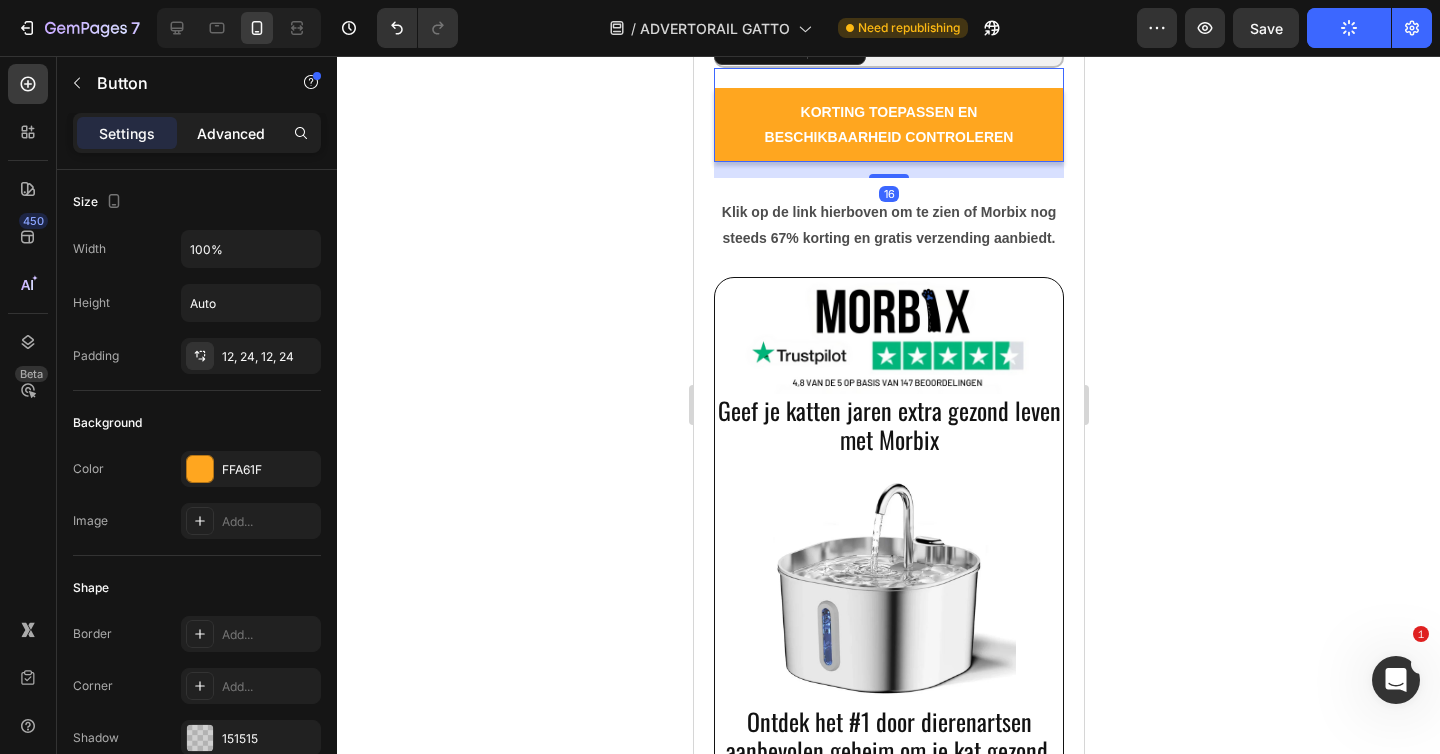 click on "Advanced" at bounding box center [231, 133] 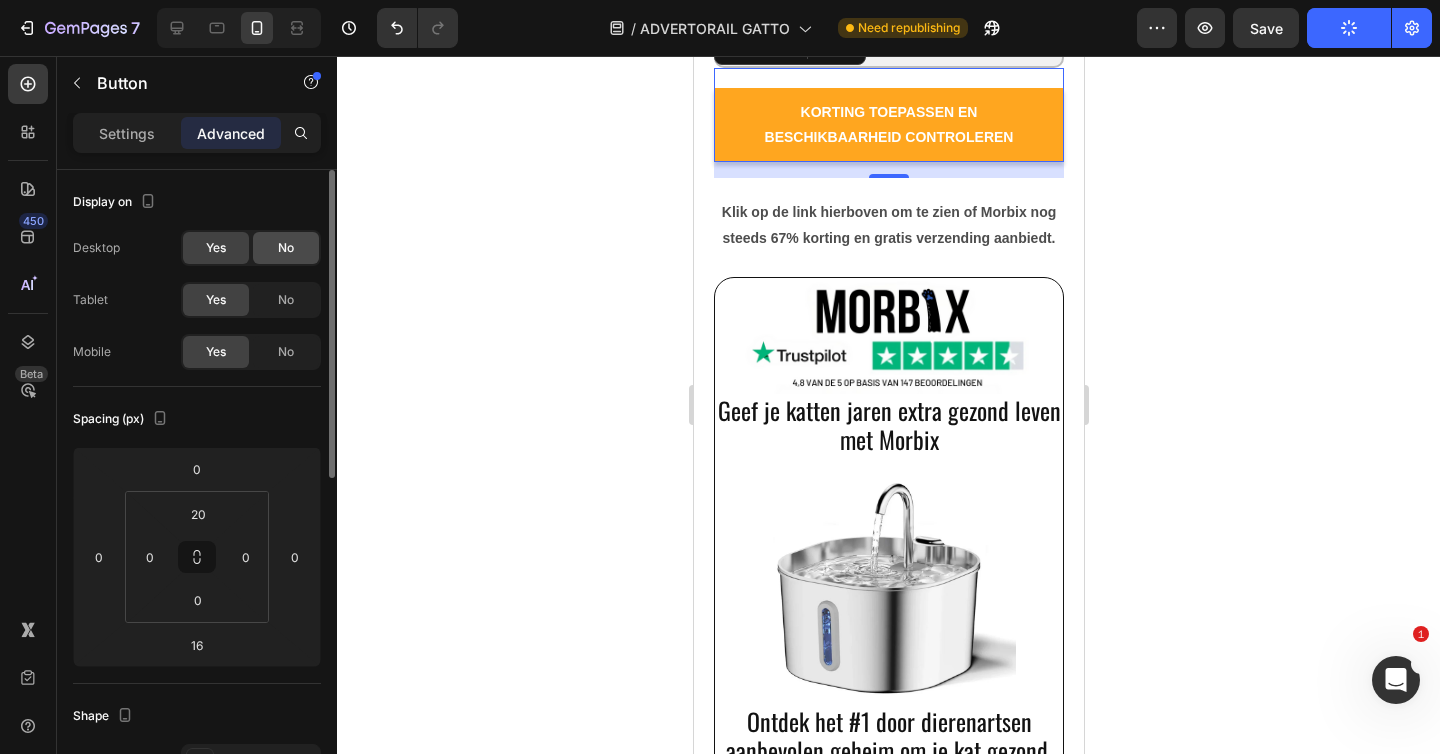 click on "No" 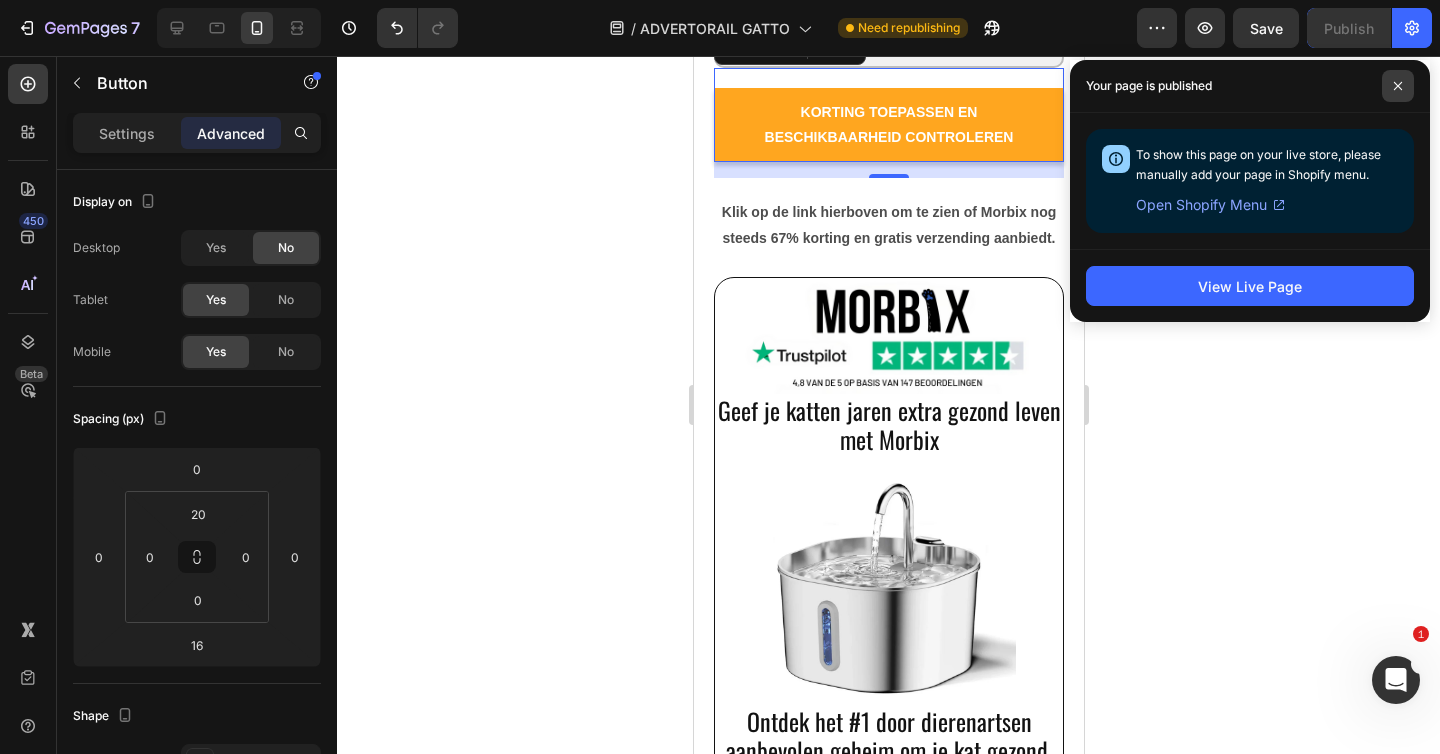click at bounding box center [1398, 86] 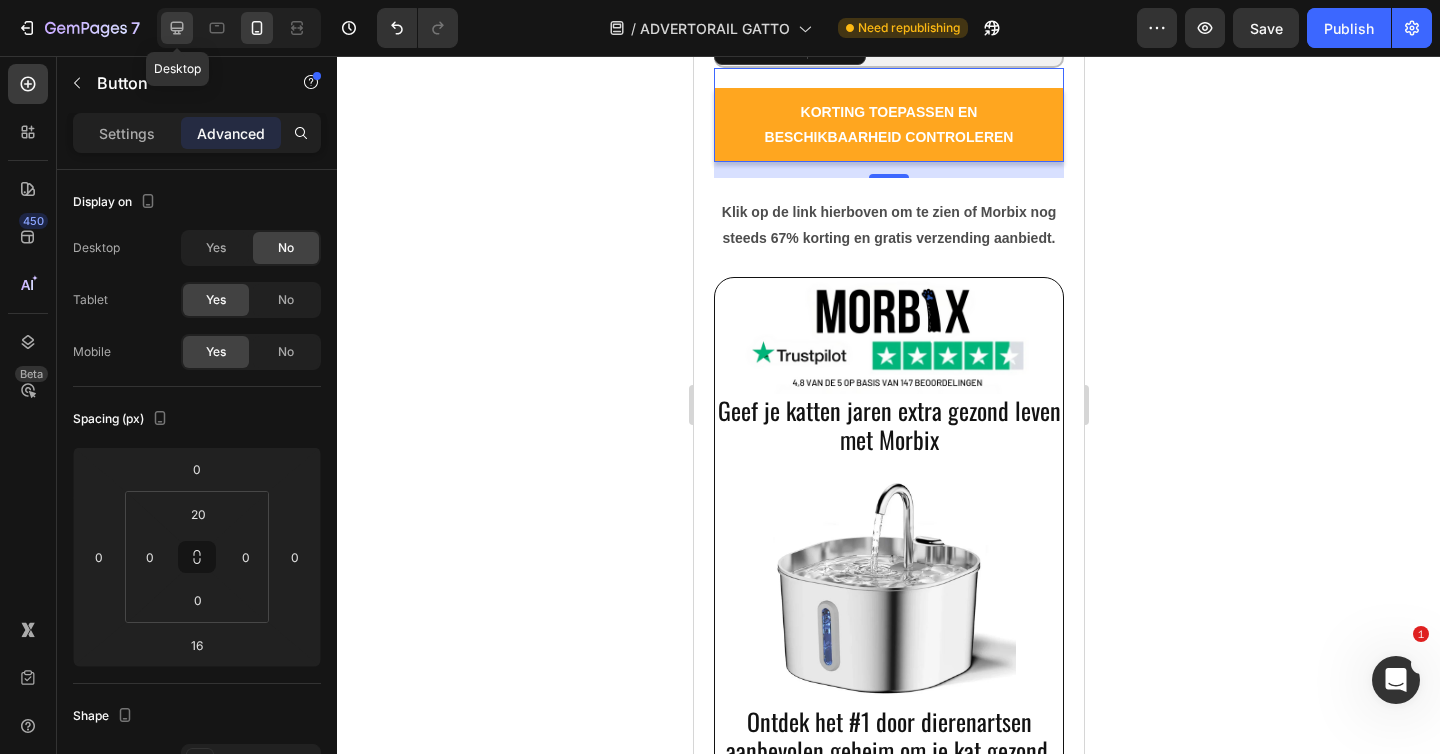 click 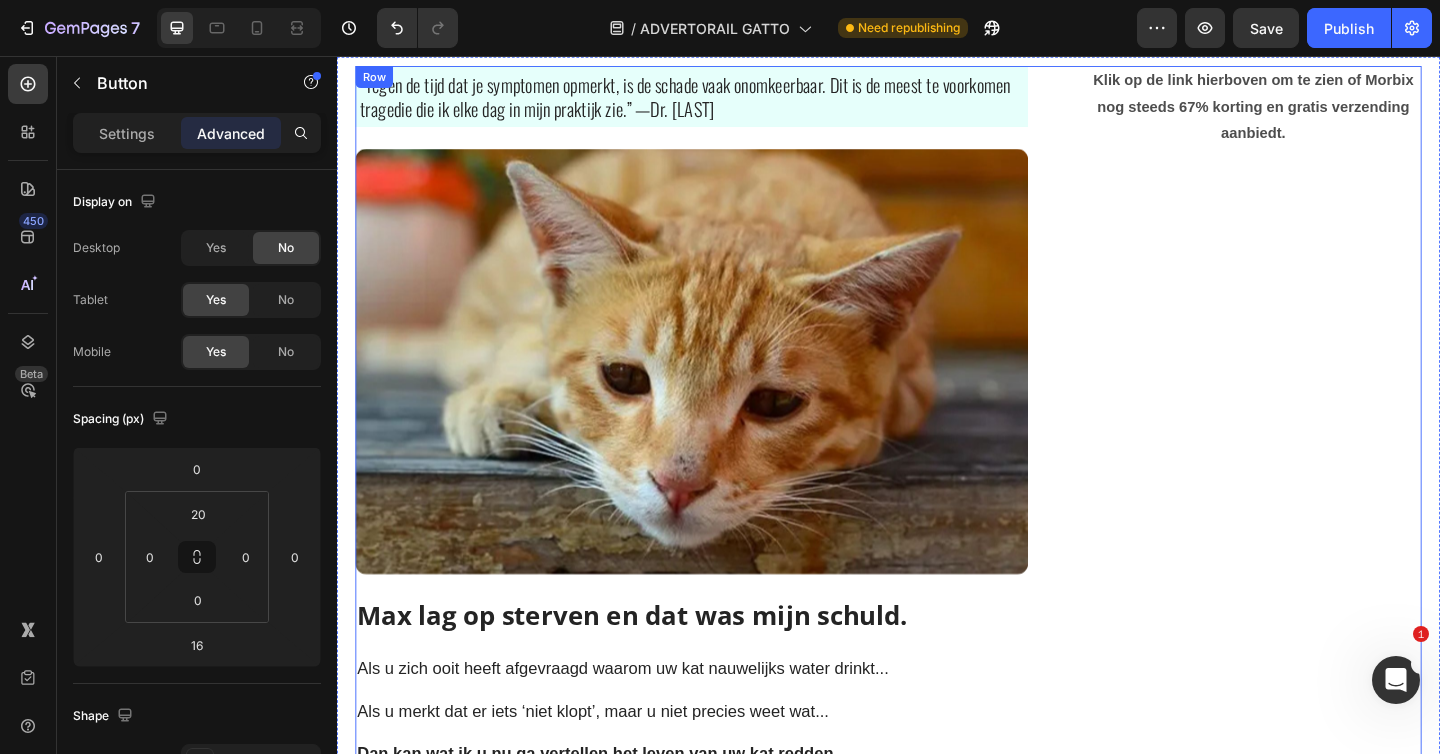 scroll, scrollTop: 0, scrollLeft: 0, axis: both 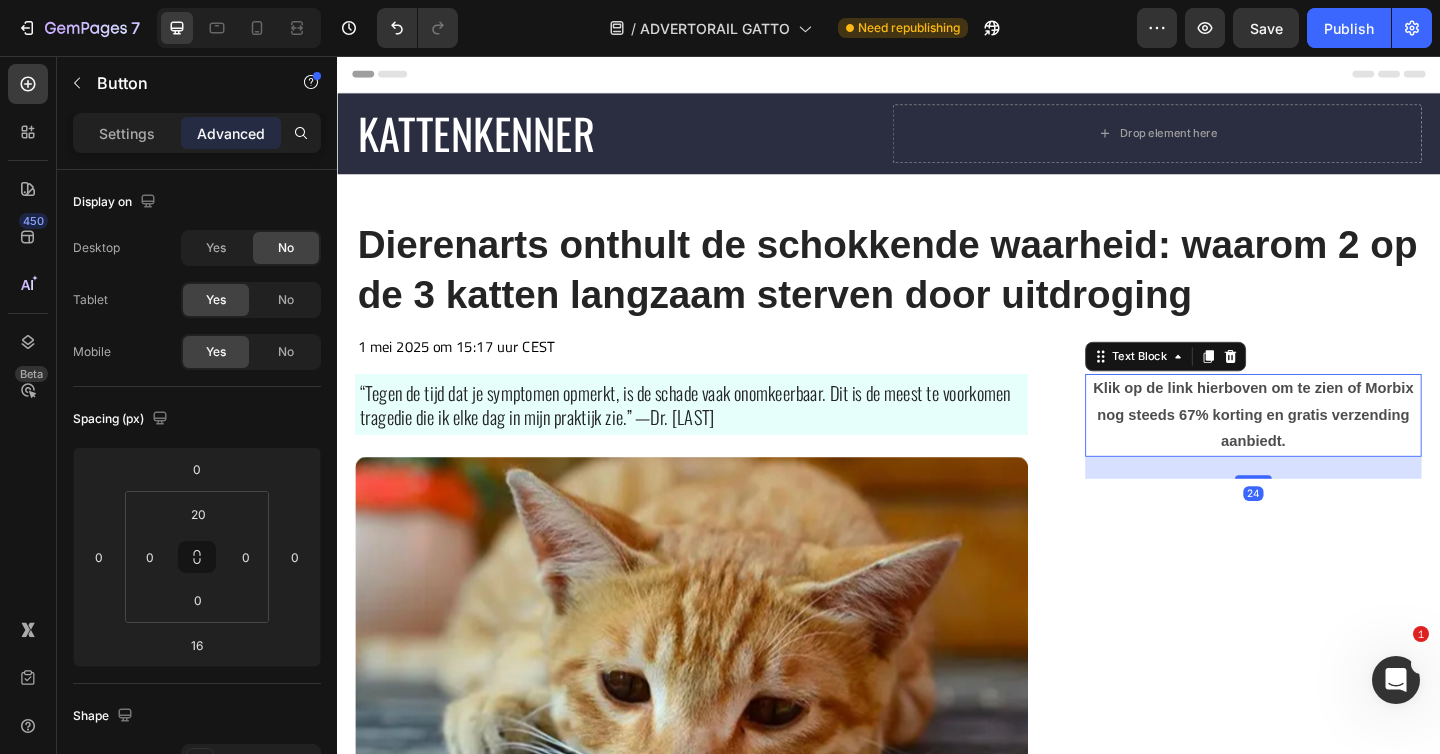 click on "Klik op de link hierboven om te zien of Morbix nog steeds 67% korting en gratis verzending aanbiedt." at bounding box center [1334, 447] 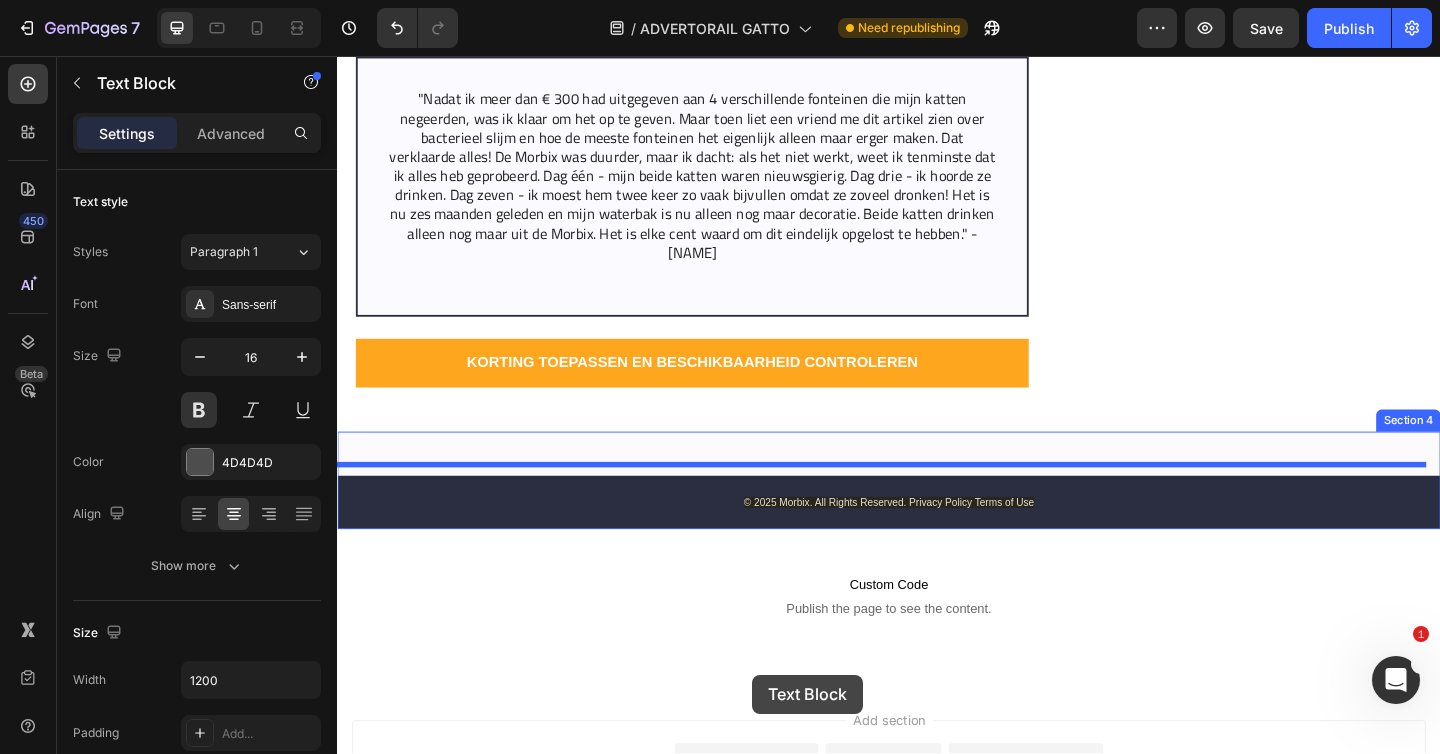 scroll, scrollTop: 12737, scrollLeft: 0, axis: vertical 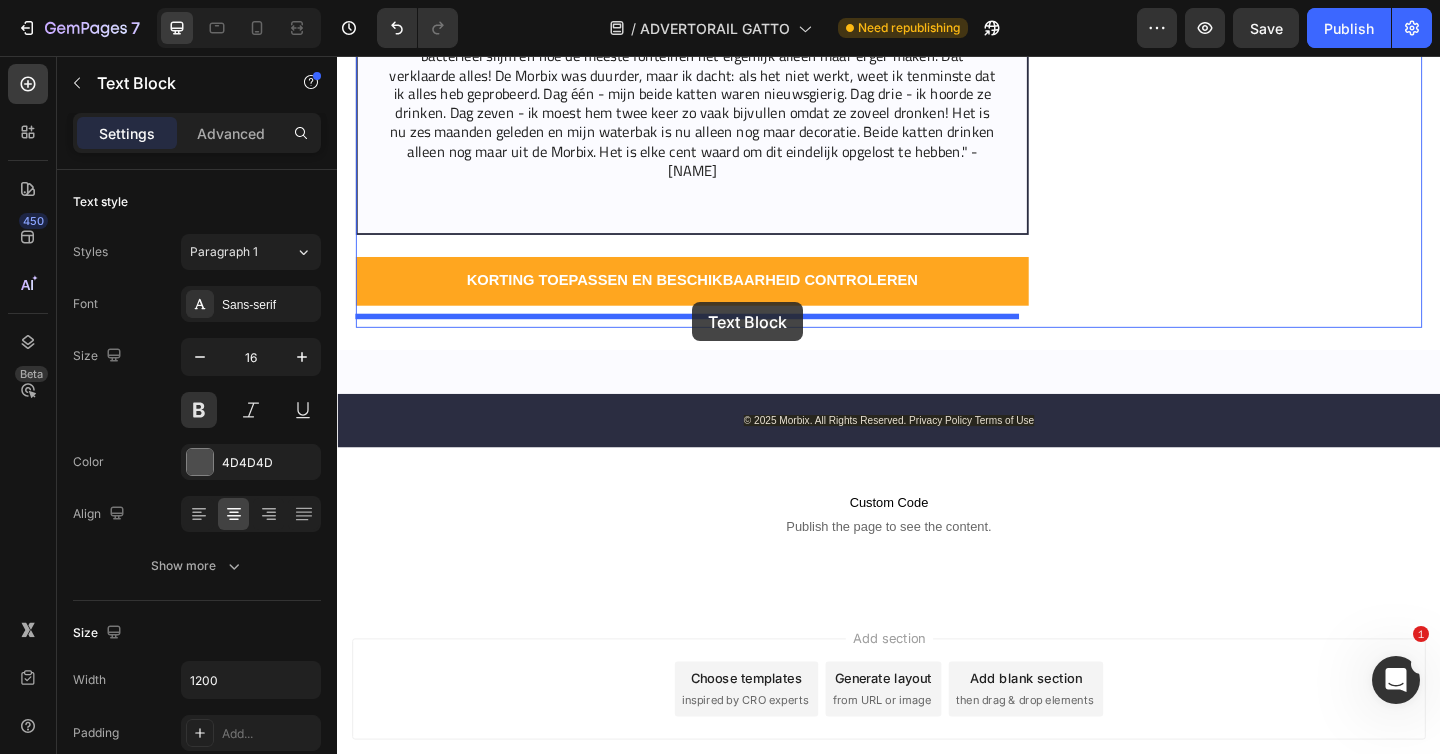 drag, startPoint x: 1156, startPoint y: 380, endPoint x: 722, endPoint y: 321, distance: 437.992 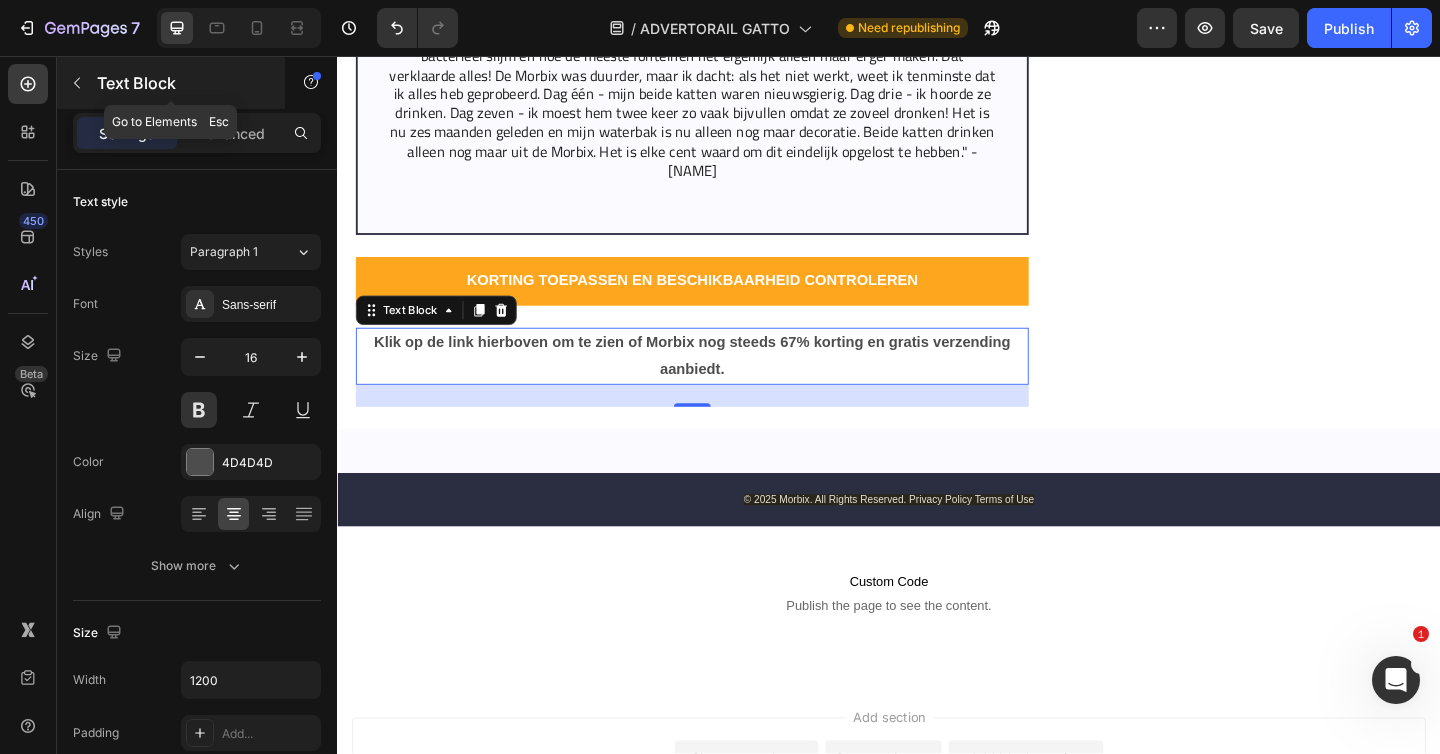 click 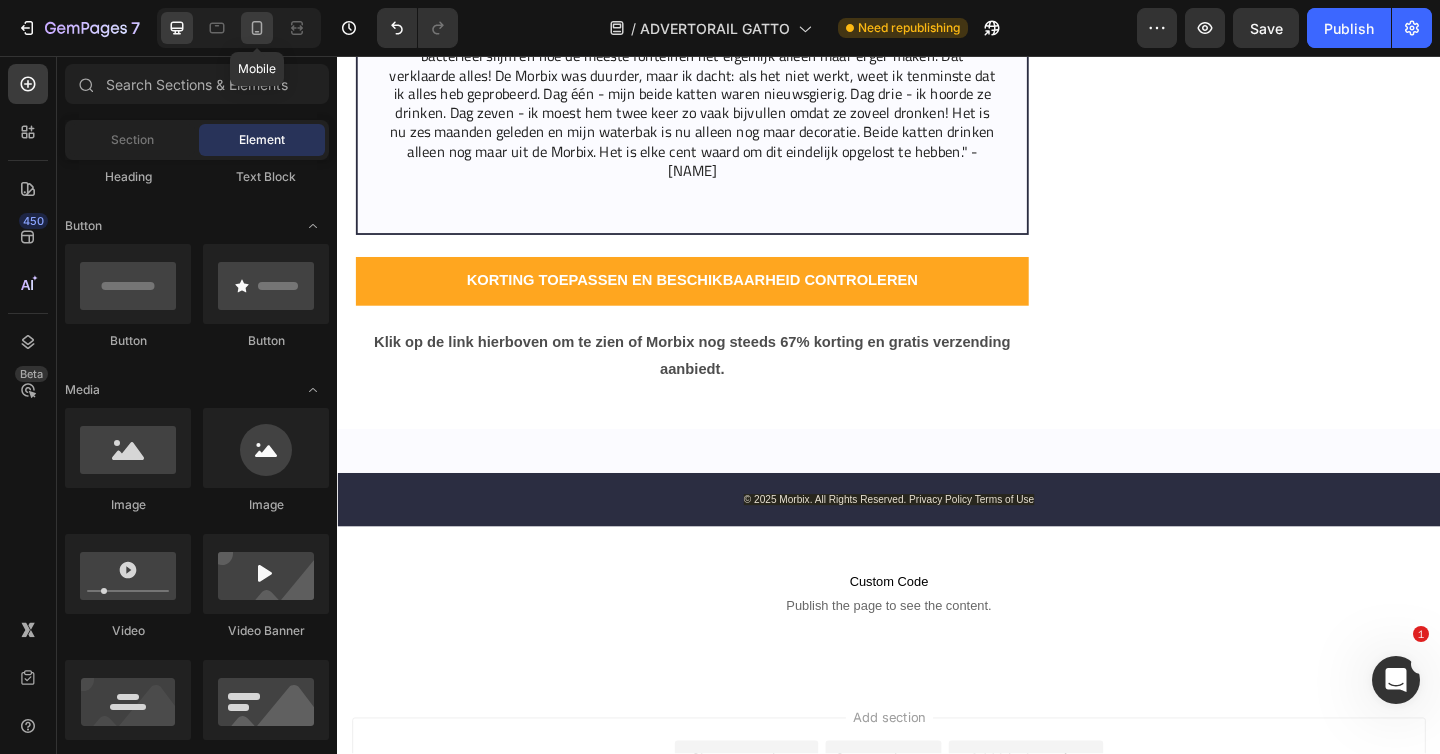 click 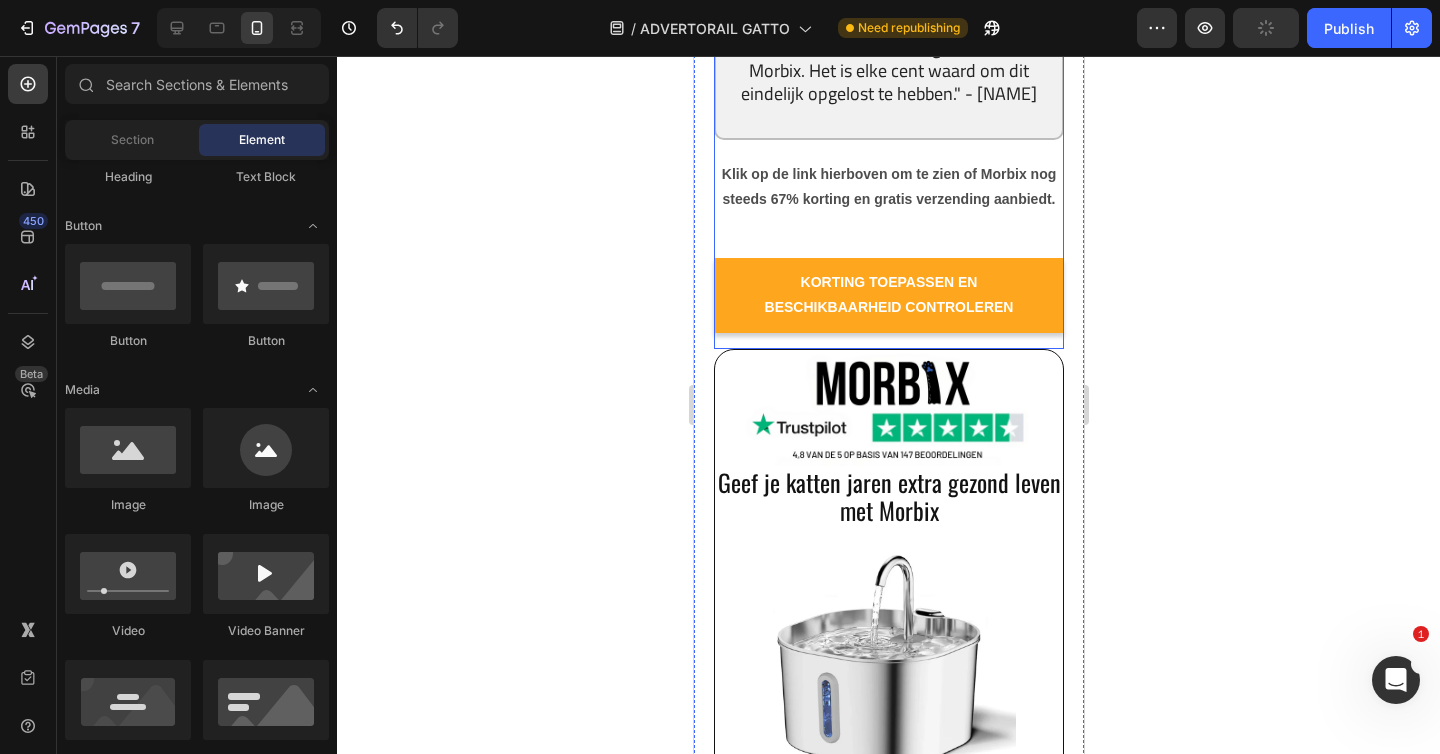 scroll, scrollTop: 14571, scrollLeft: 0, axis: vertical 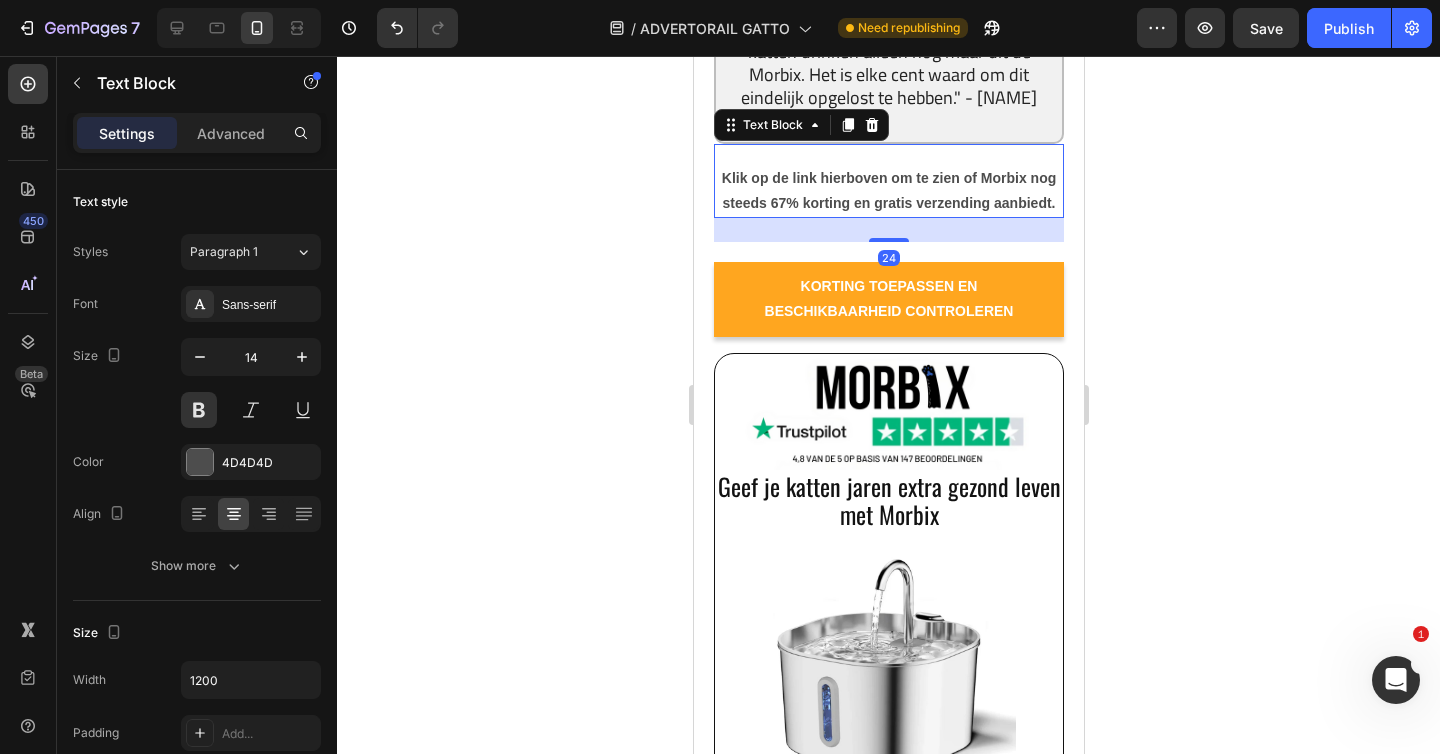 click on "Klik op de link hierboven om te zien of Morbix nog steeds 67% korting en gratis verzending aanbiedt." at bounding box center (888, 191) 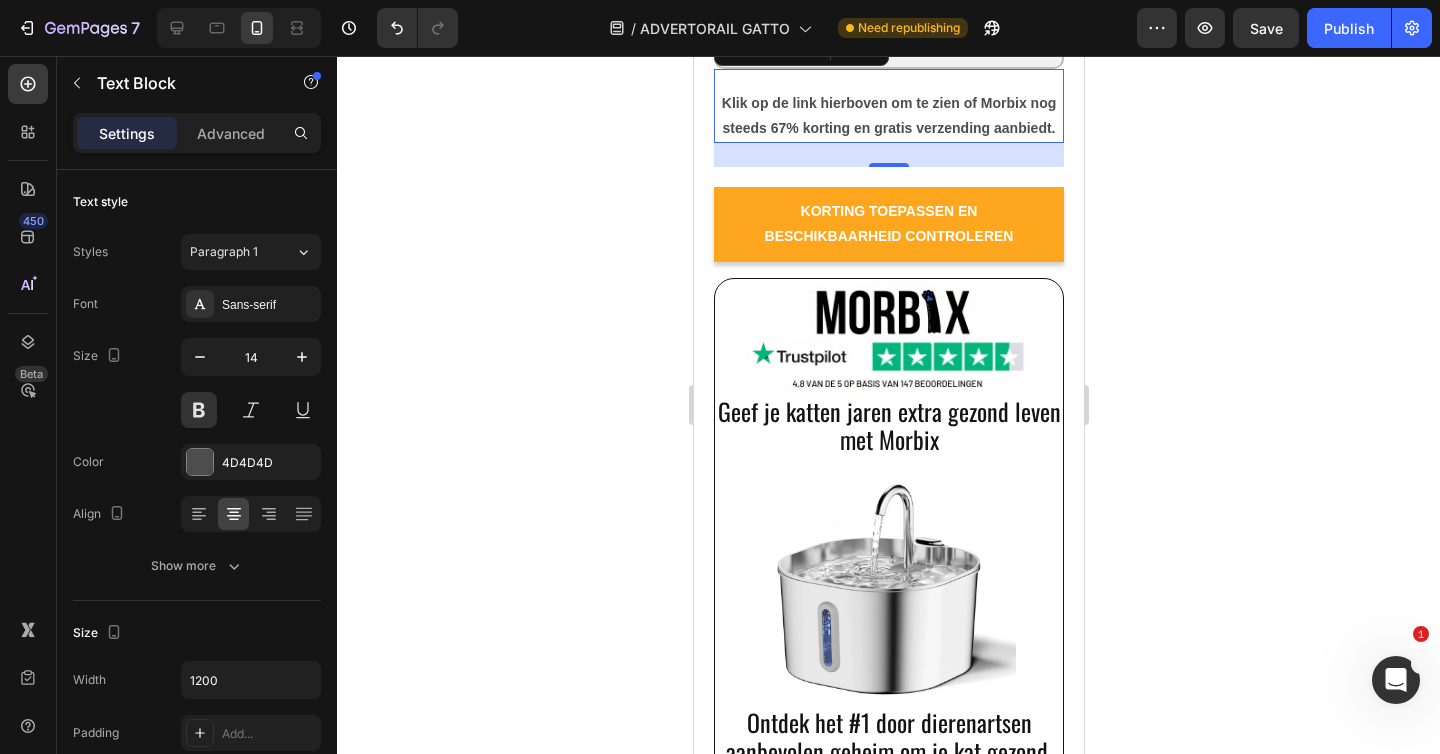 scroll, scrollTop: 14749, scrollLeft: 0, axis: vertical 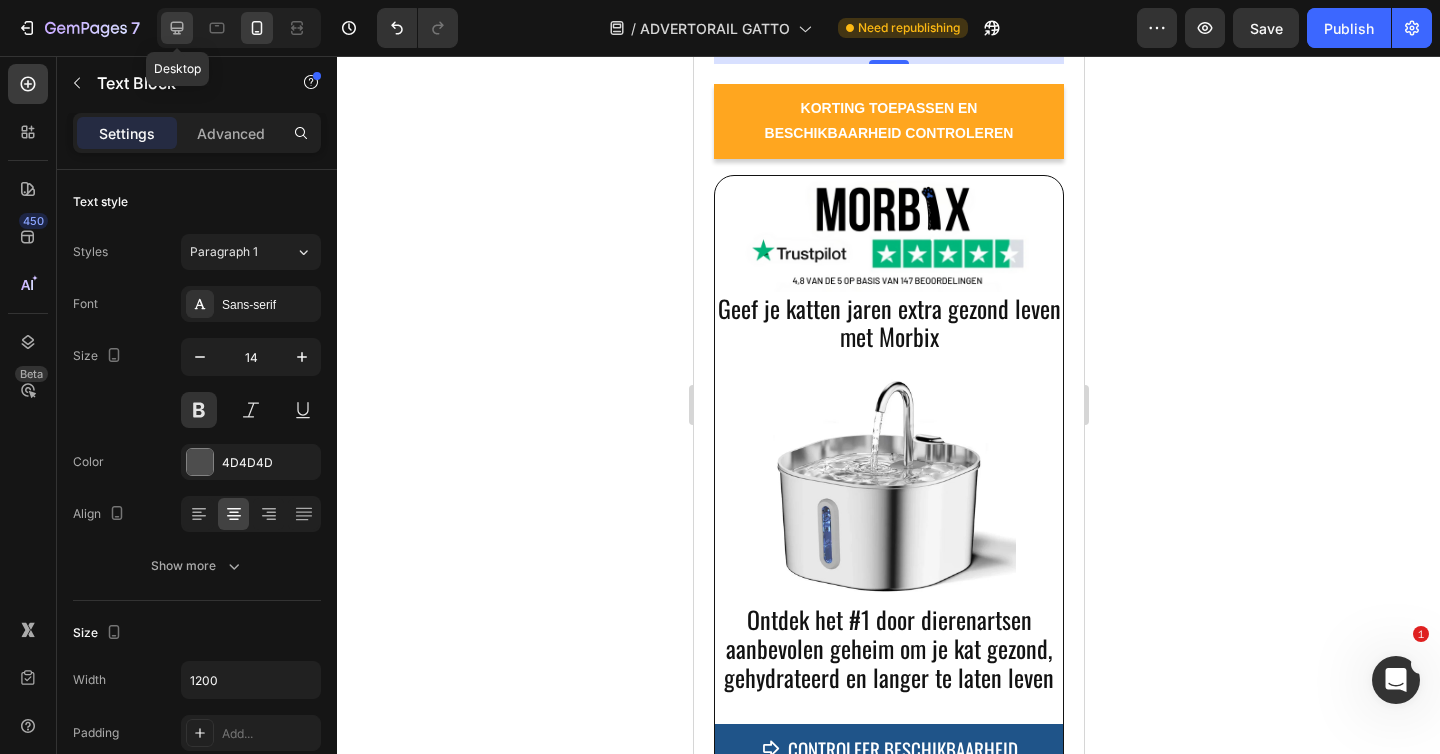 click 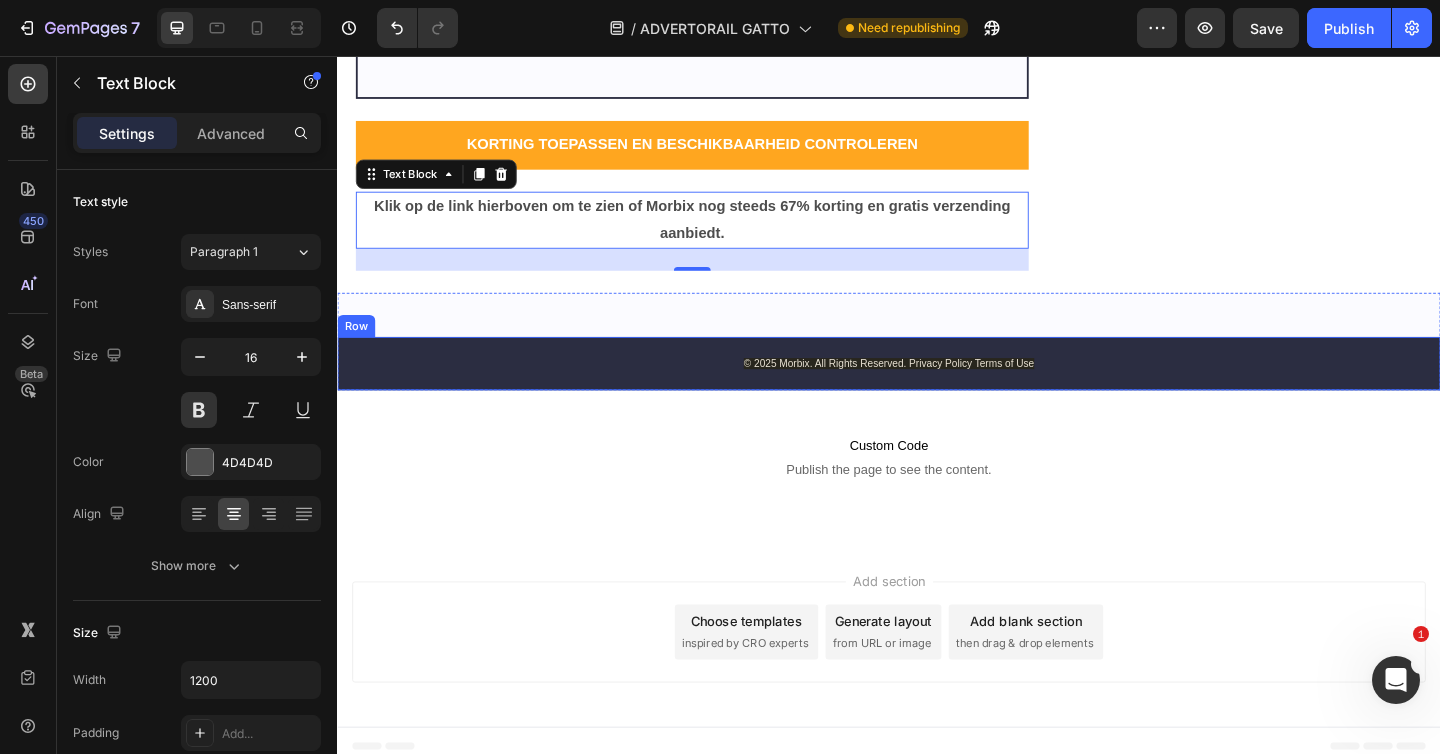 scroll, scrollTop: 12886, scrollLeft: 0, axis: vertical 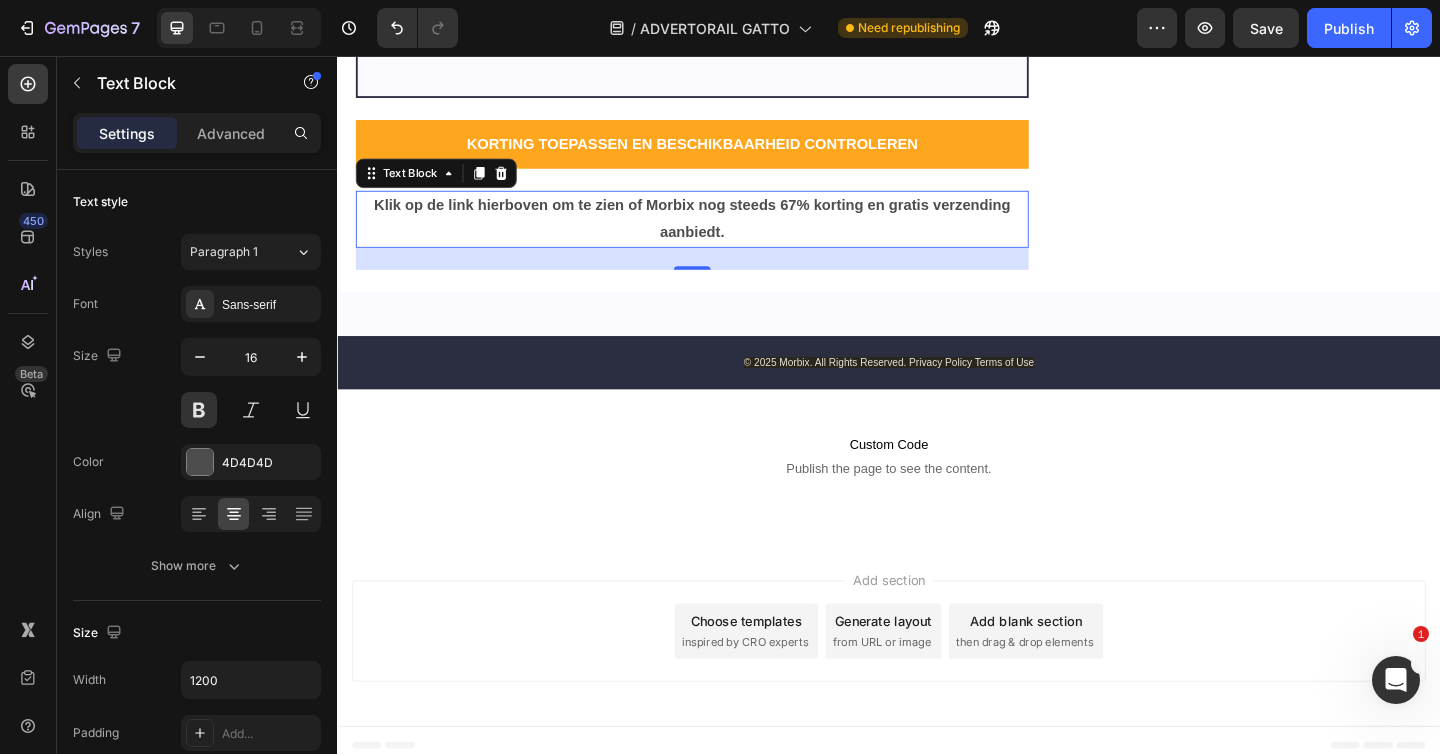 click on "Klik op de link hierboven om te zien of Morbix nog steeds 67% korting en gratis verzending aanbiedt." at bounding box center (723, 234) 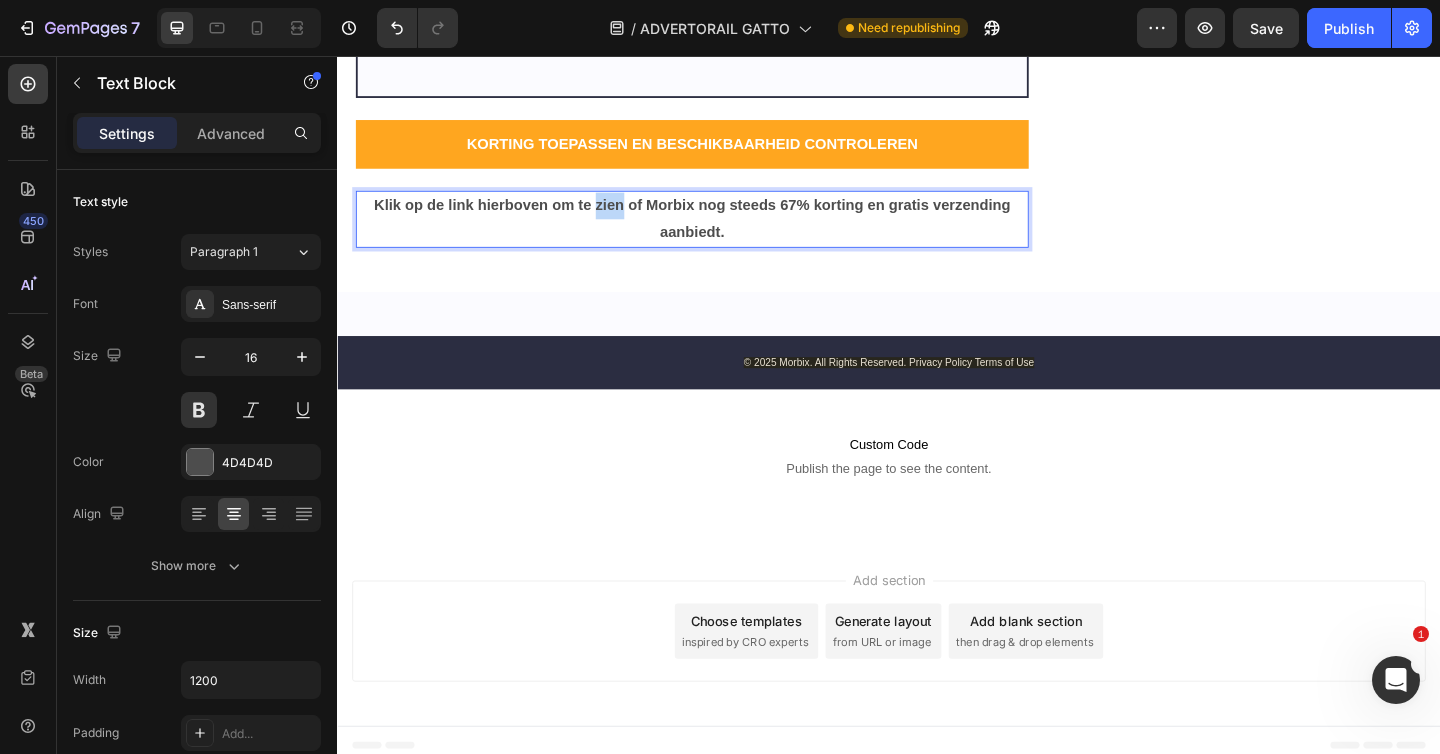 click on "Klik op de link hierboven om te zien of Morbix nog steeds 67% korting en gratis verzending aanbiedt." at bounding box center (723, 234) 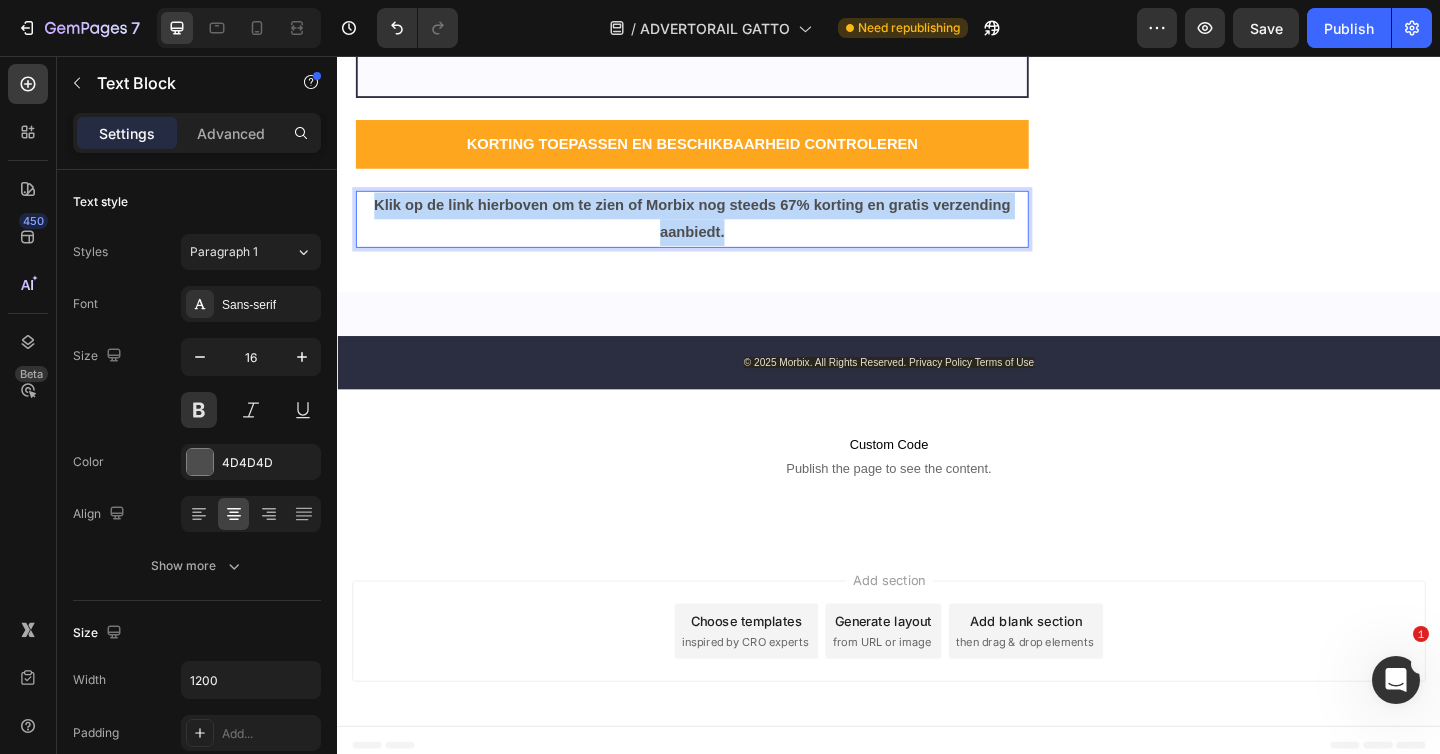 click on "Klik op de link hierboven om te zien of Morbix nog steeds 67% korting en gratis verzending aanbiedt." at bounding box center [723, 234] 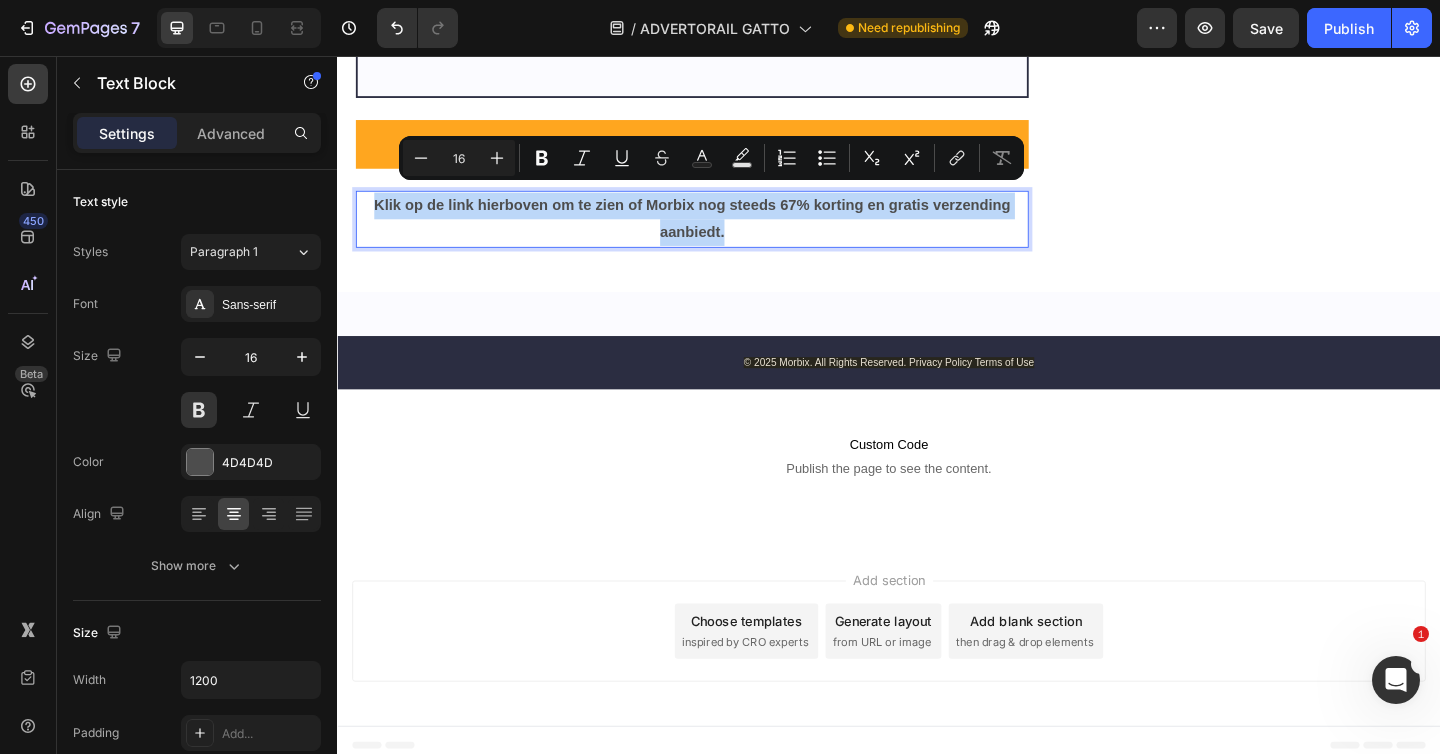 copy on "Klik op de link hierboven om te zien of Morbix nog steeds 67% korting en gratis verzending aanbiedt." 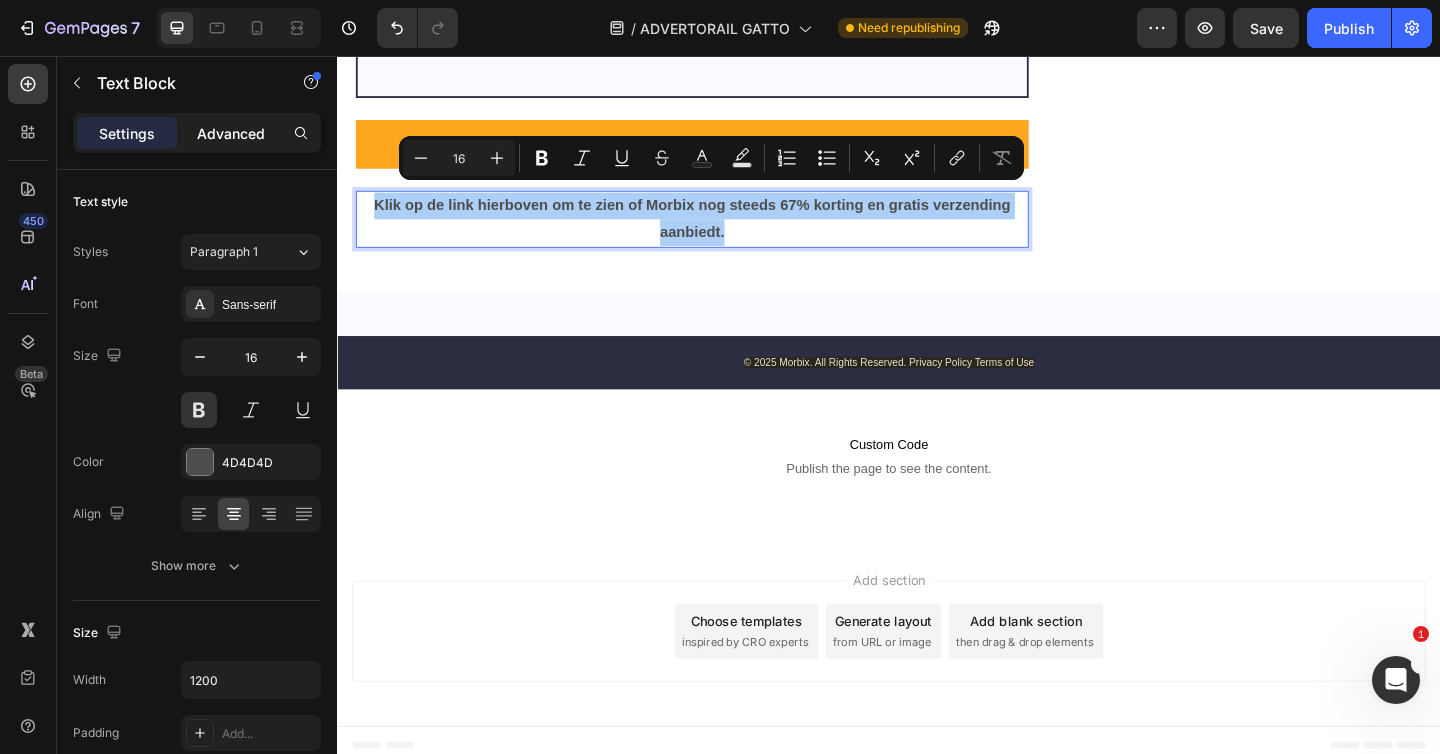 click on "Advanced" at bounding box center [231, 133] 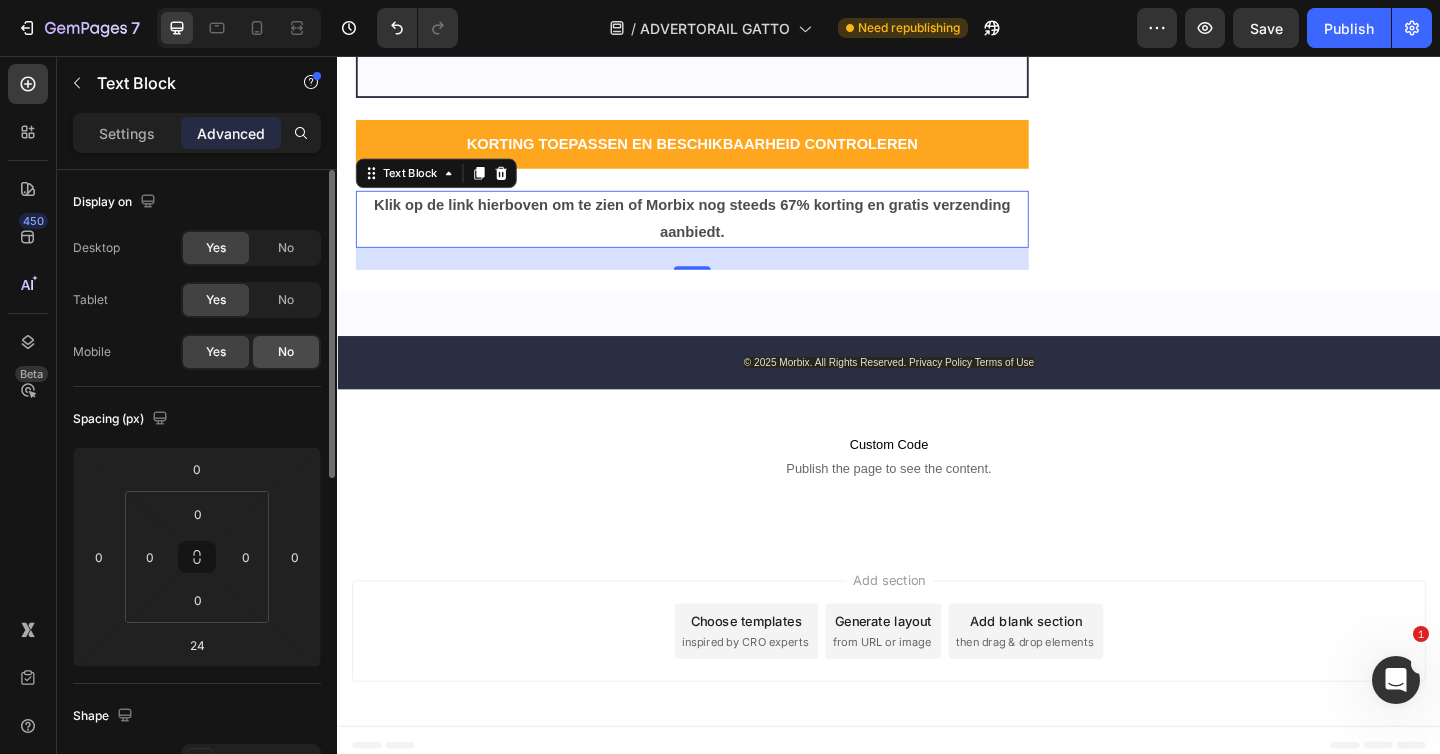 click on "No" 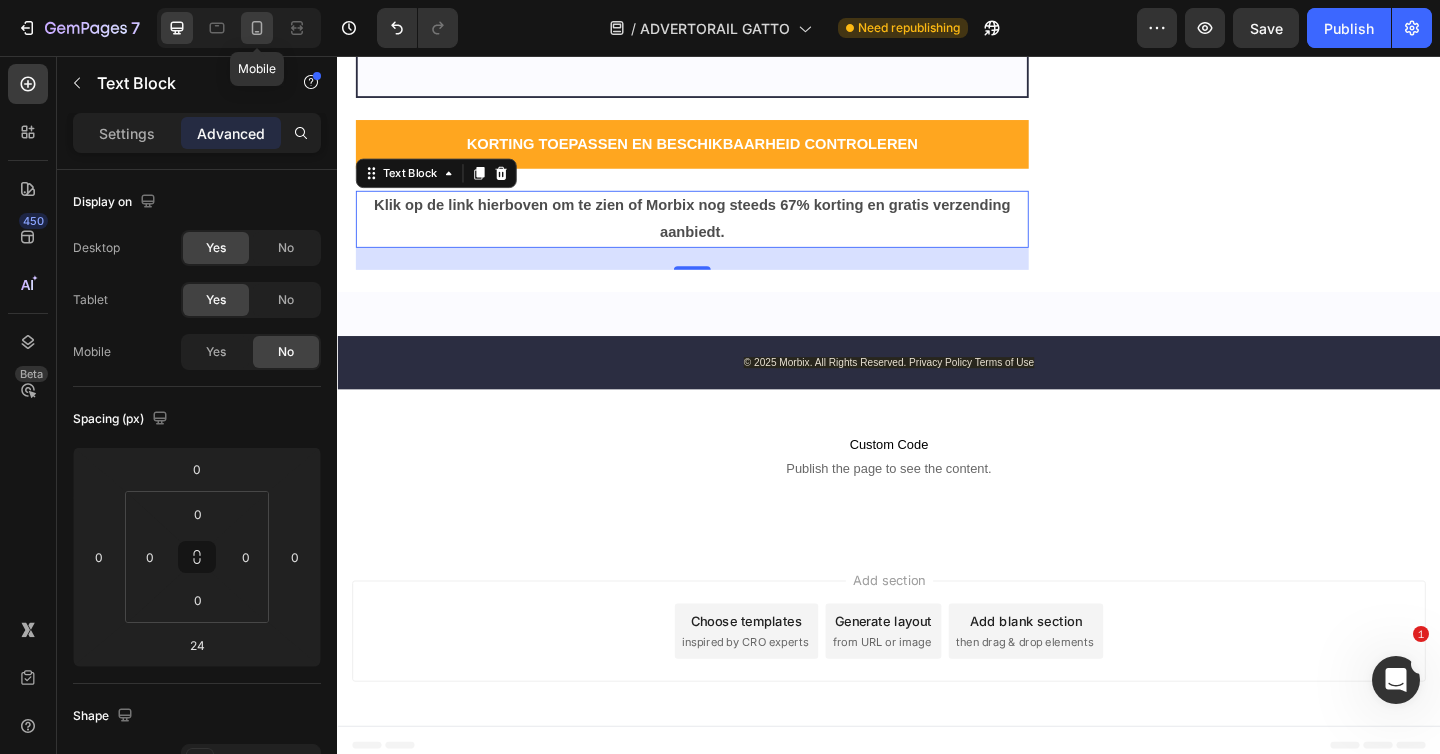 click 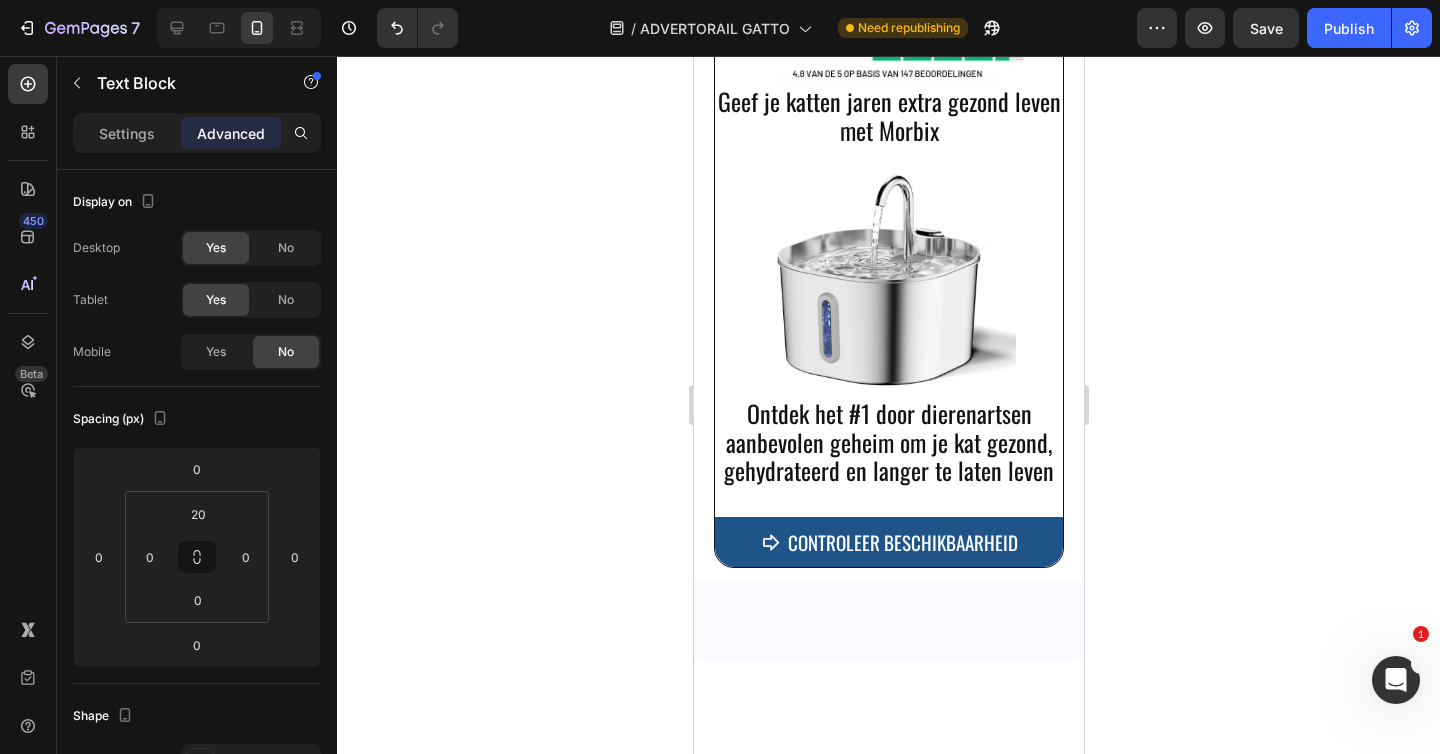 scroll, scrollTop: 14838, scrollLeft: 0, axis: vertical 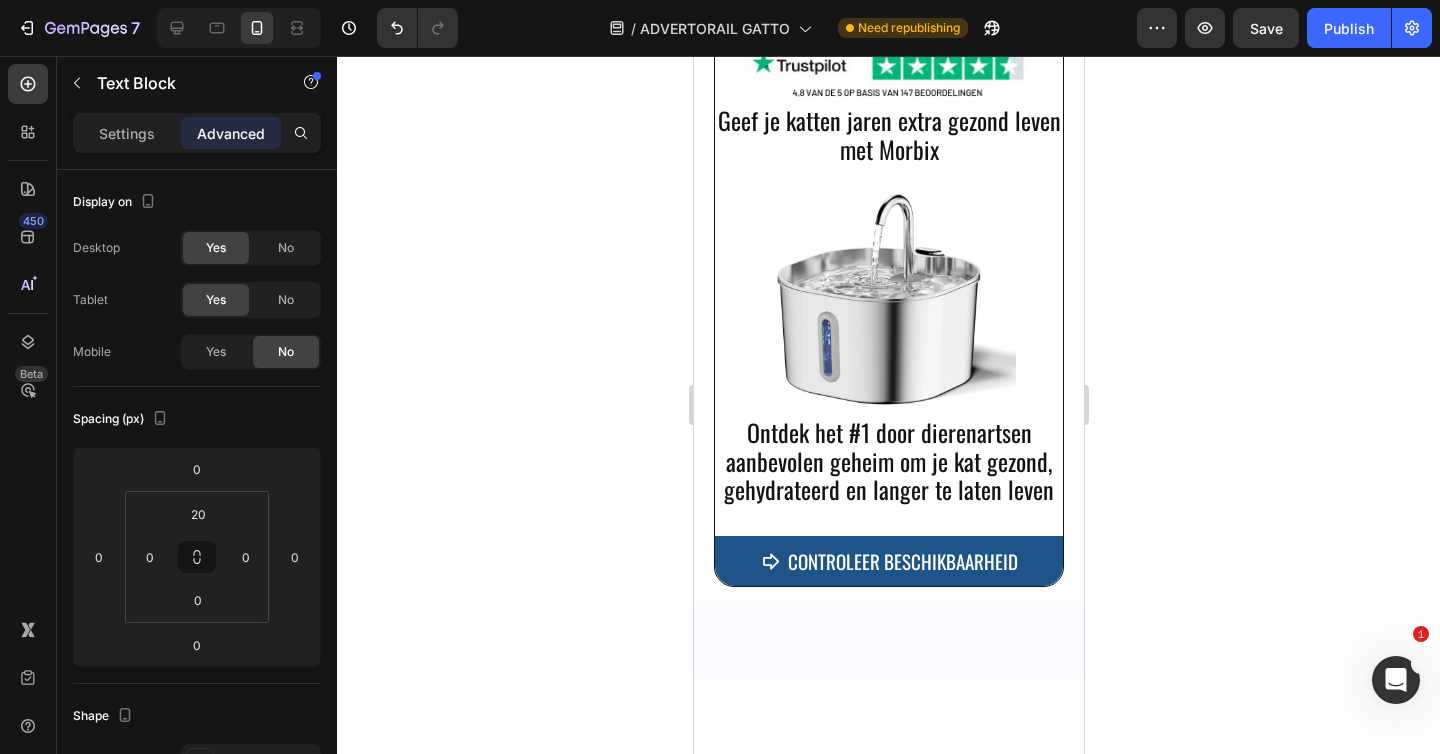 click on "KORTING TOEPASSEN EN BESCHIKBAARHEID CONTROLEREN Button" at bounding box center [888, -68] 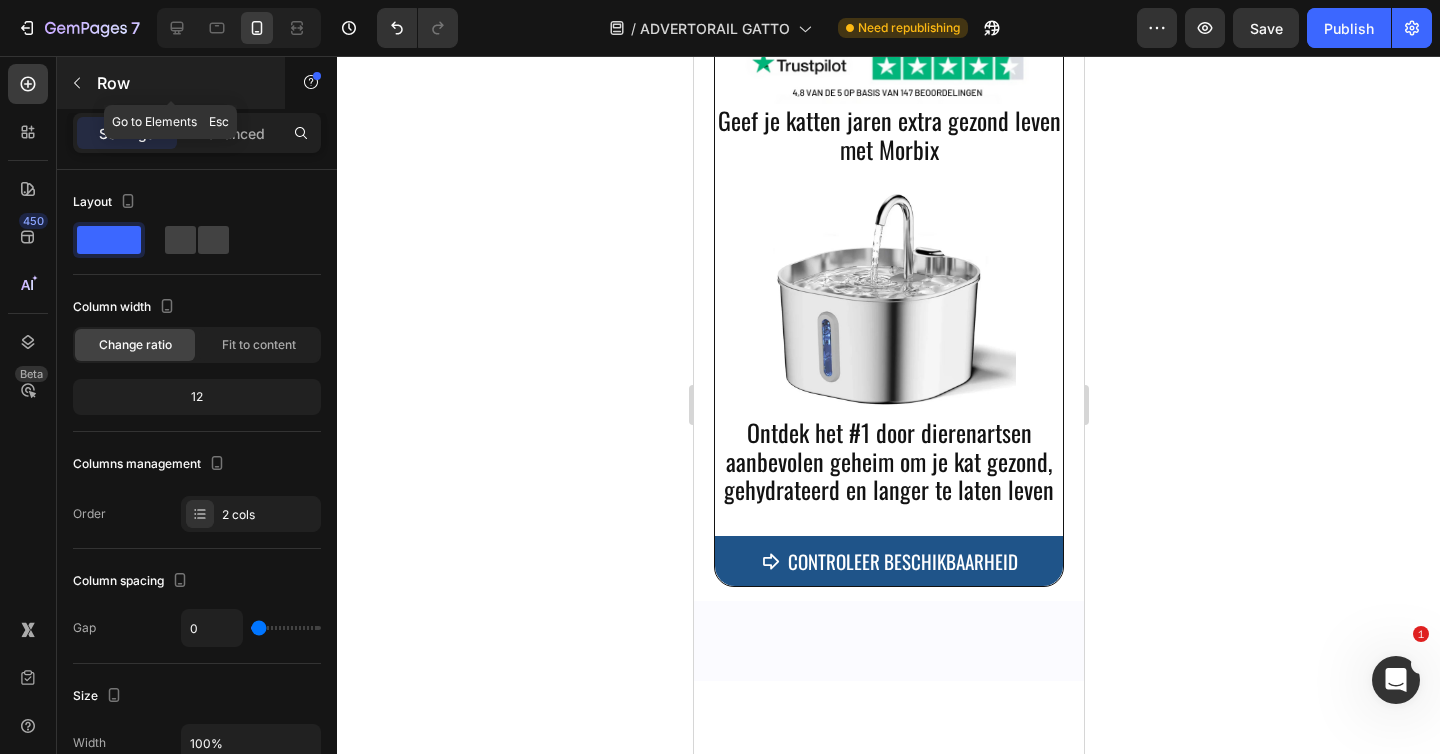 click 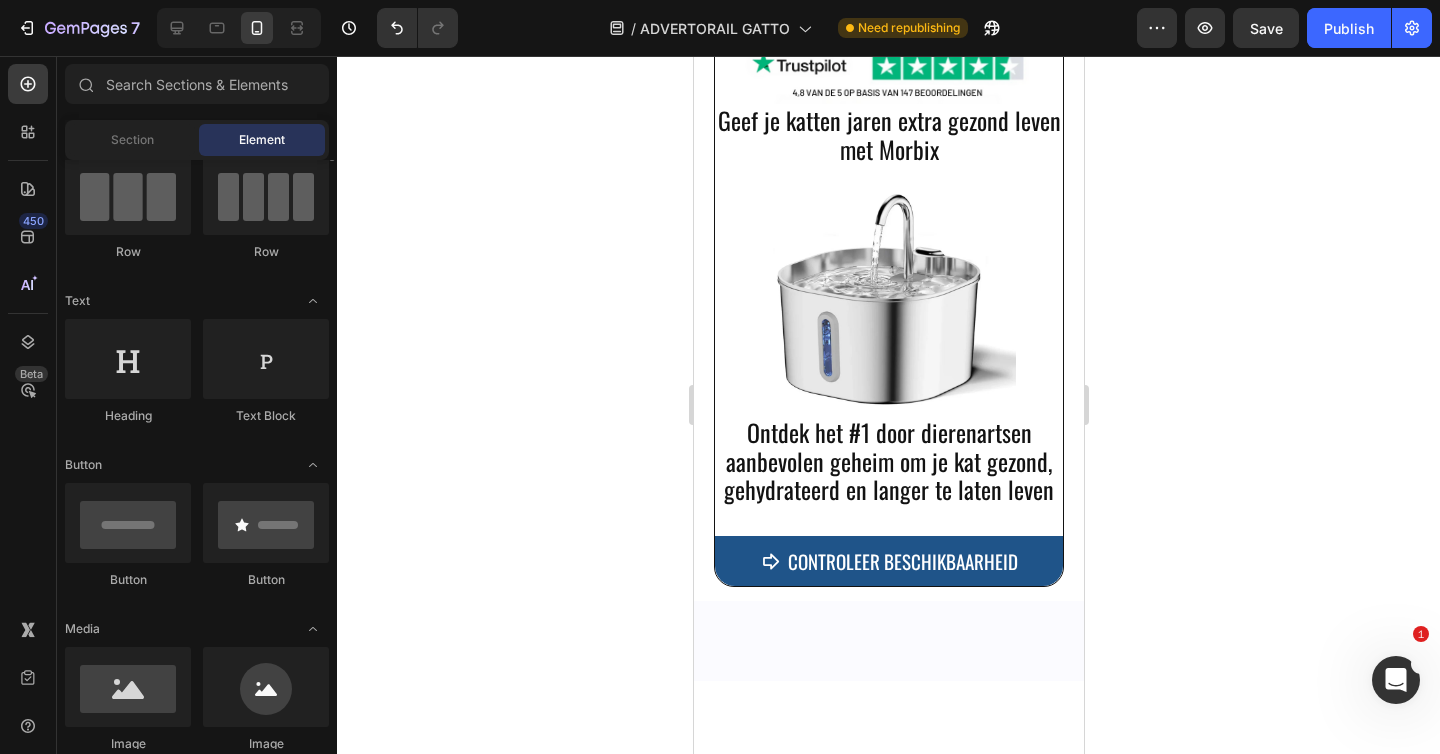 scroll, scrollTop: 0, scrollLeft: 0, axis: both 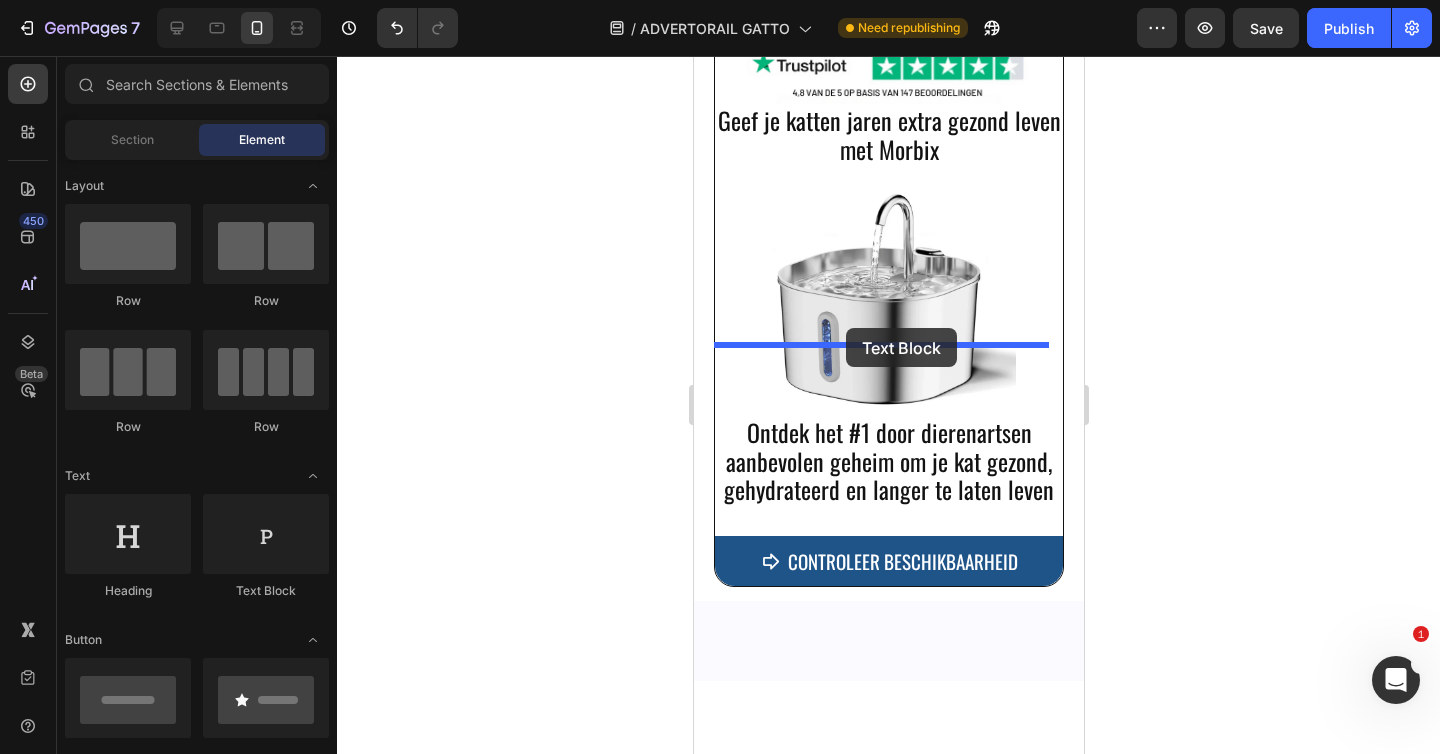 drag, startPoint x: 970, startPoint y: 604, endPoint x: 845, endPoint y: 328, distance: 302.9868 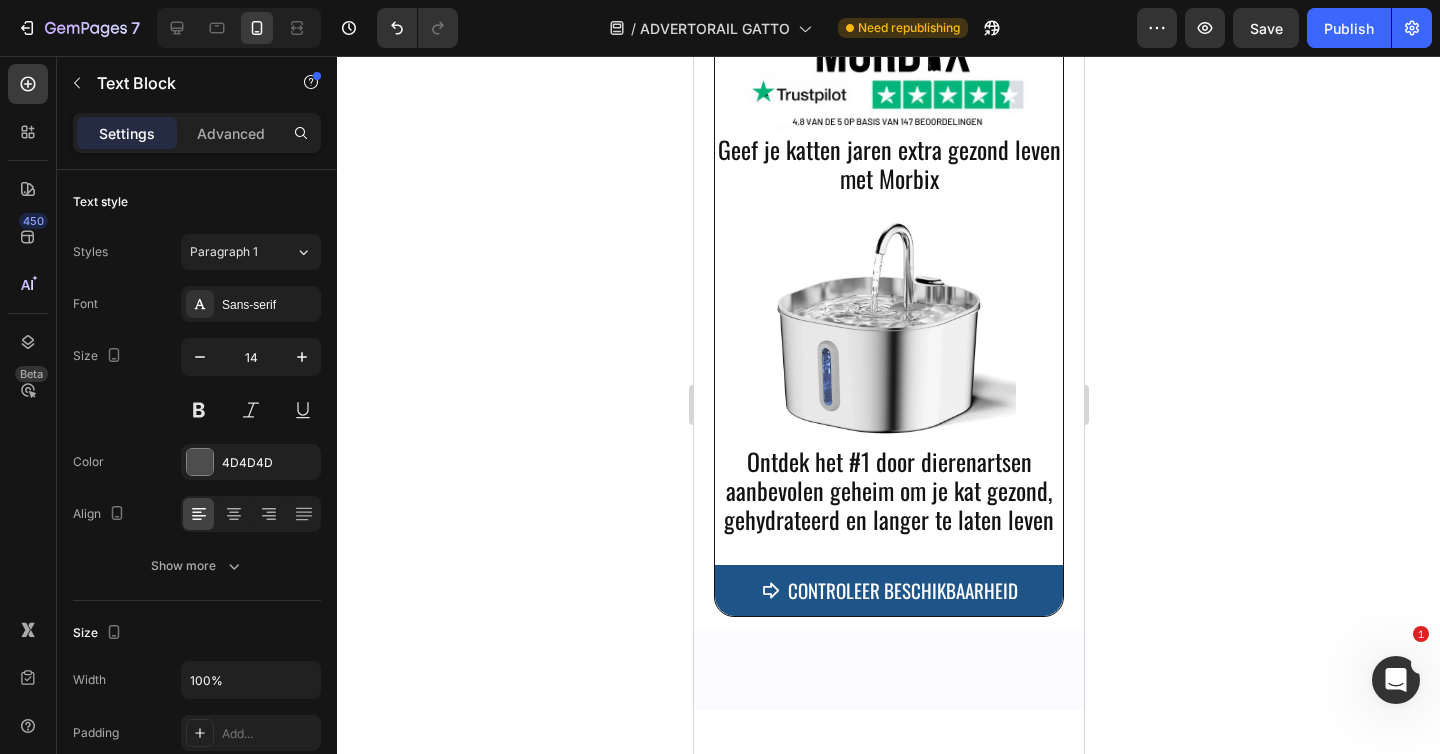 click on "Replace this text with your content" at bounding box center [888, 1] 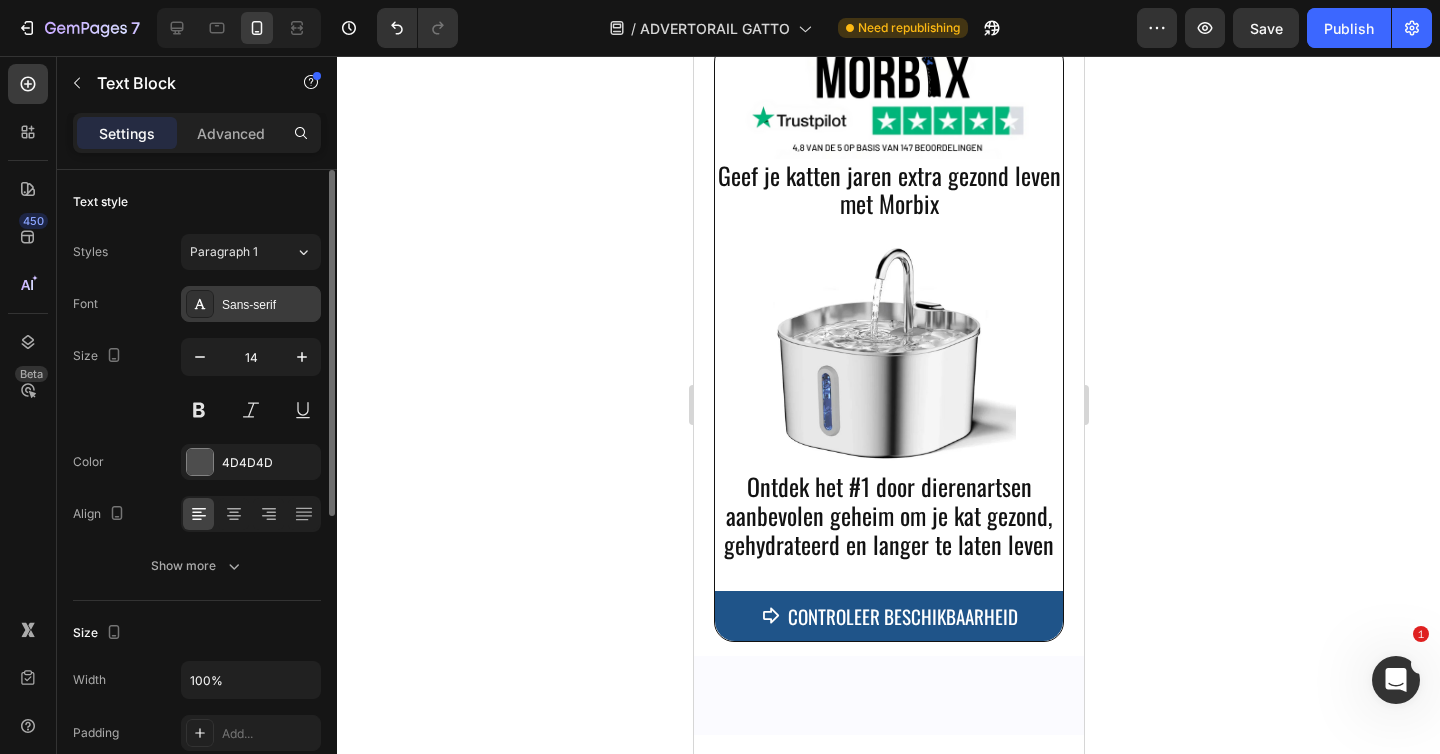 click on "Sans-serif" at bounding box center [269, 305] 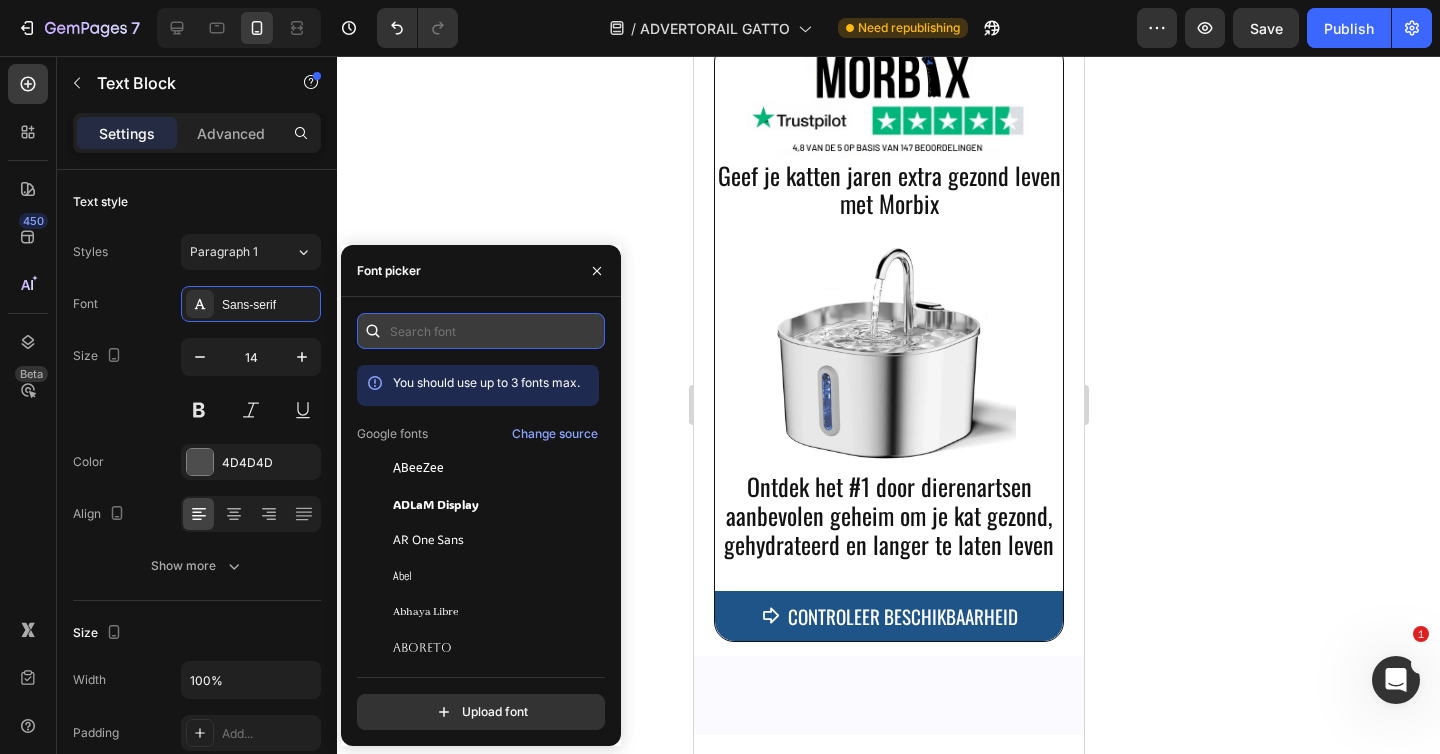 click at bounding box center (481, 331) 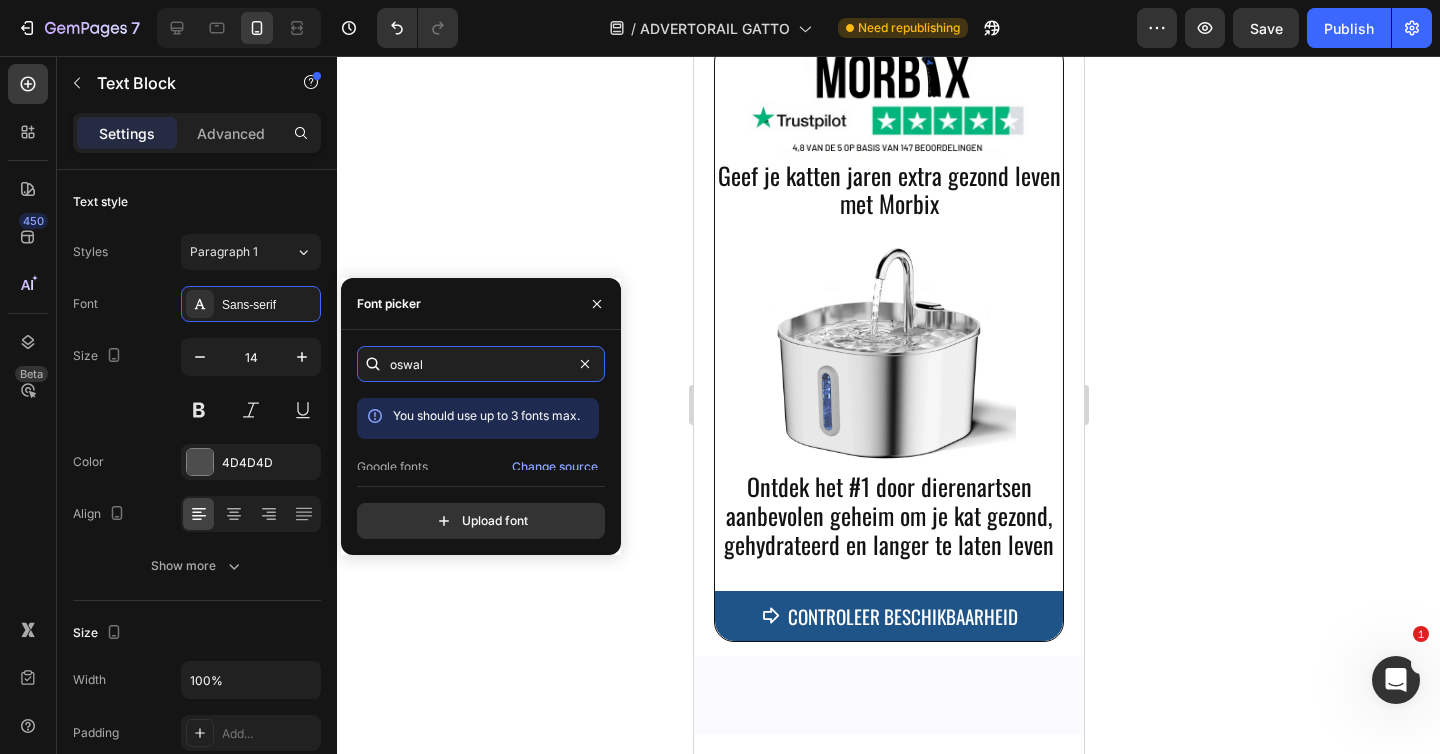 scroll, scrollTop: 49, scrollLeft: 0, axis: vertical 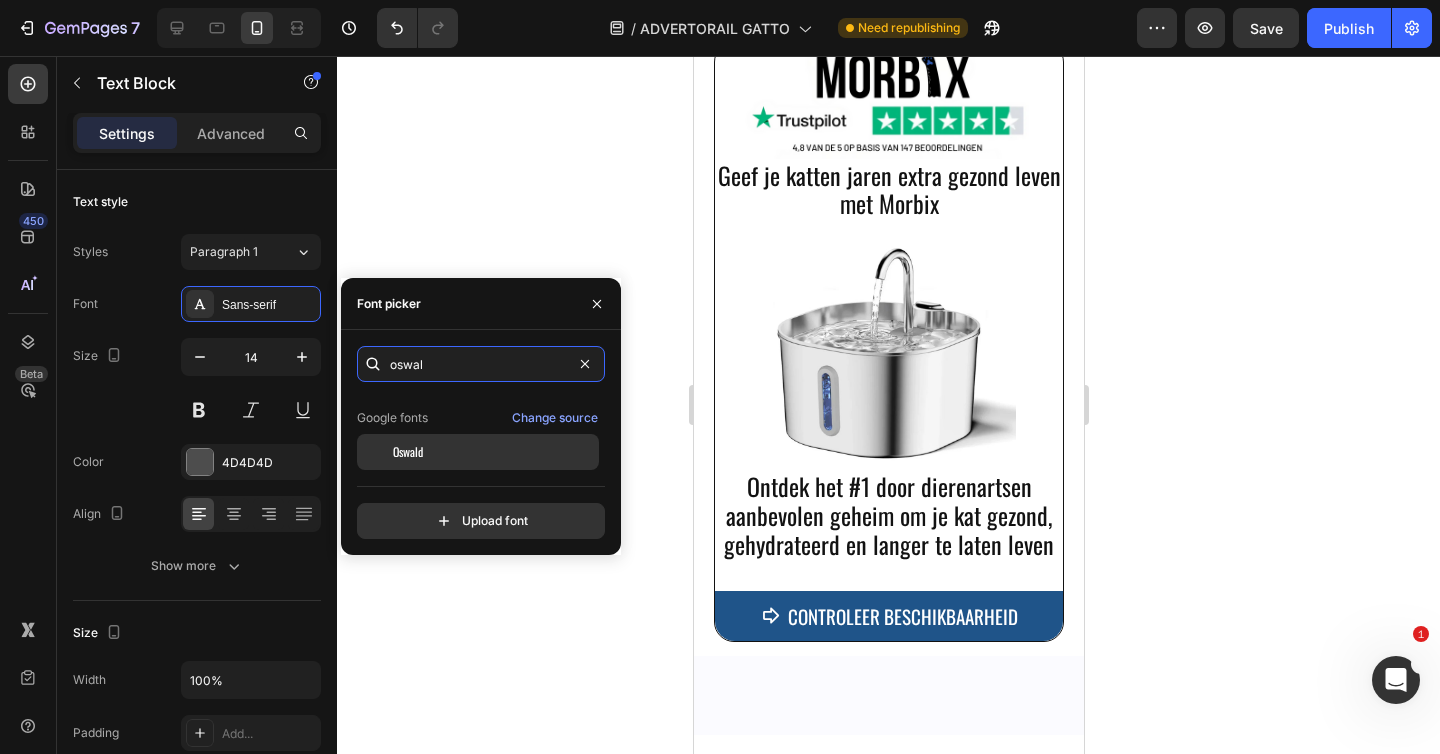type on "oswal" 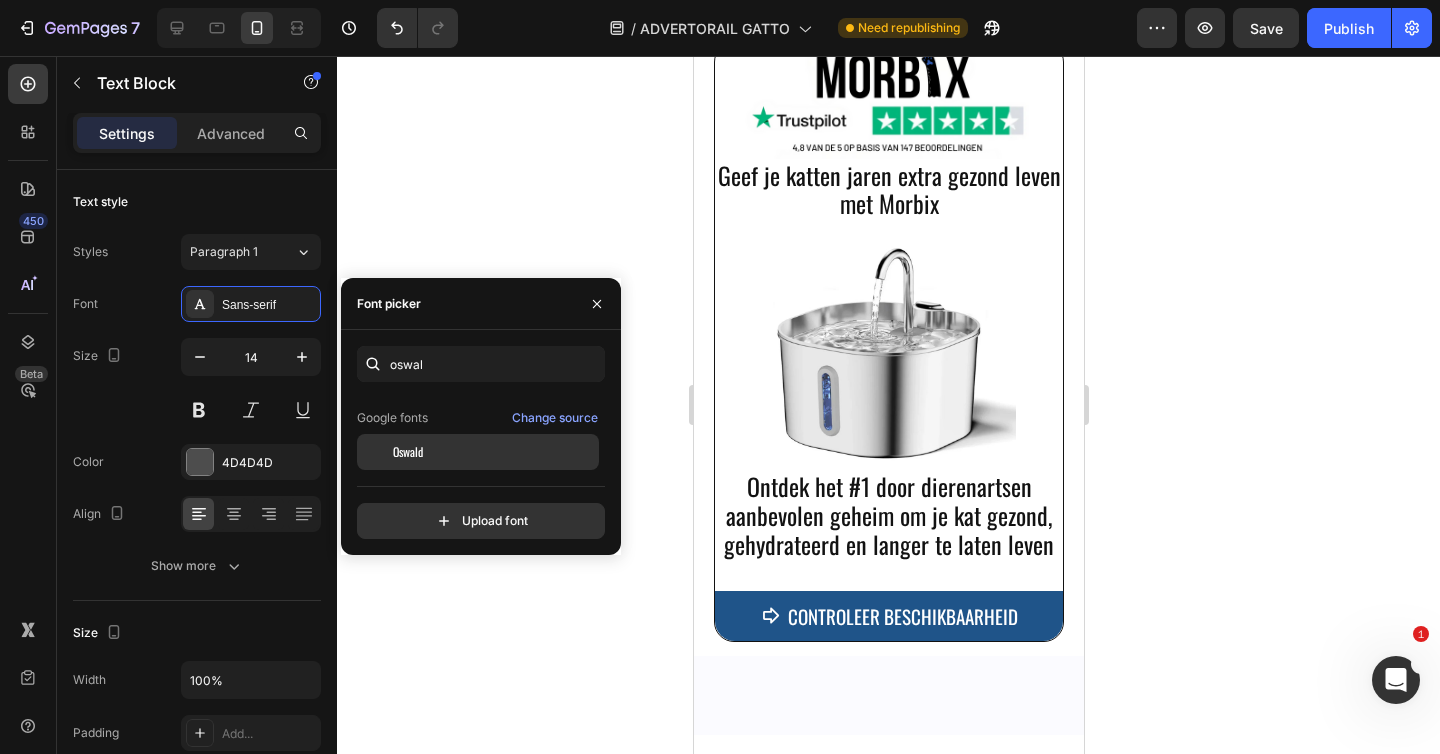 click on "Oswald" at bounding box center [494, 452] 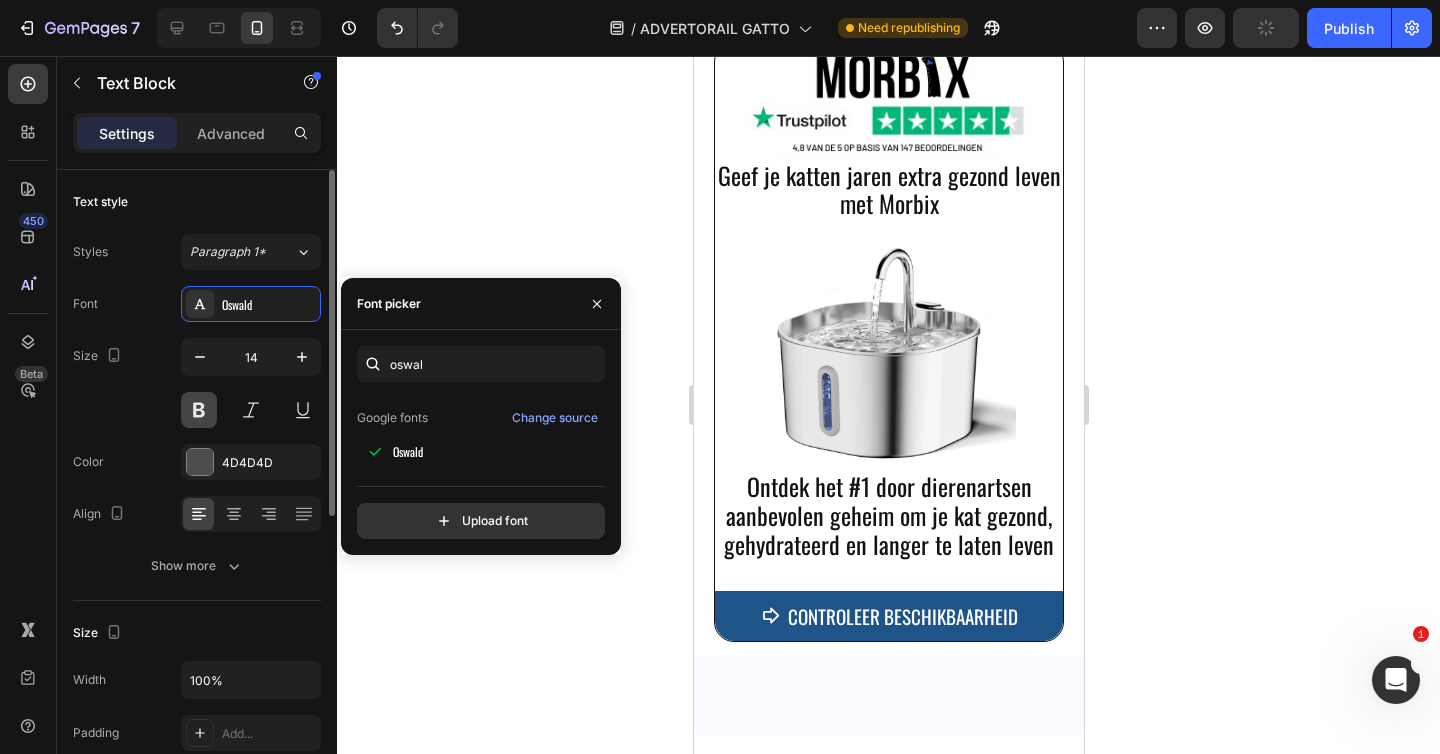 click at bounding box center (199, 410) 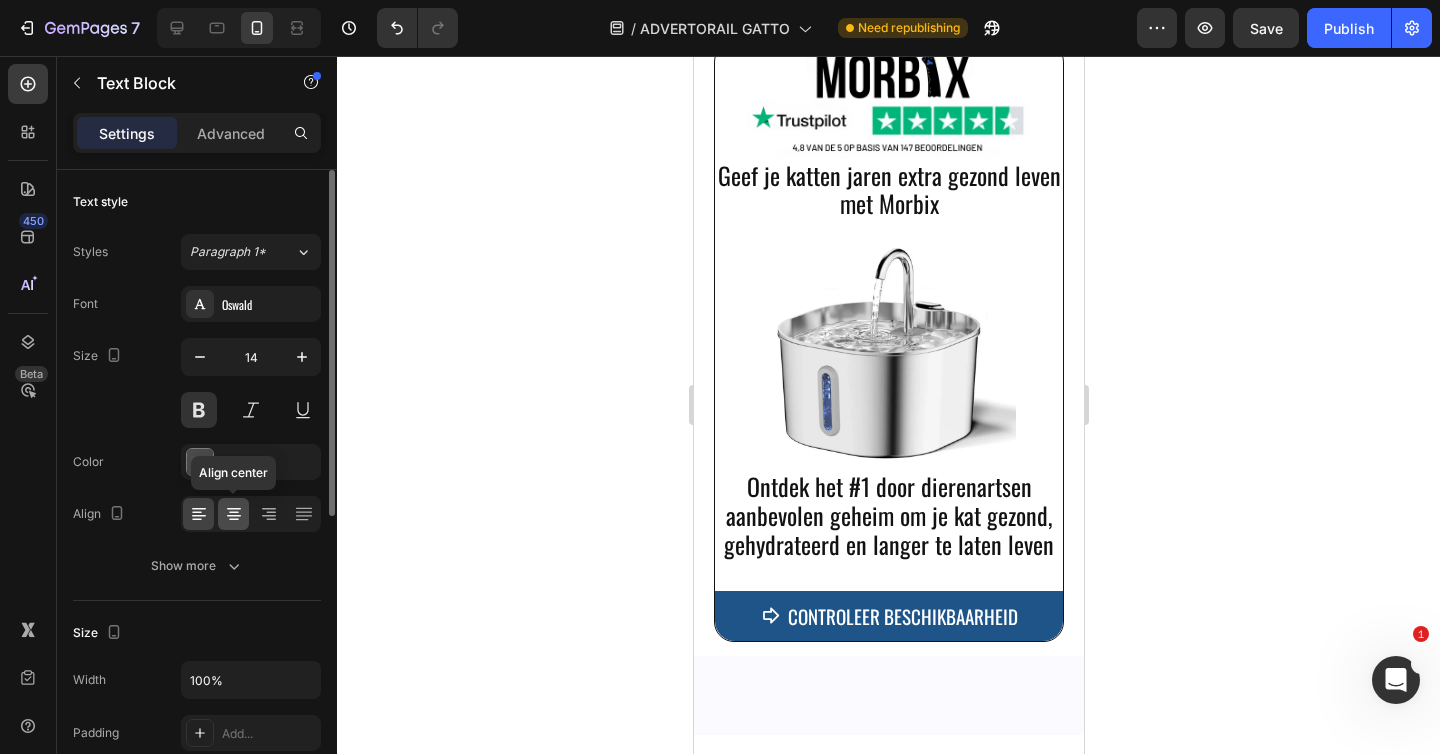 click 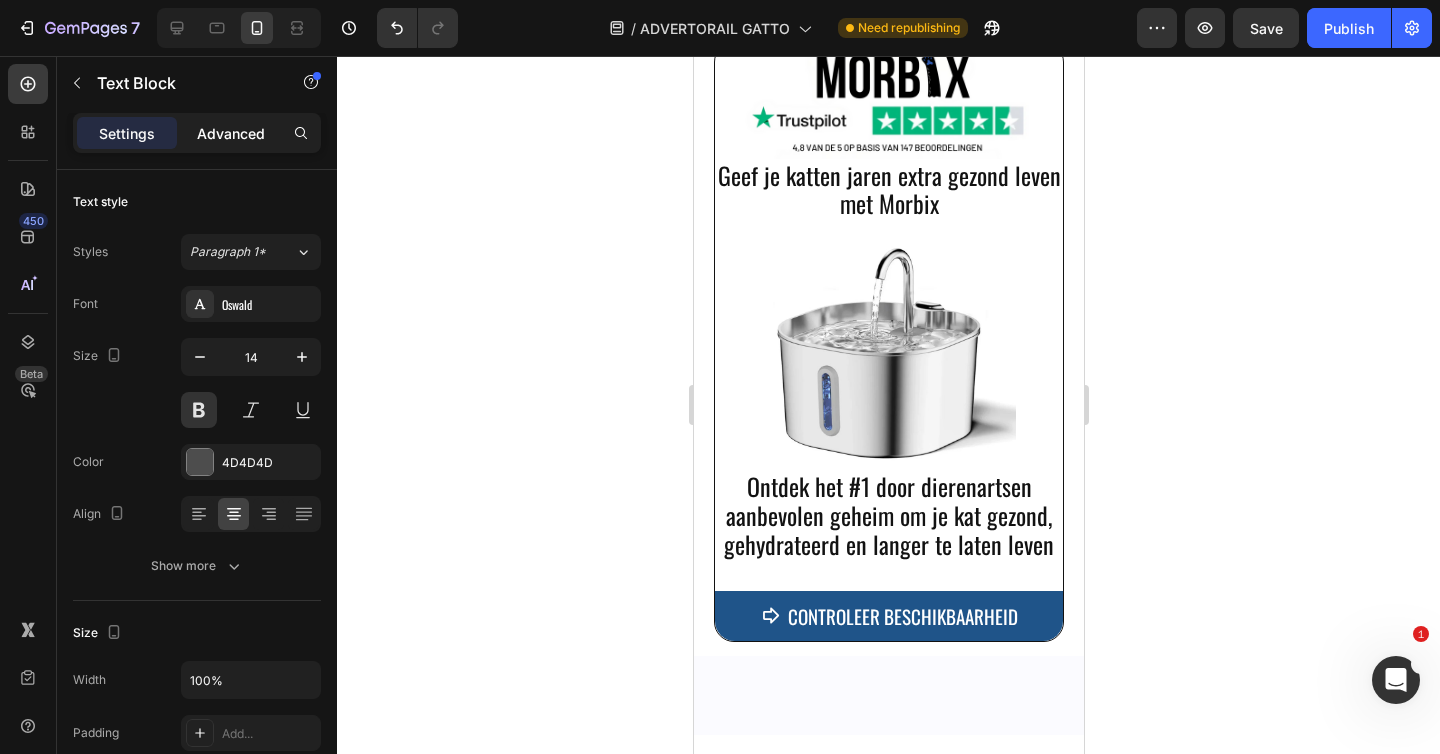 click on "Advanced" at bounding box center (231, 133) 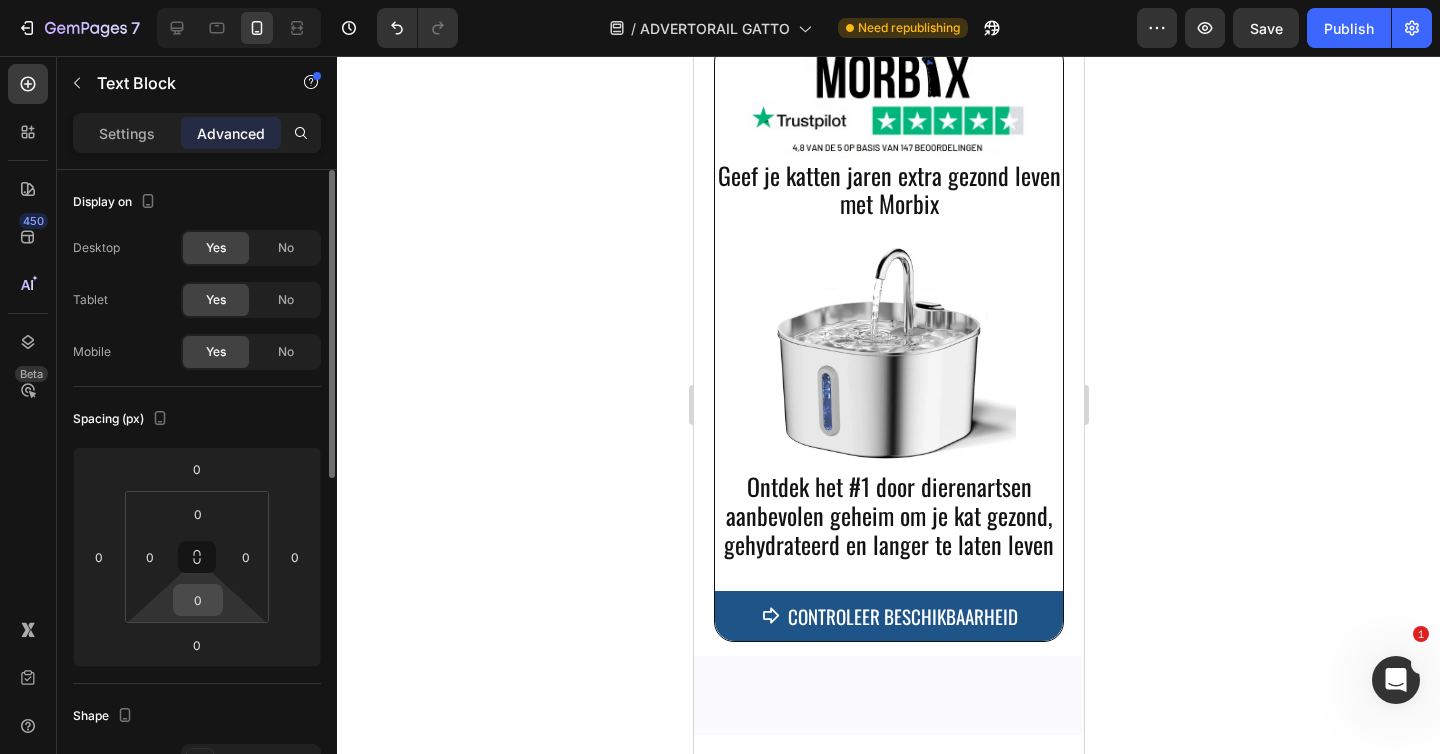 click on "0" at bounding box center [198, 600] 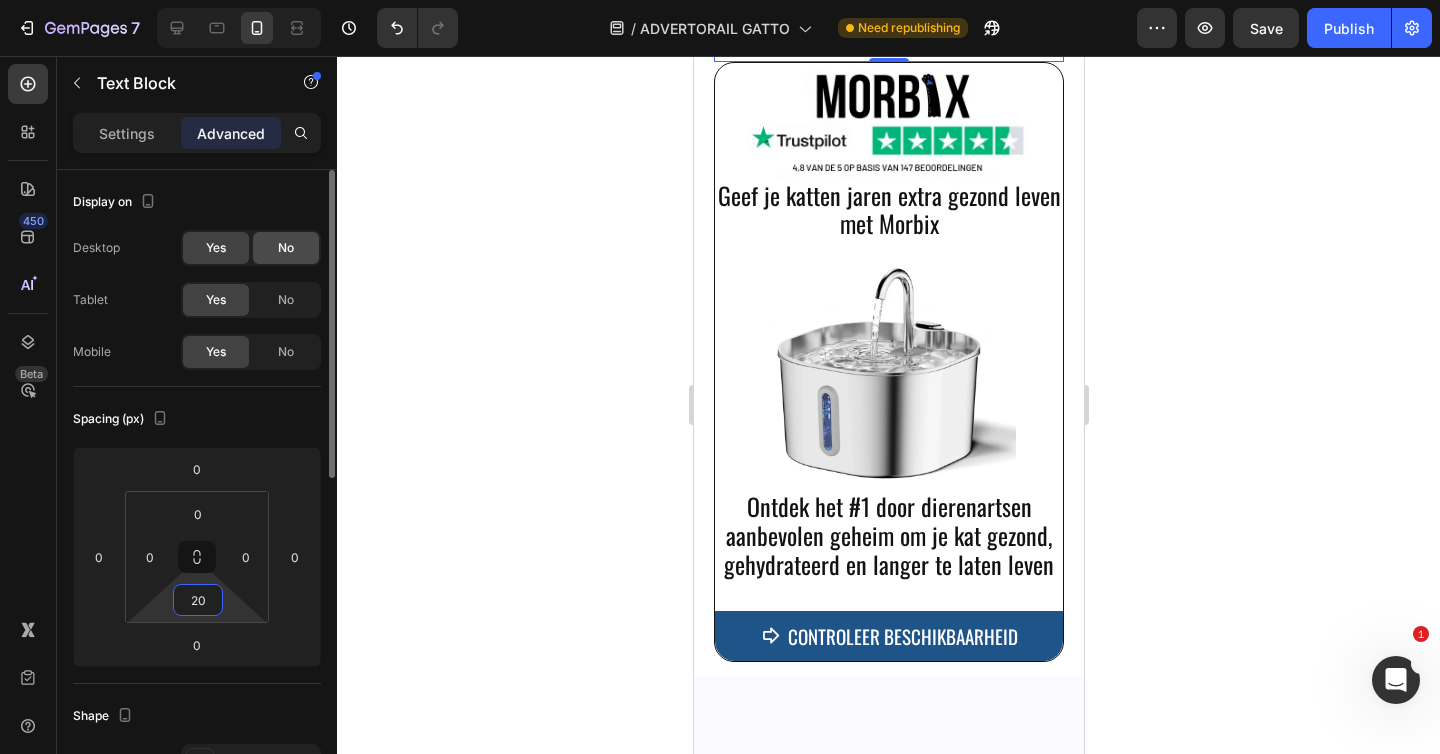 type on "20" 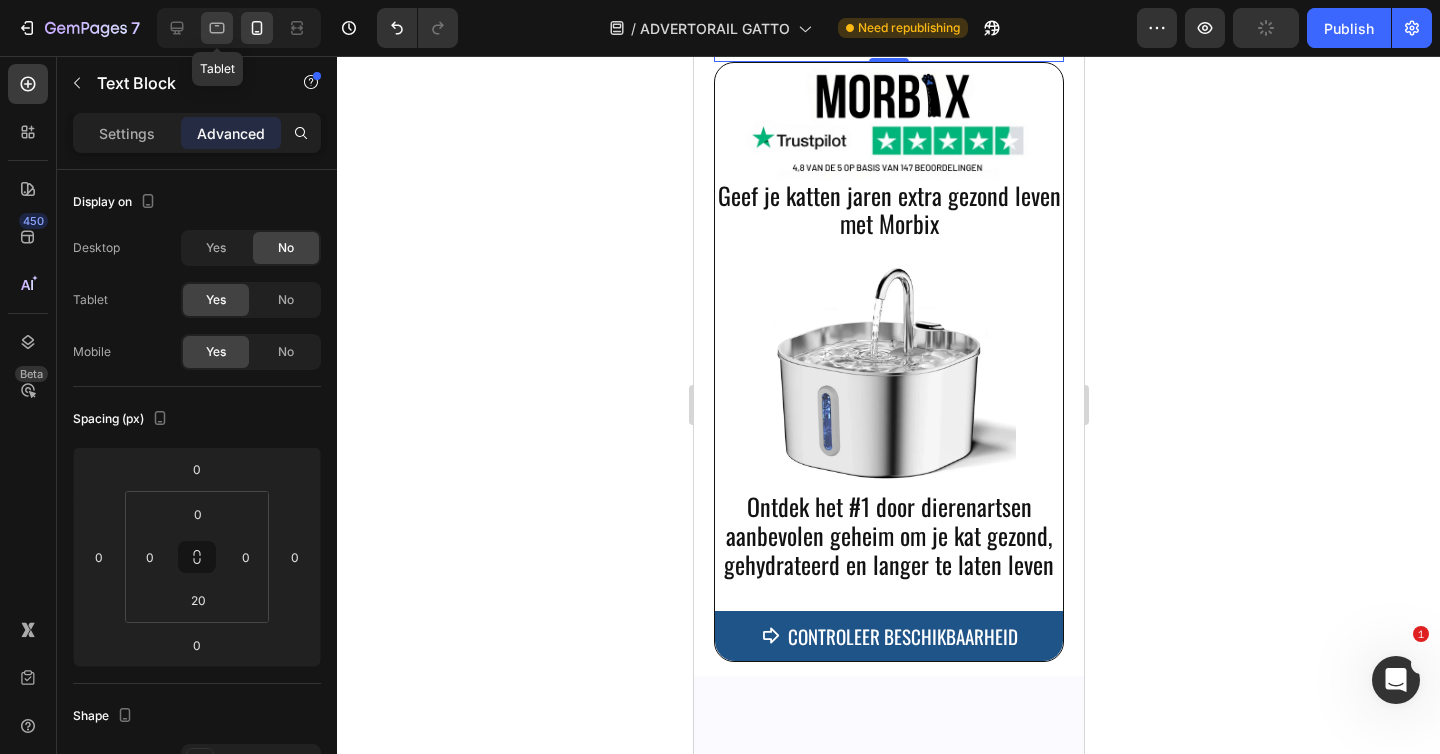 click 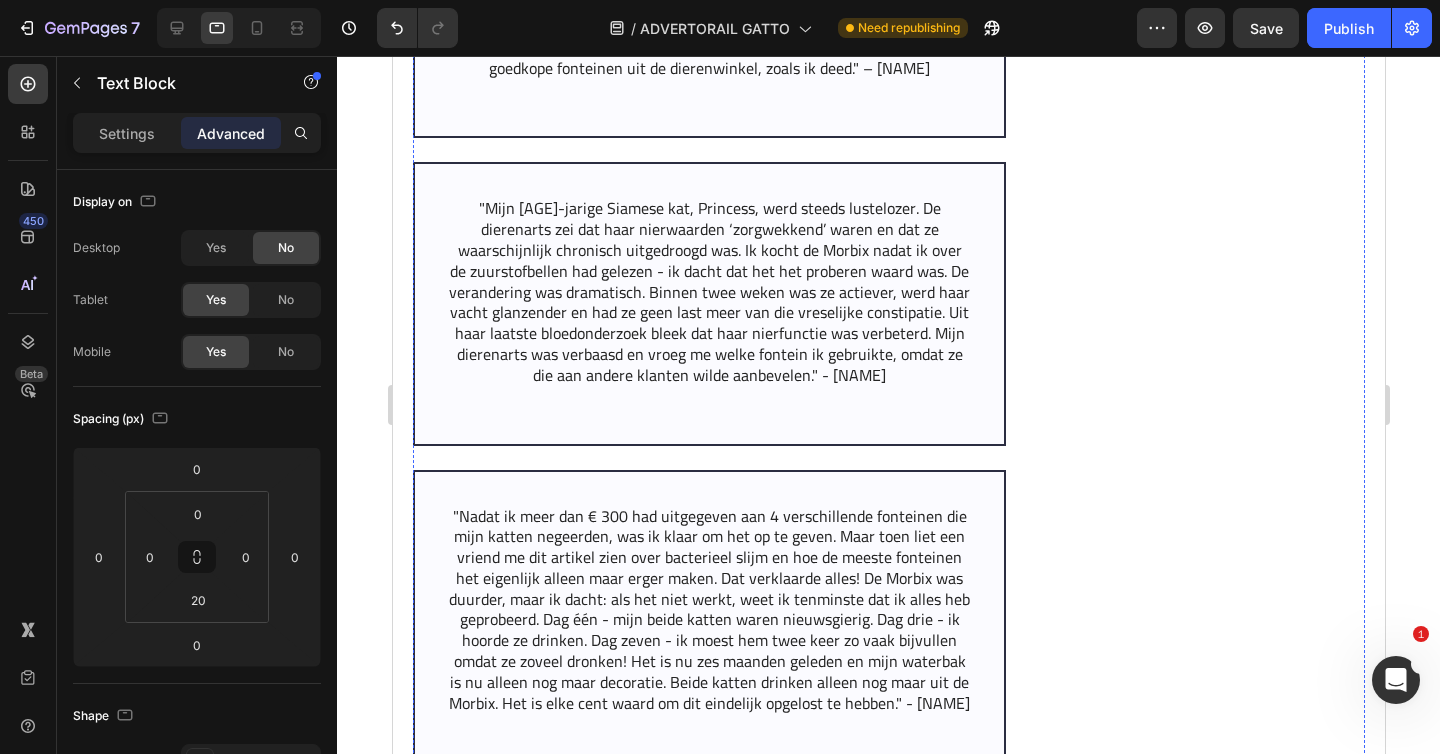 scroll, scrollTop: 12826, scrollLeft: 0, axis: vertical 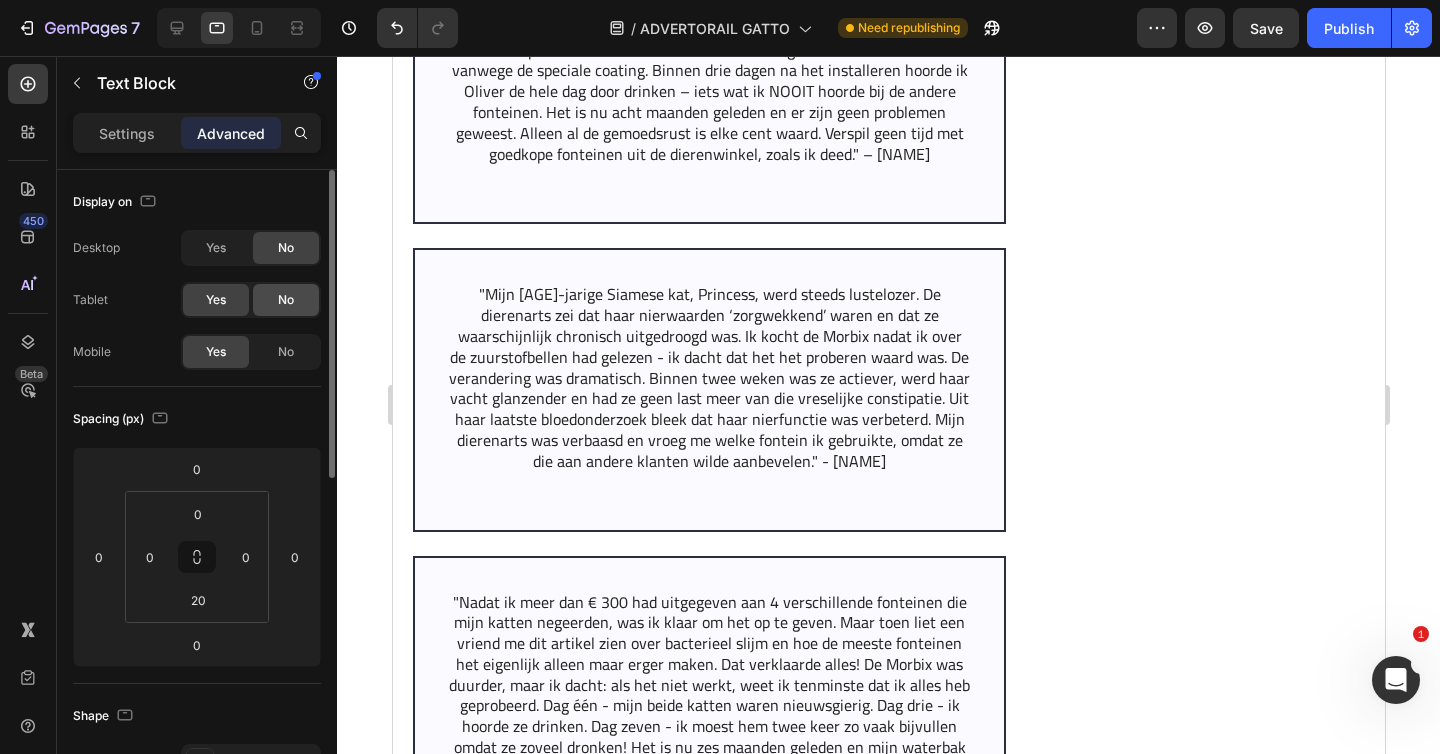 click on "No" 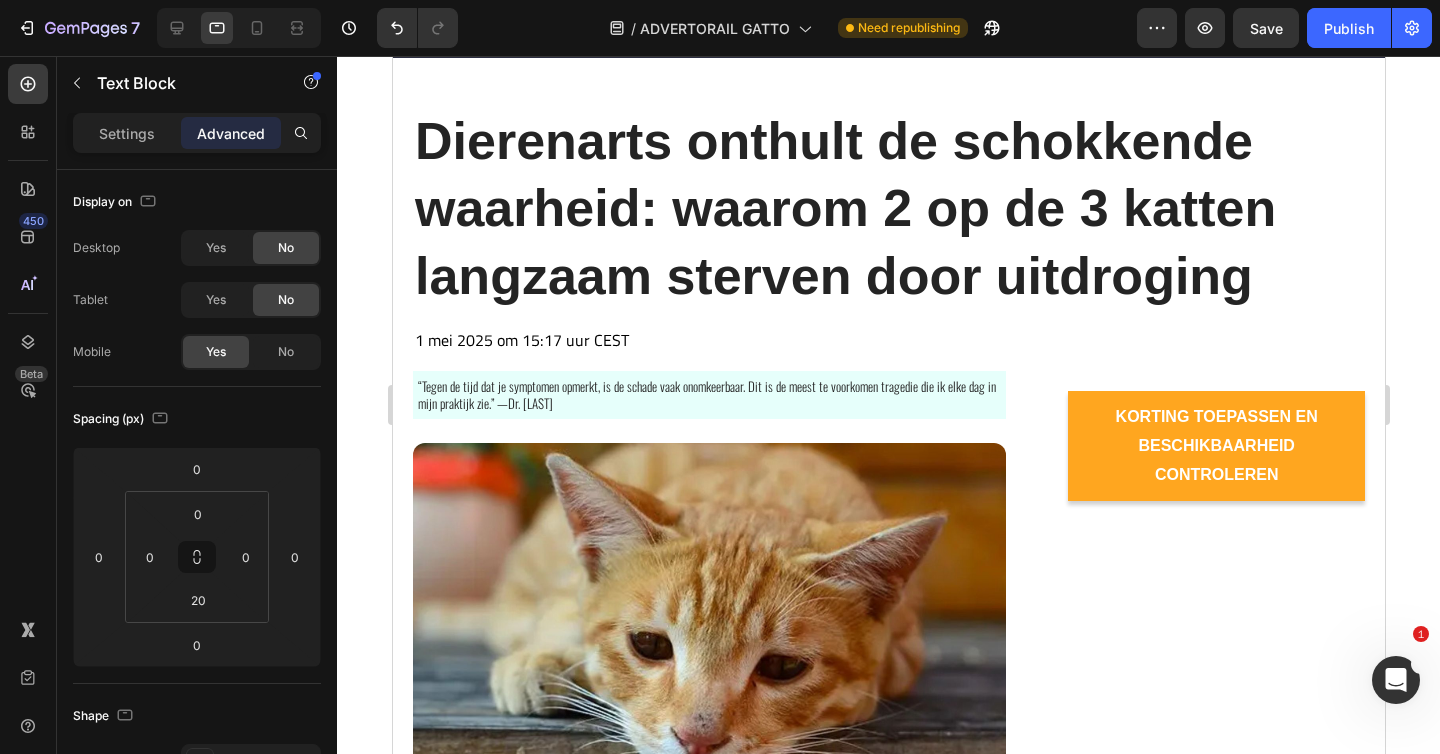 scroll, scrollTop: 134, scrollLeft: 0, axis: vertical 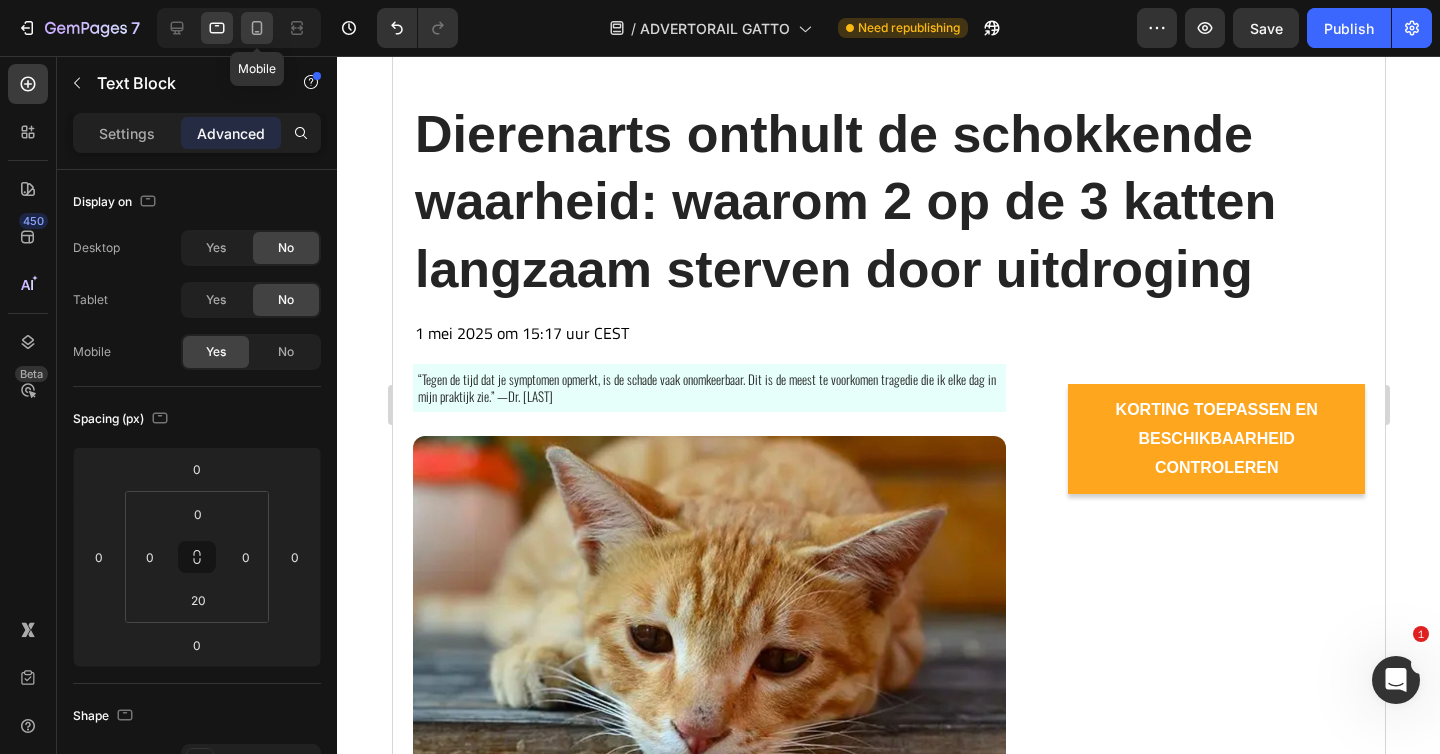 click 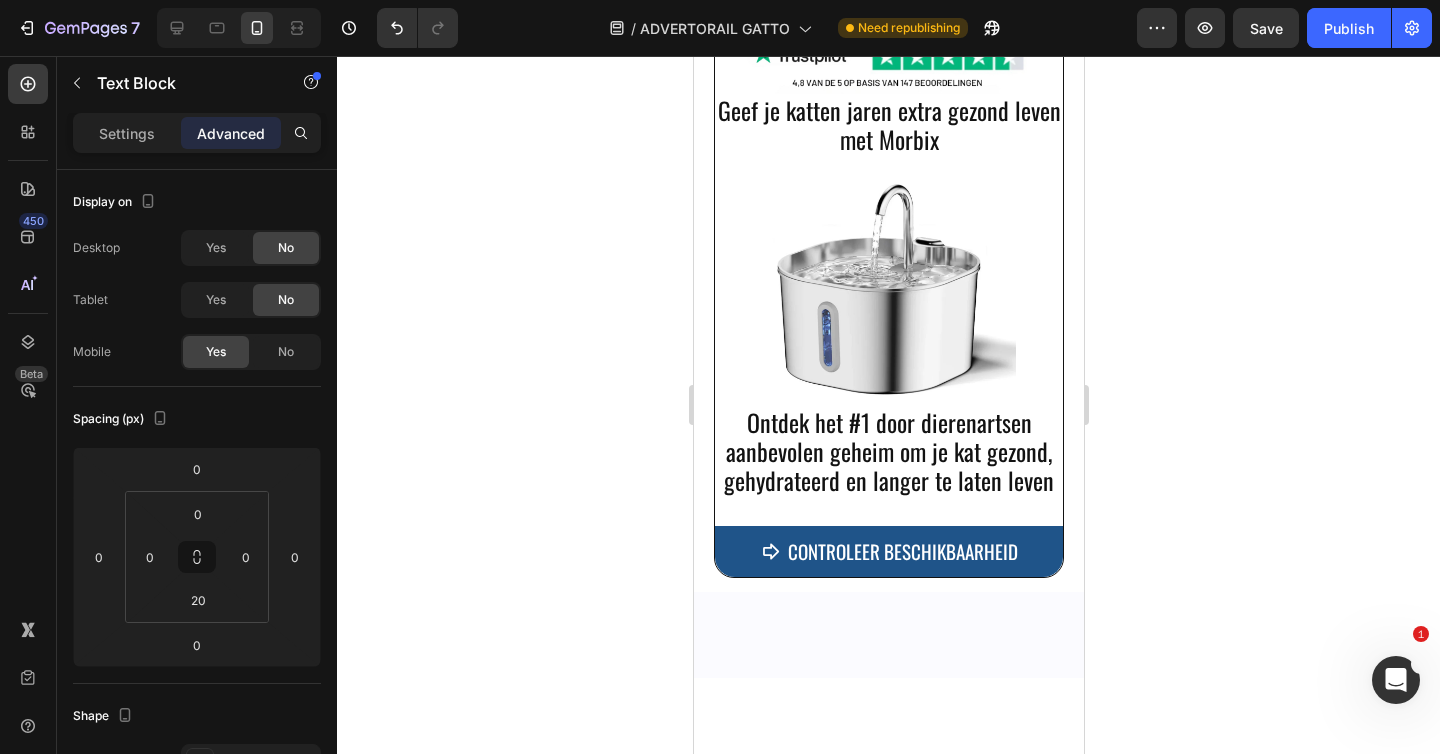 scroll, scrollTop: 14978, scrollLeft: 0, axis: vertical 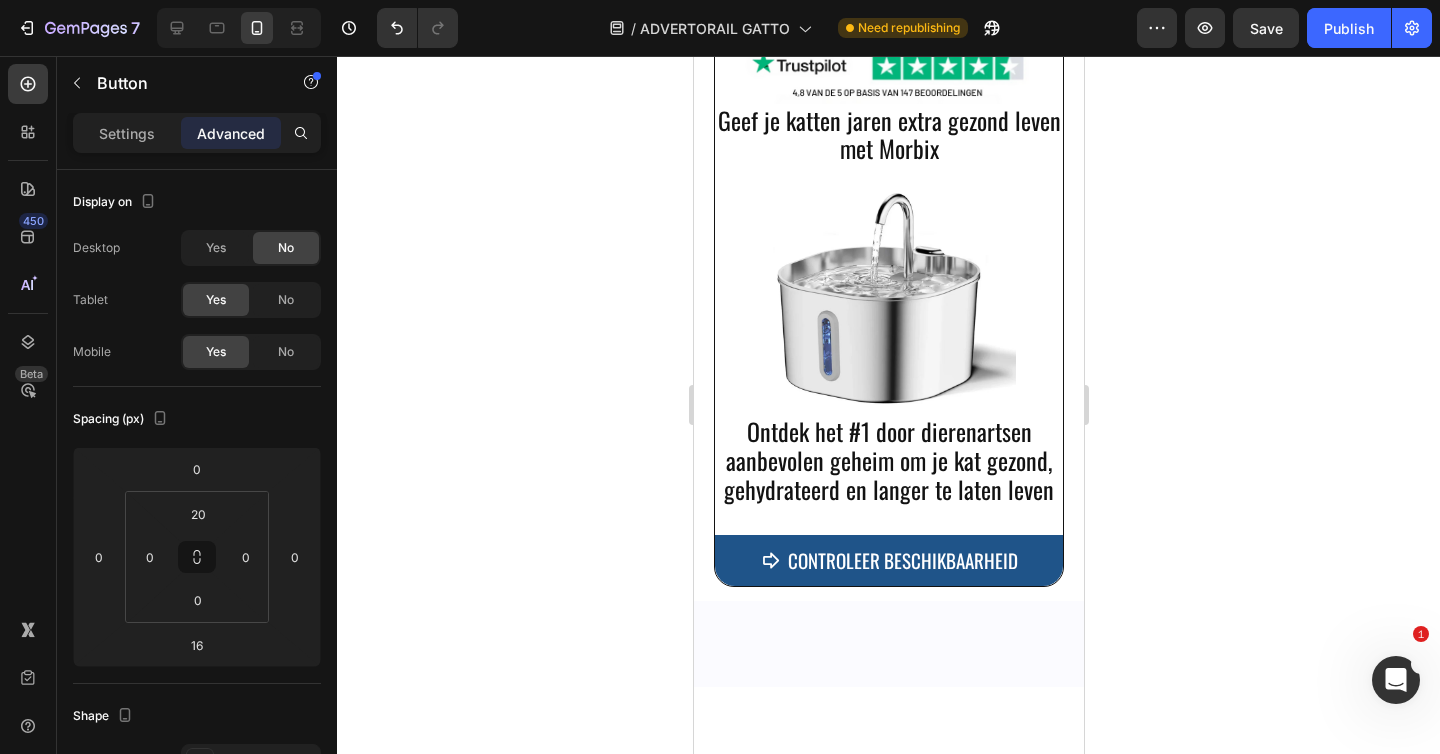 click on "KORTING TOEPASSEN EN BESCHIKBAARHEID CONTROLEREN" at bounding box center [888, -141] 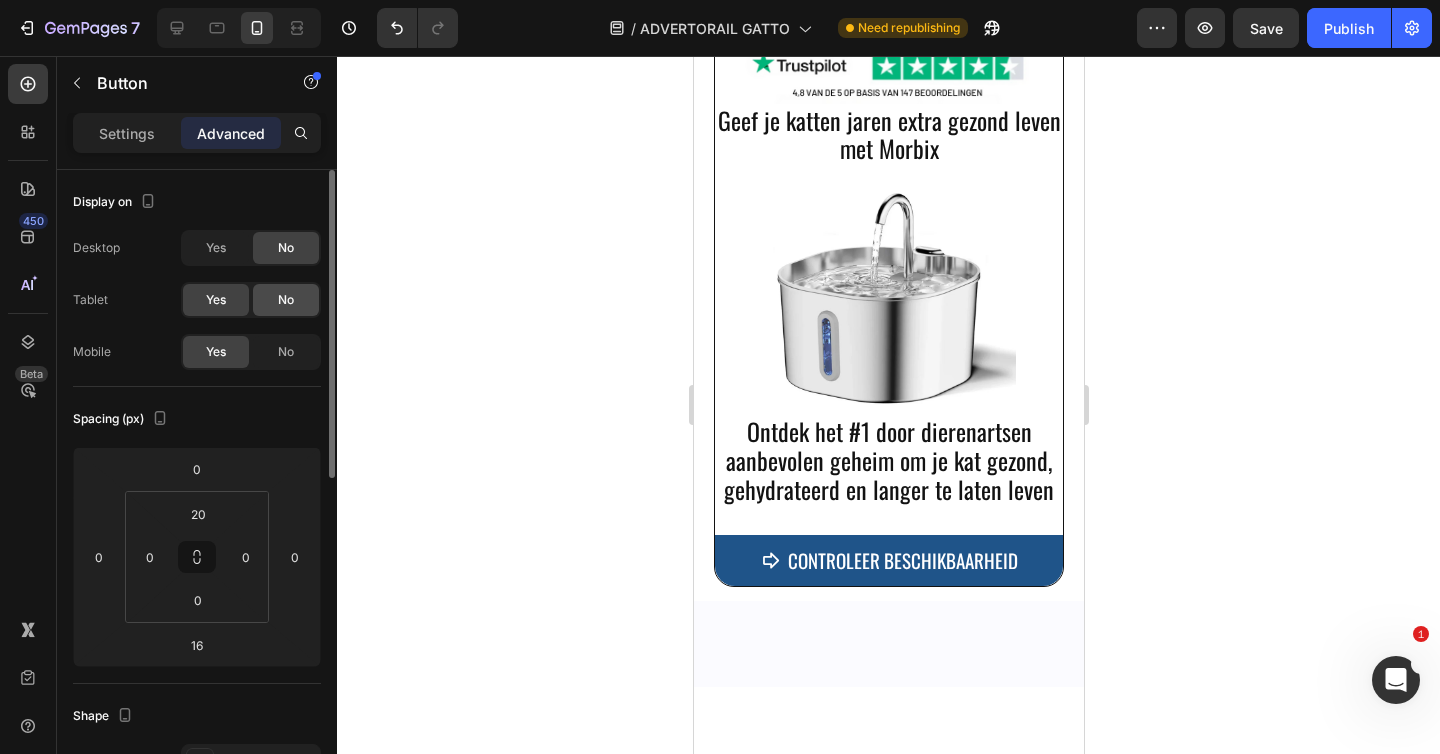click on "No" 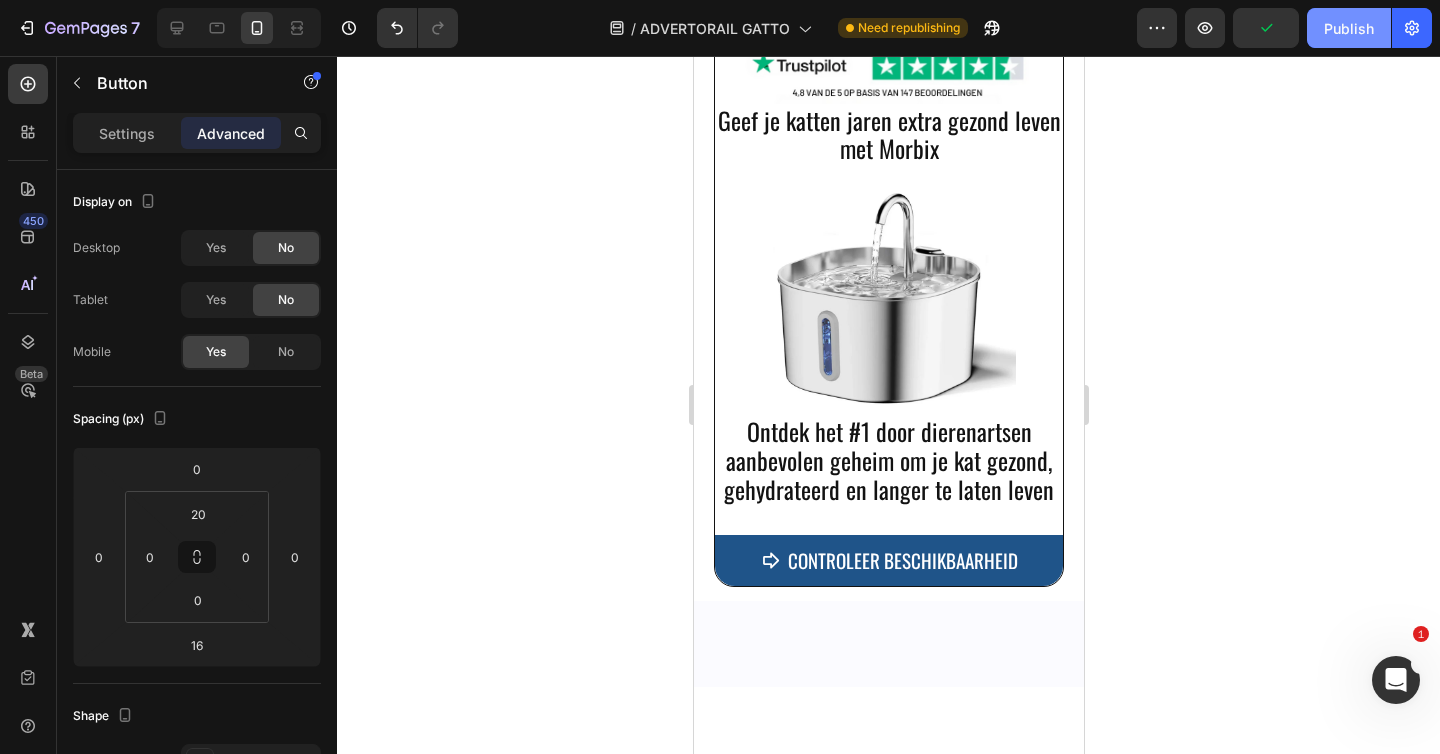 click on "Publish" at bounding box center [1349, 28] 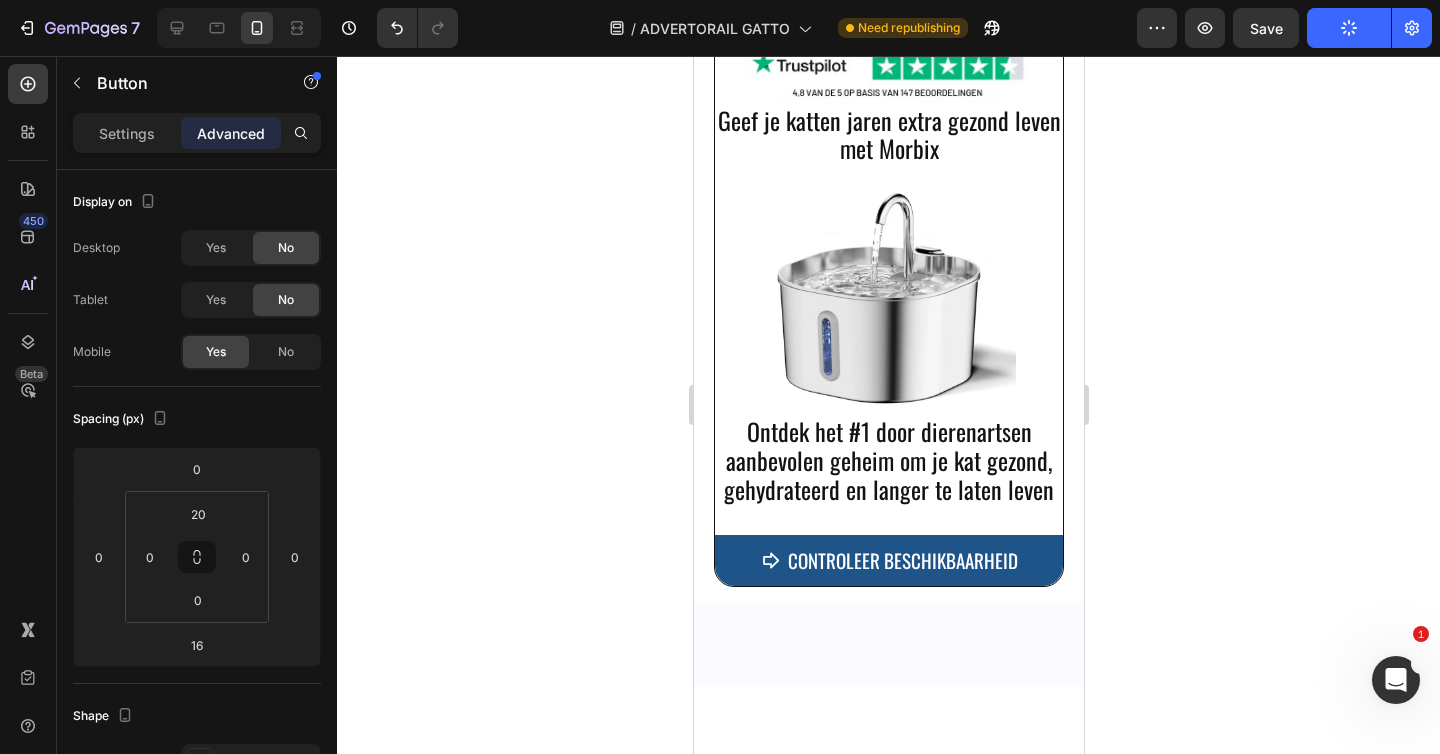 click on "KORTING TOEPASSEN EN BESCHIKBAARHEID CONTROLEREN" at bounding box center (888, -141) 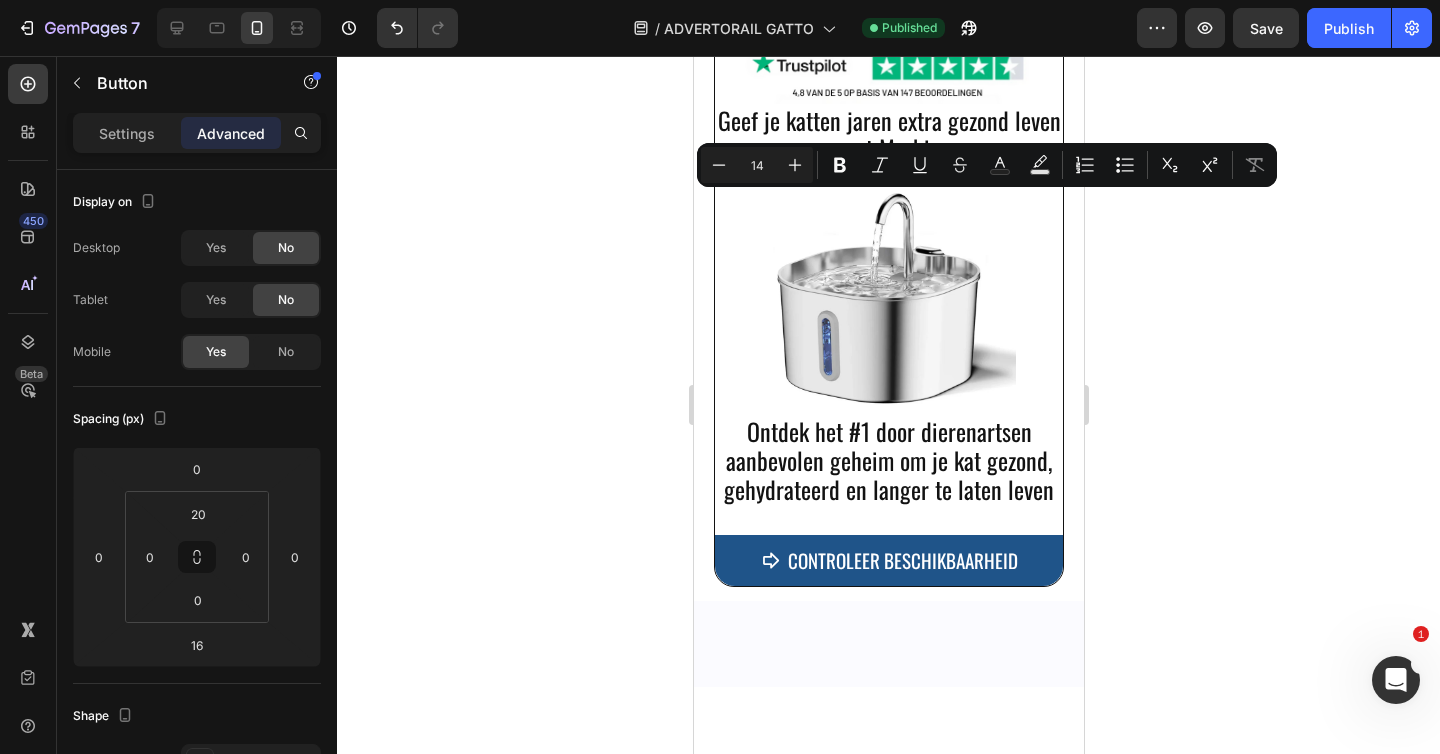 copy on "KORTING TOEPASSEN EN BESCHIKBAARHEID CONTROLEREN" 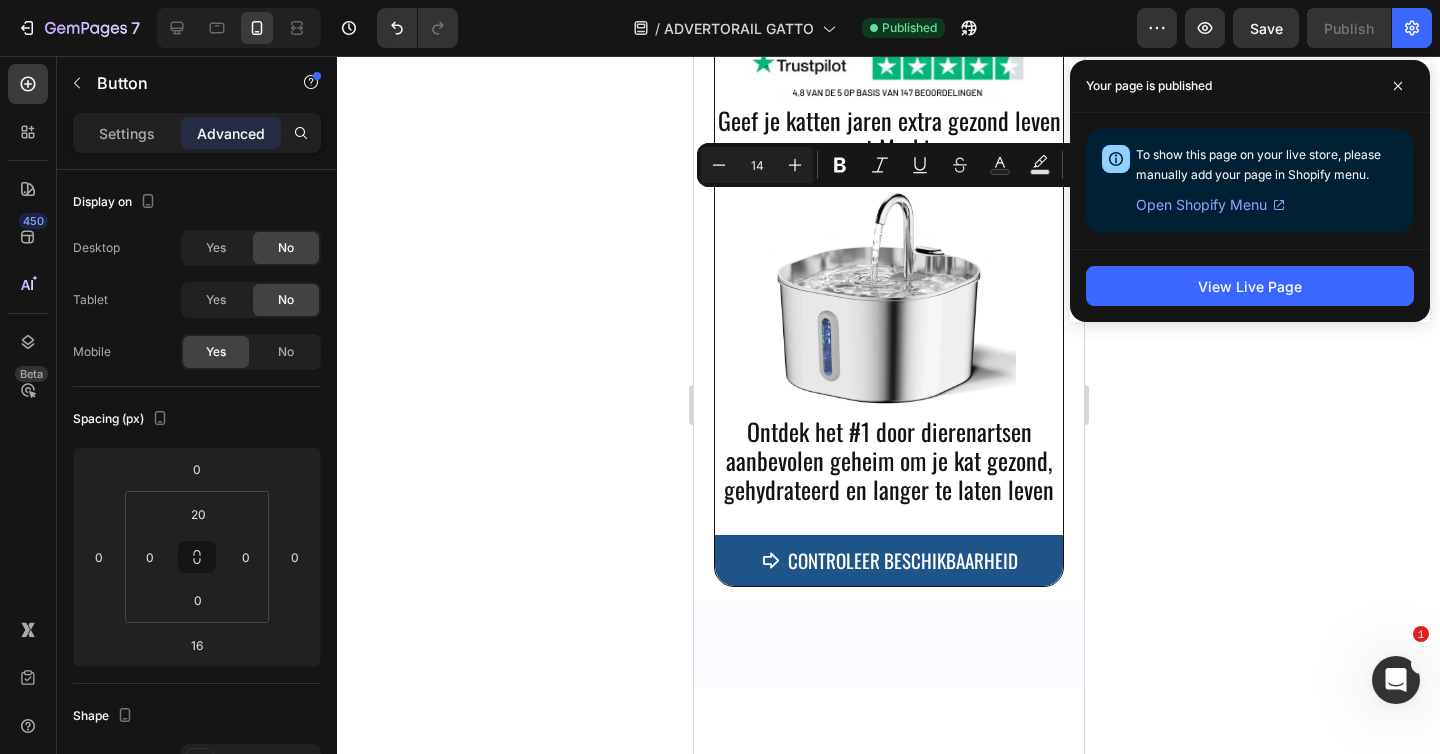 click on "KORTING TOEPASSEN EN BESCHIKBAARHEID CONTROLEREN" at bounding box center [888, -141] 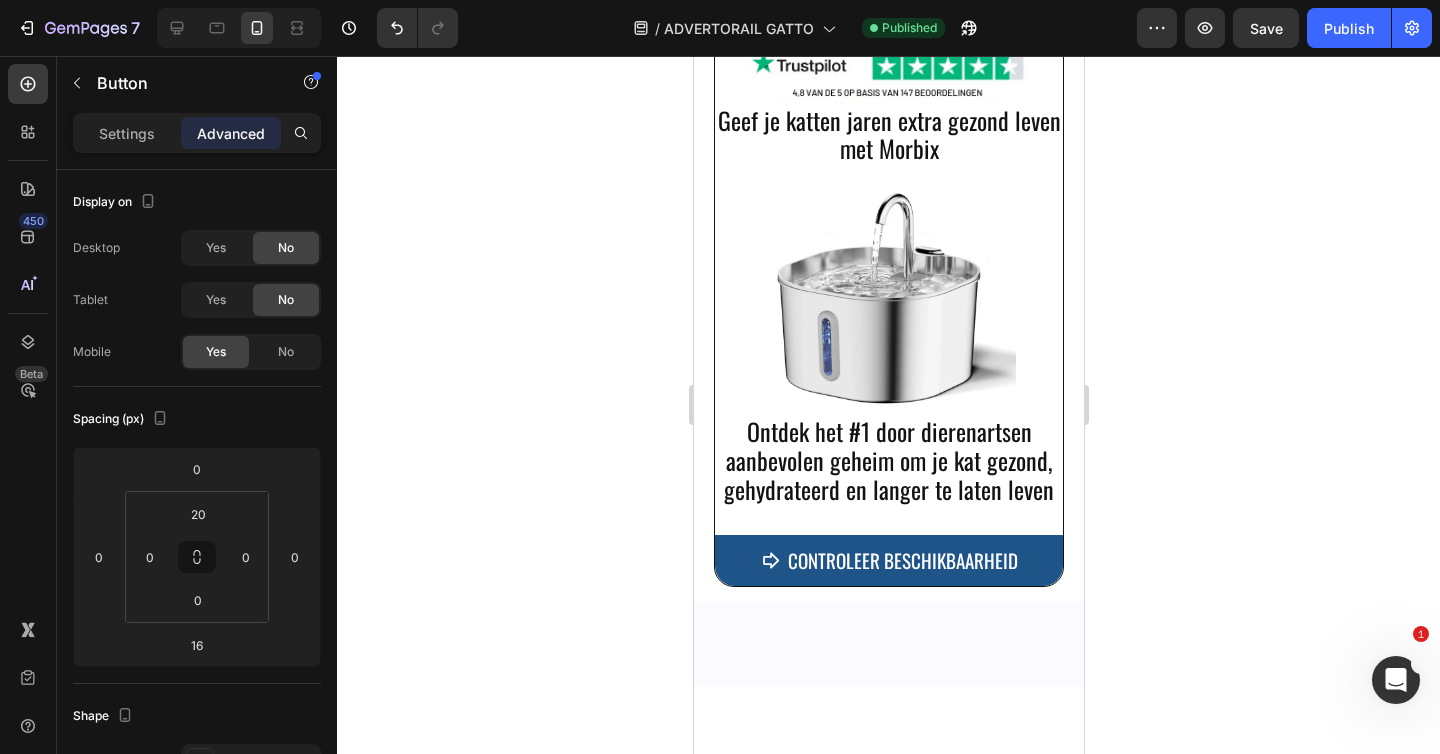 click on "KORTING TOEPASSEN EN BESCHIKBAARHEID CONTROLEREN" at bounding box center (888, -141) 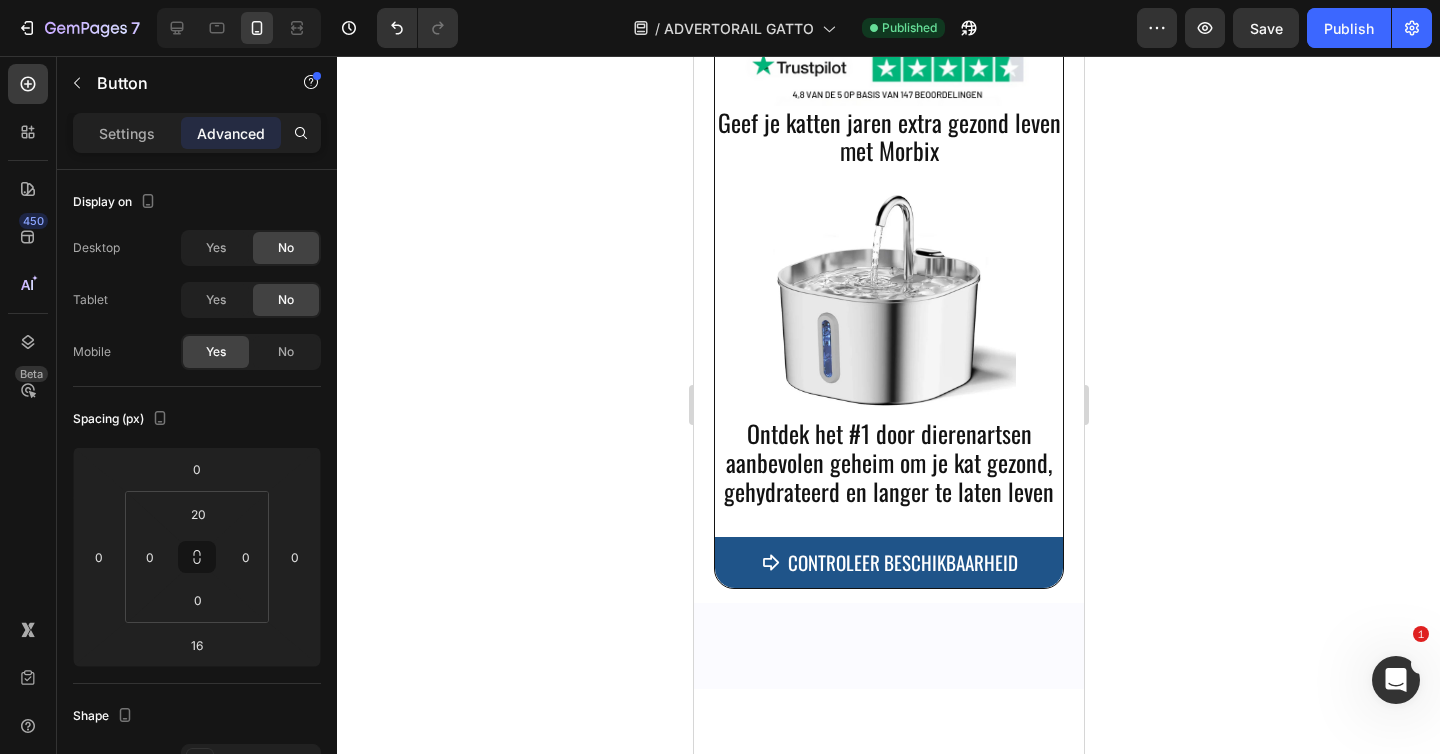 click 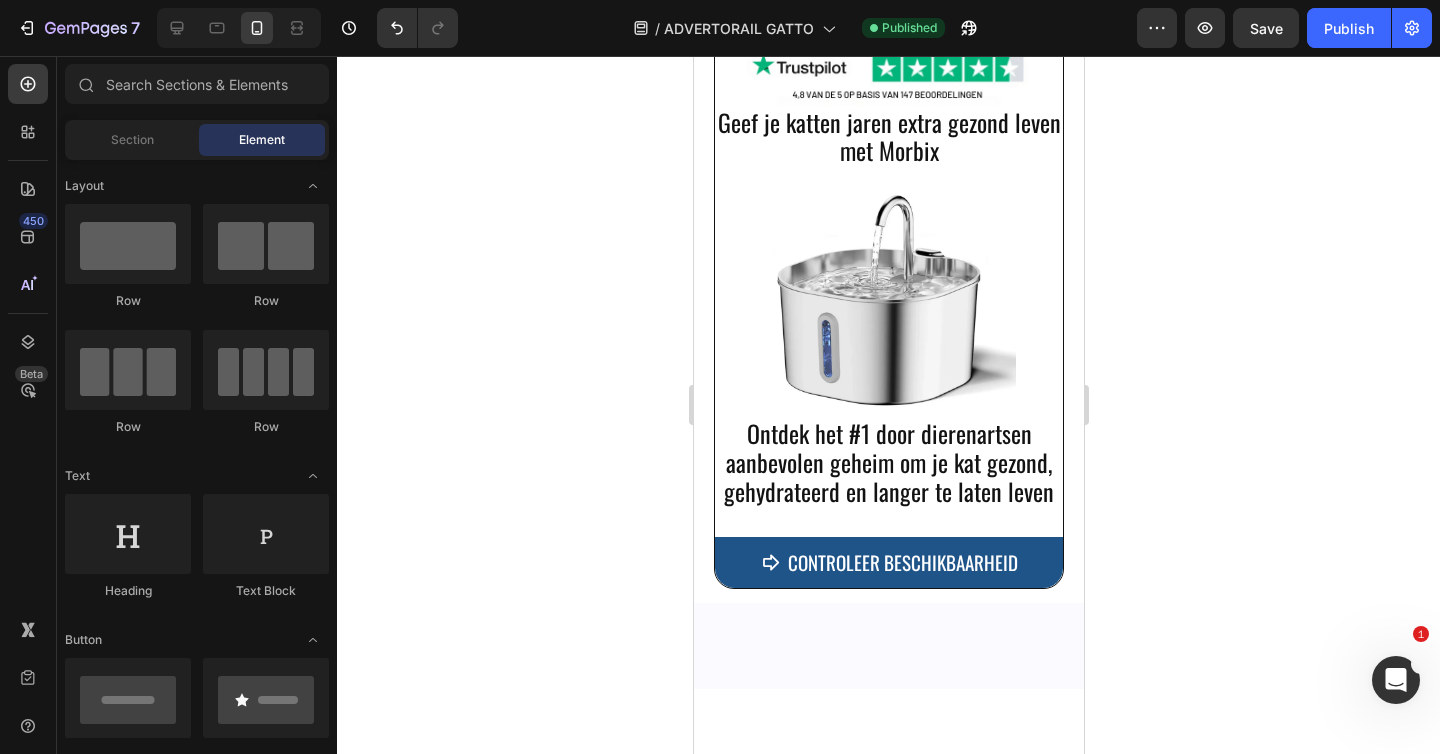 click on "Profiteer van korting en controleer de beschikbaarheid" at bounding box center [888, -140] 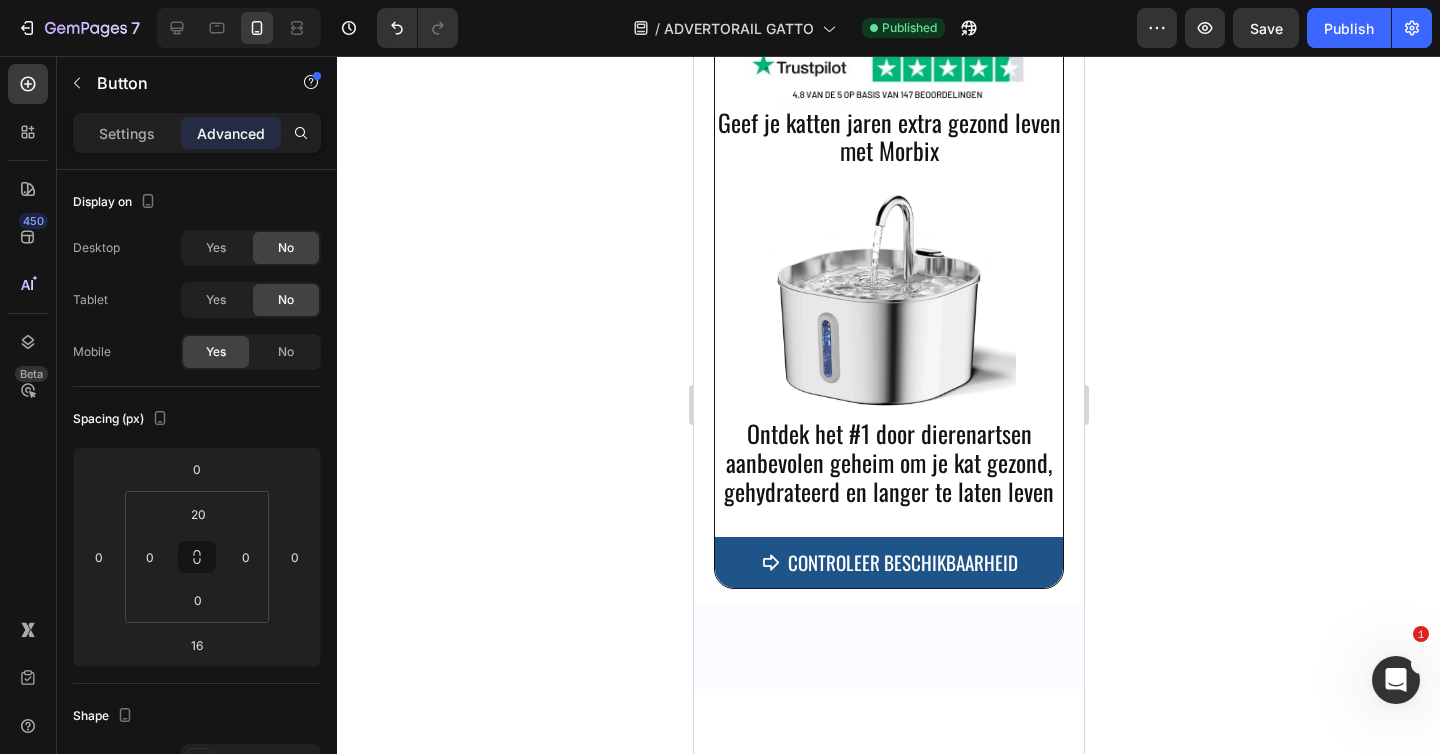 click on "Profiteer van korting en controleer de beschikbaarheid" at bounding box center [888, -140] 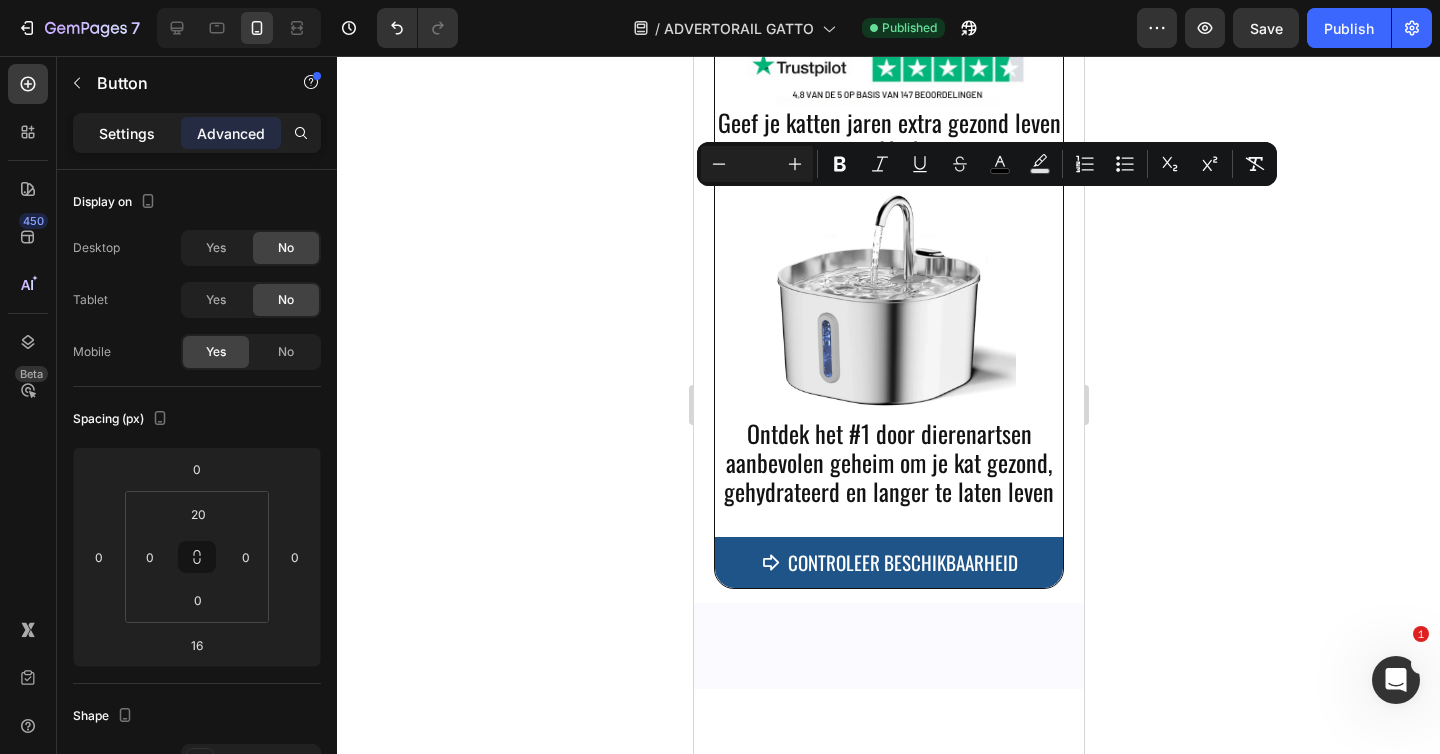 click on "Settings" at bounding box center (127, 133) 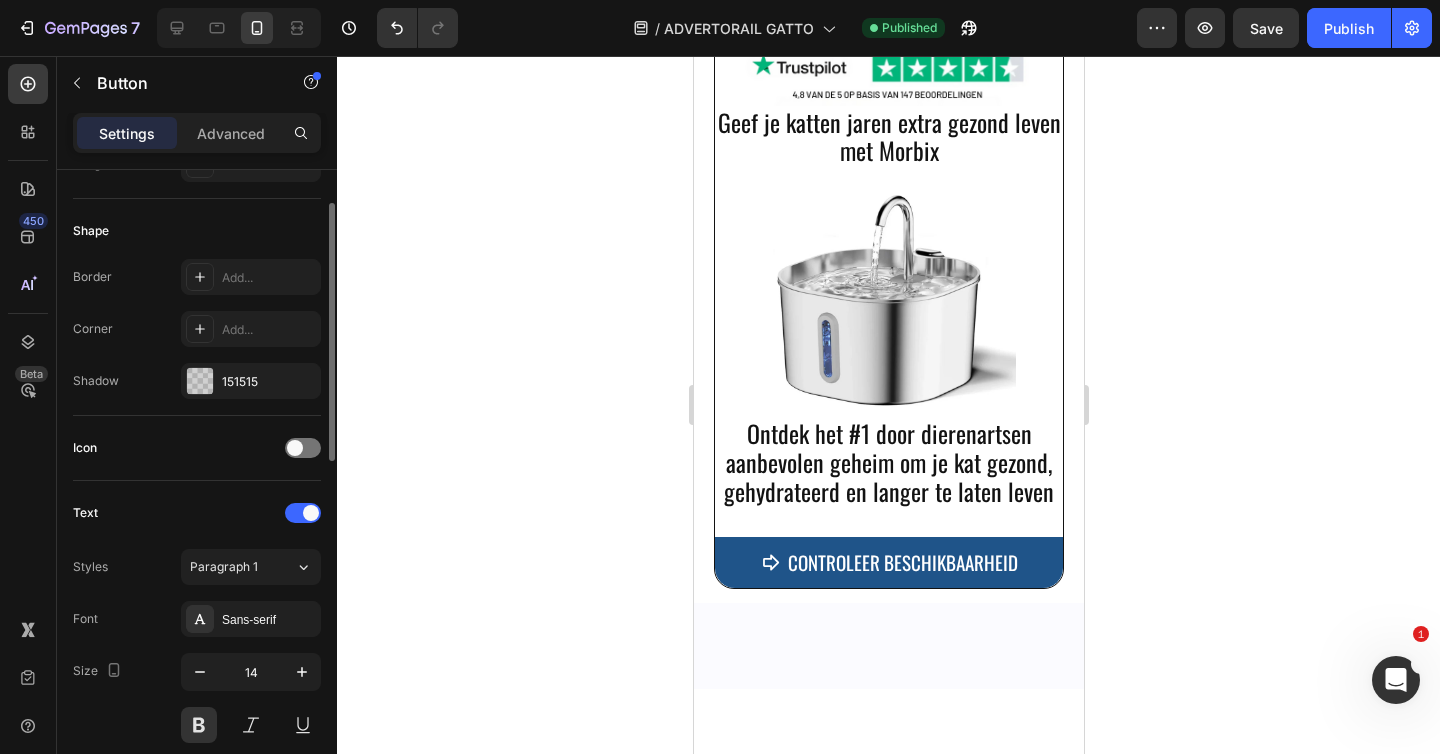 scroll, scrollTop: 513, scrollLeft: 0, axis: vertical 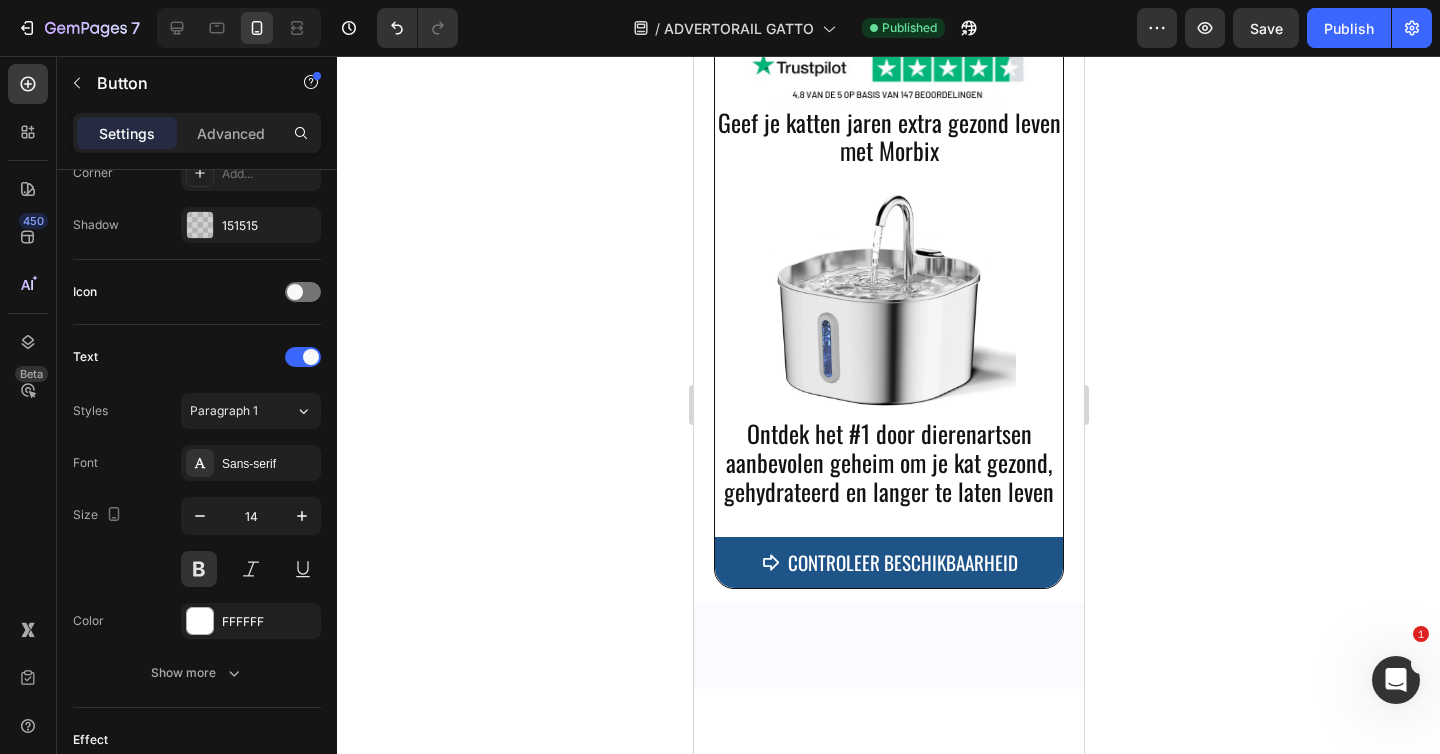 click 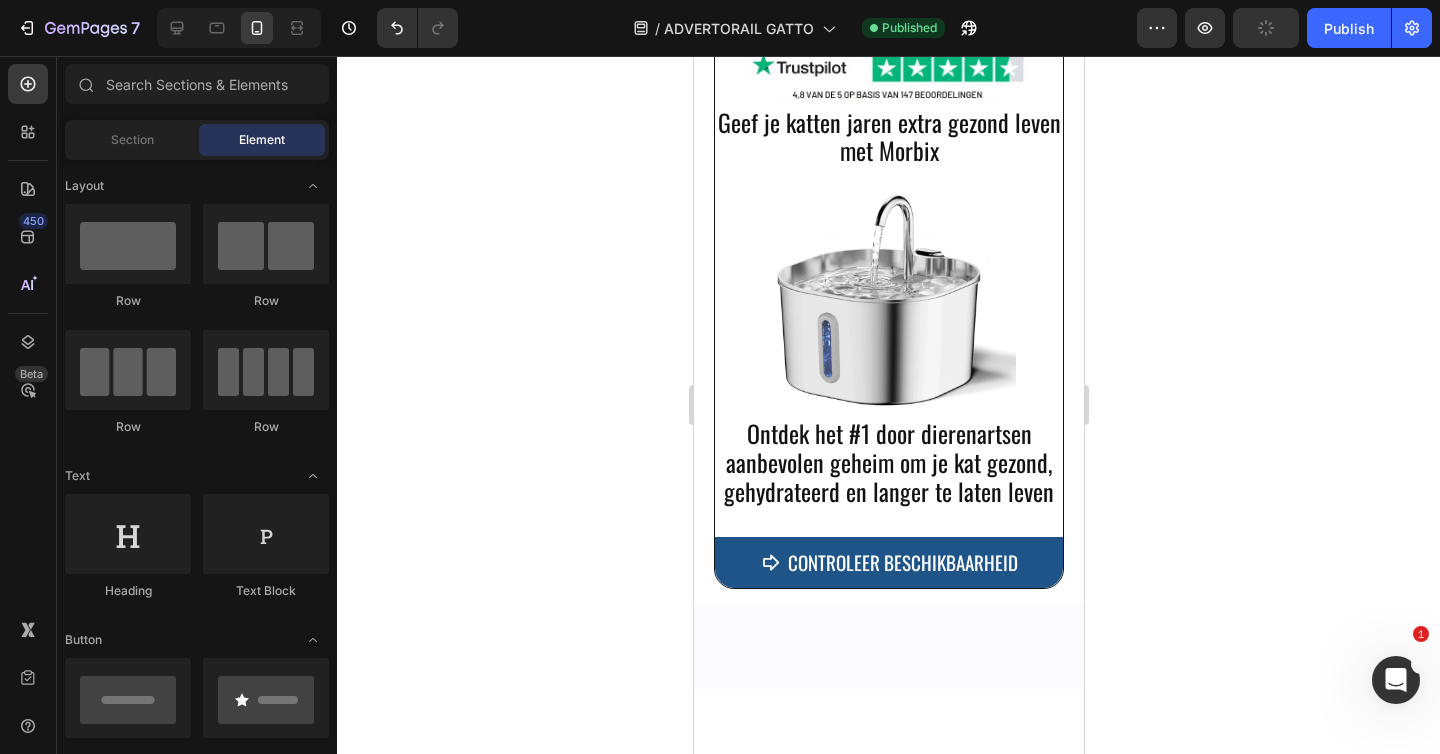 click on "Profiteer van korting en controleer de beschikbaarheid" at bounding box center [887, -141] 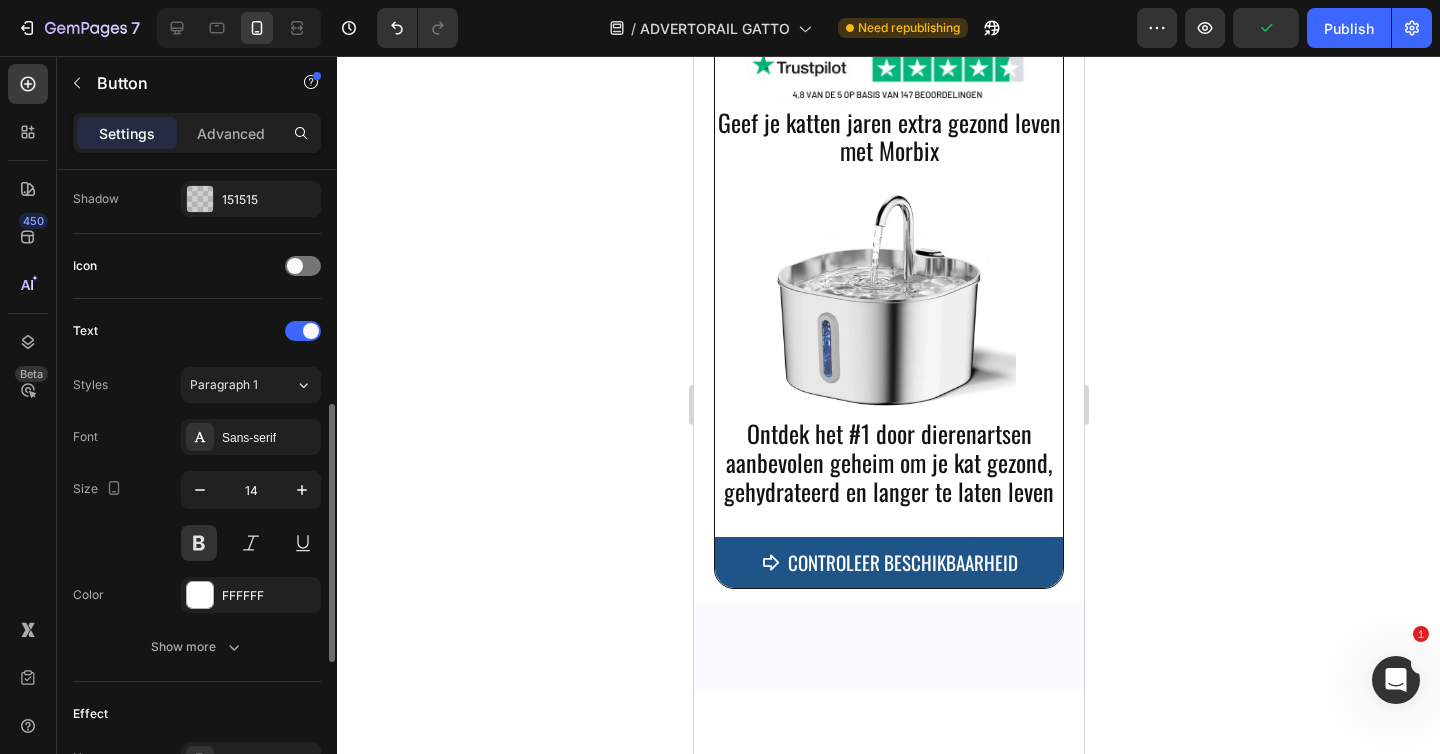 scroll, scrollTop: 551, scrollLeft: 0, axis: vertical 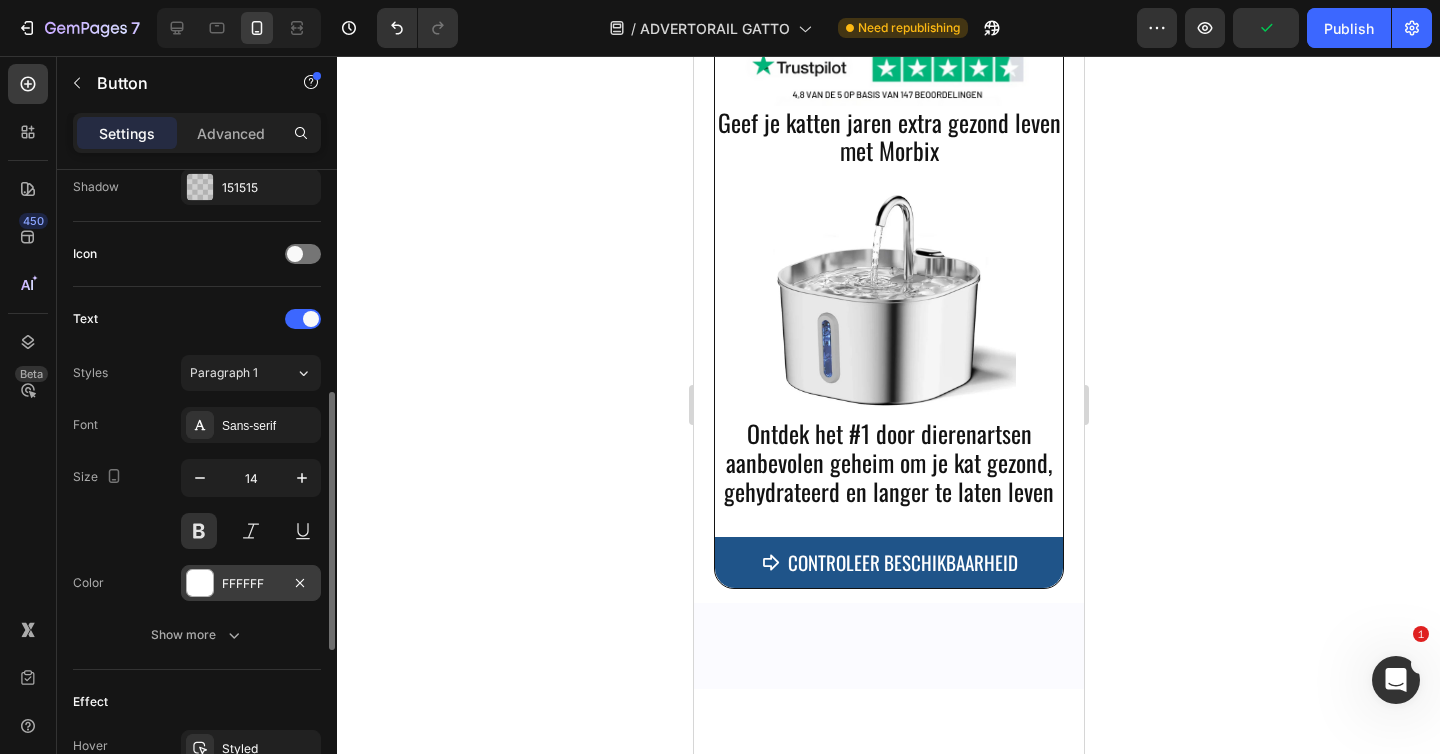 click at bounding box center [200, 583] 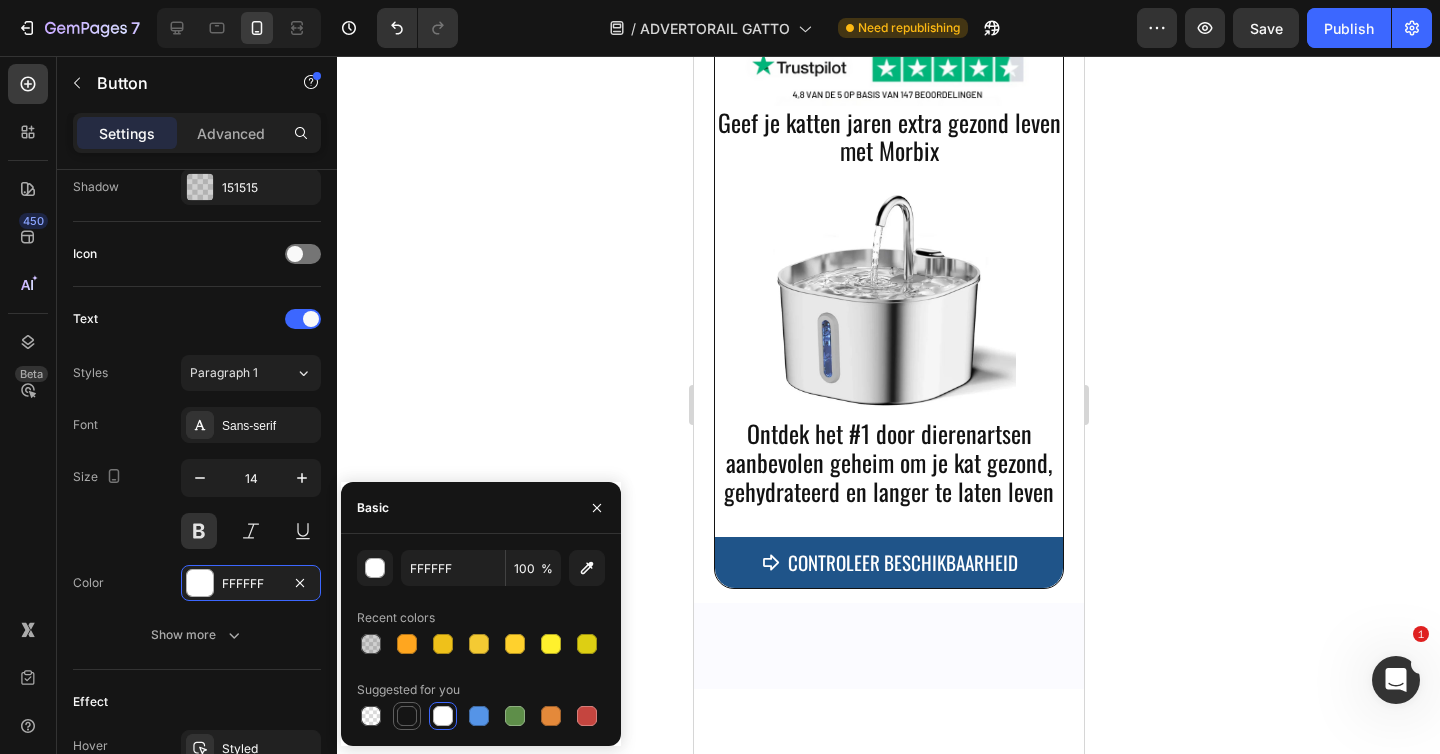click at bounding box center [407, 716] 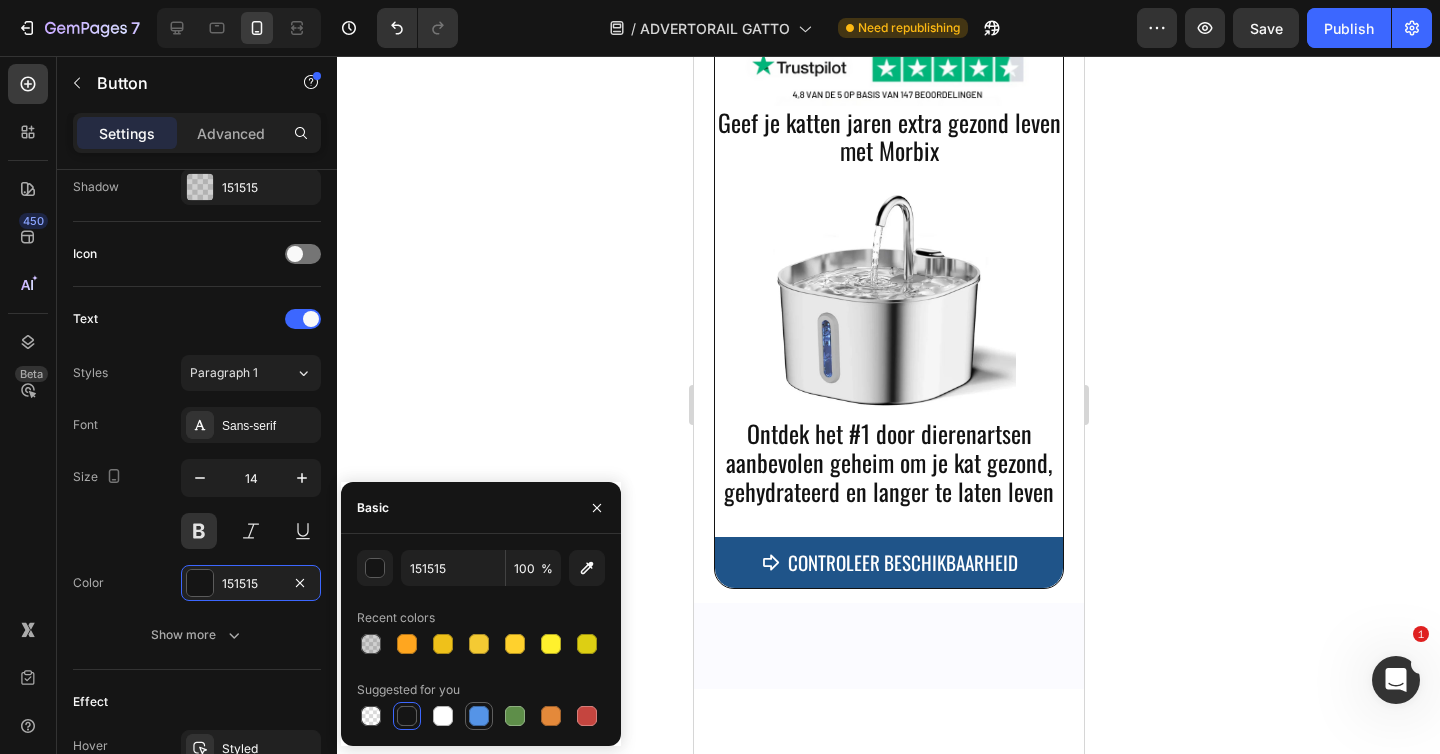 click at bounding box center (479, 716) 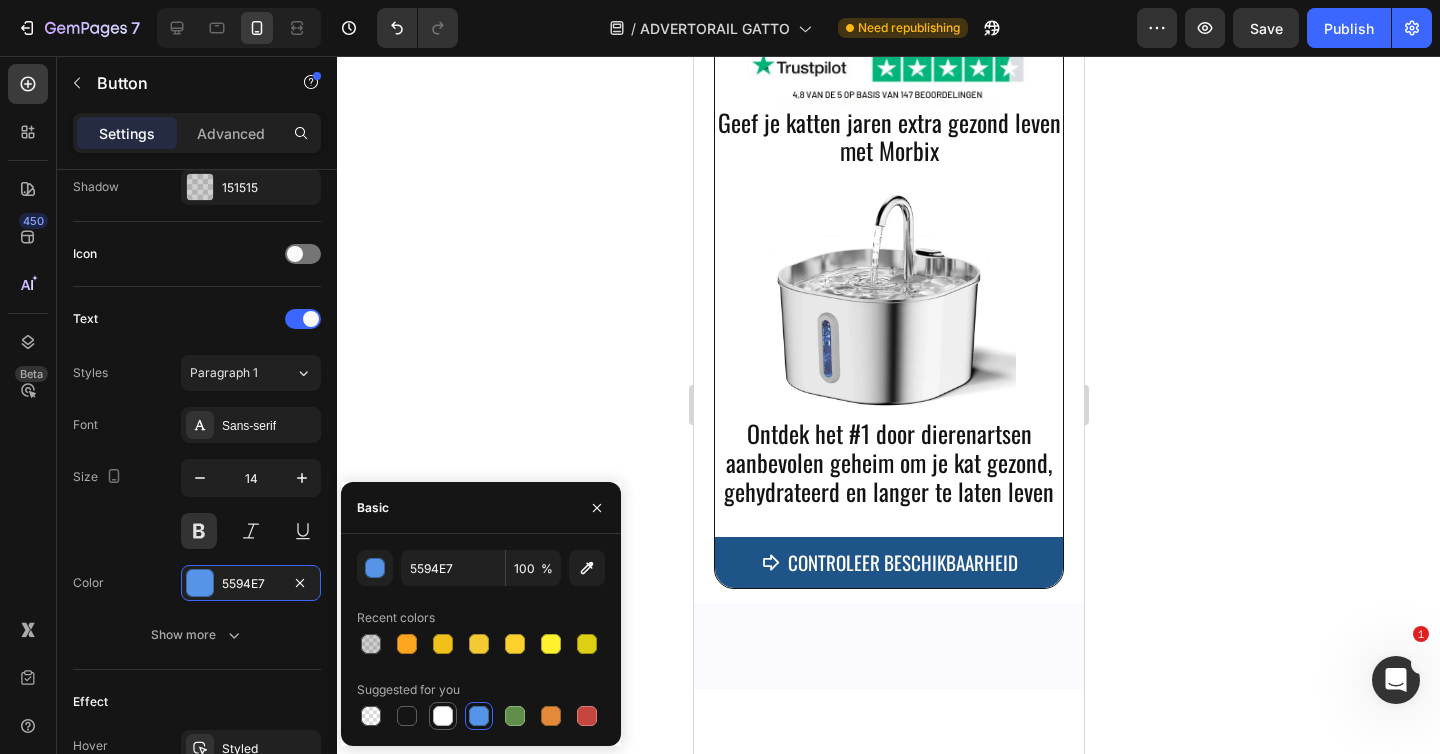 click at bounding box center [443, 716] 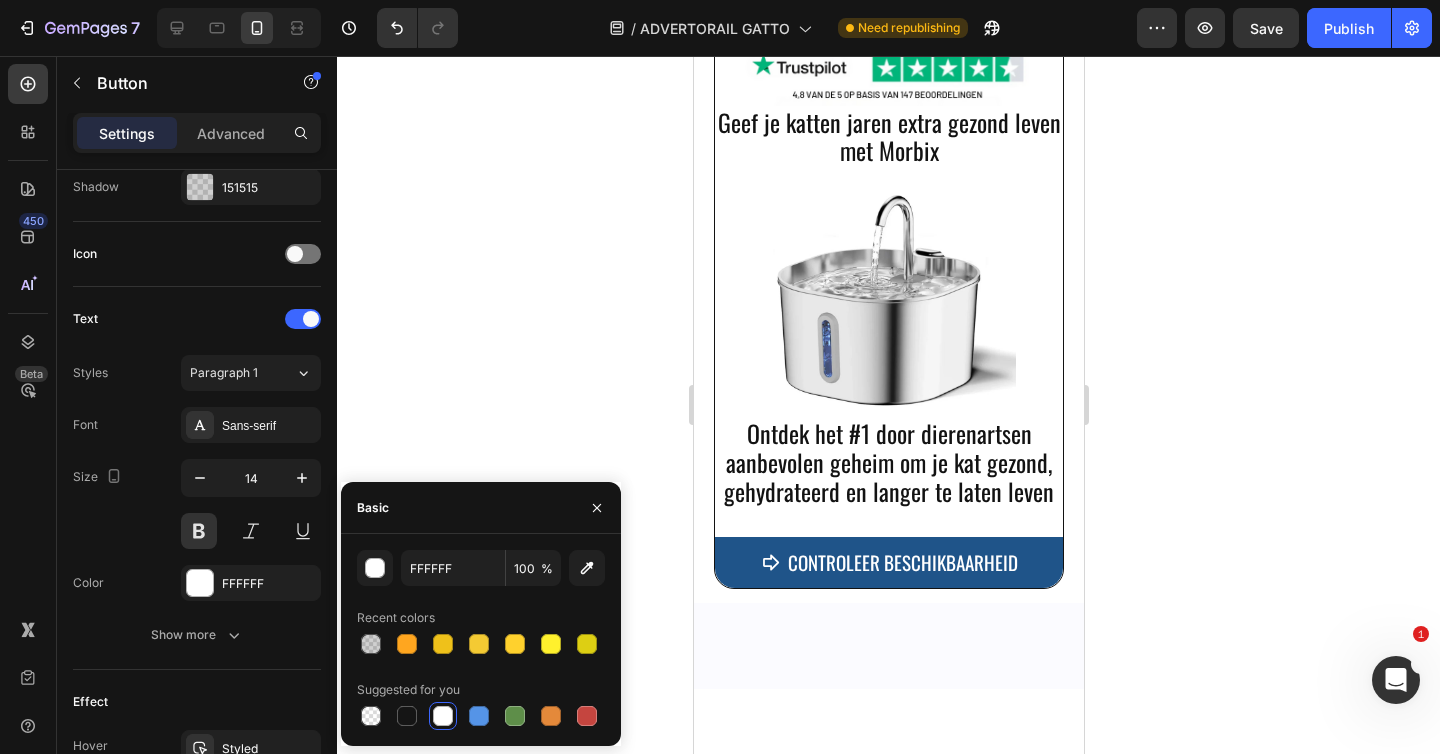 click 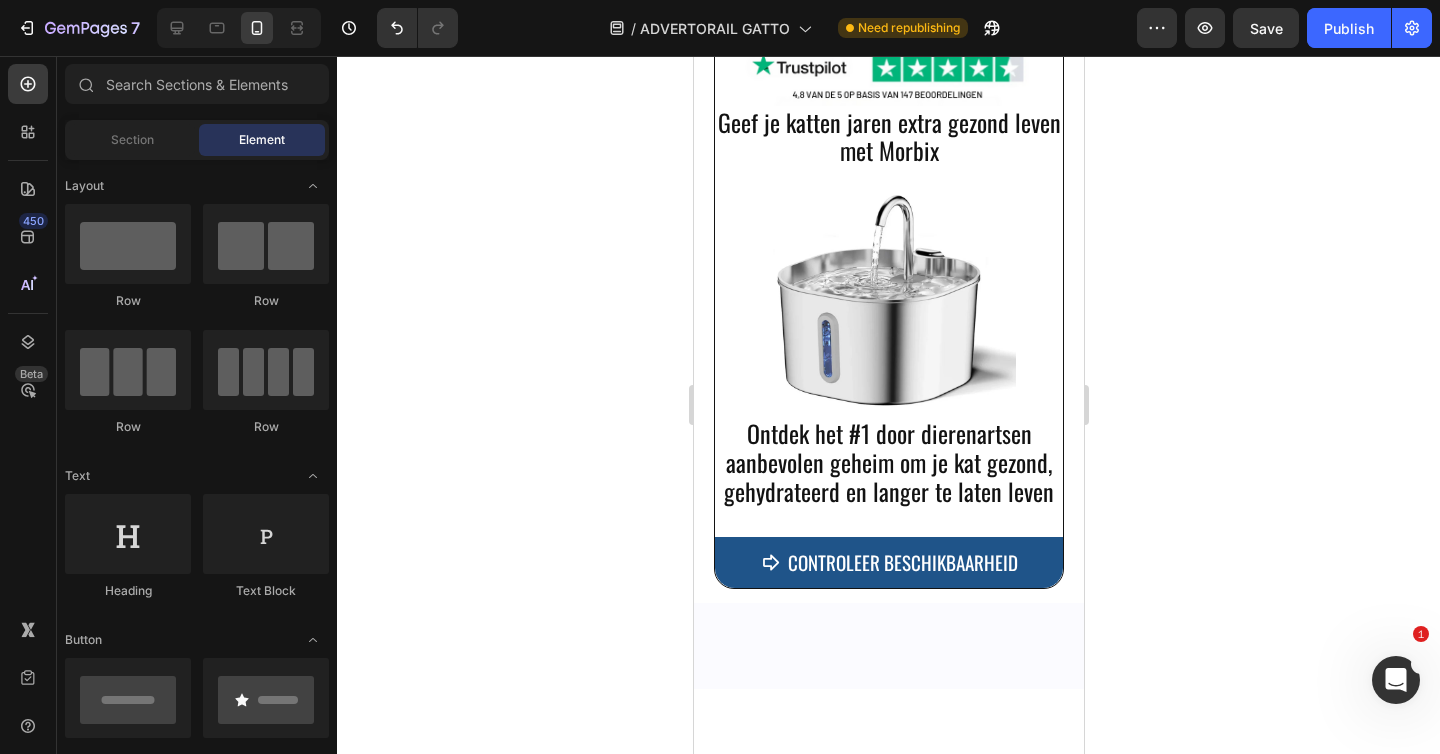 click on "Profiteer van korting en controleer de beschikbaarheid" at bounding box center [887, -141] 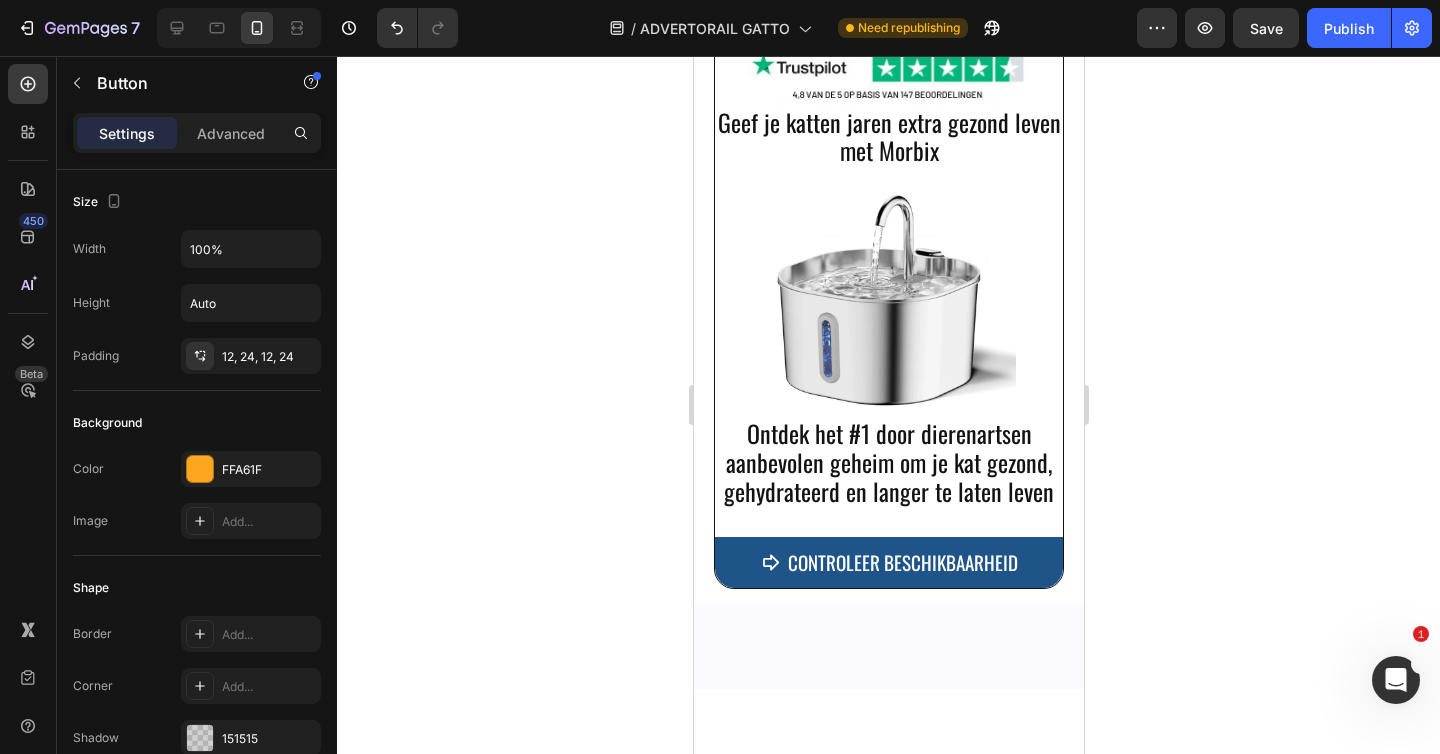 click 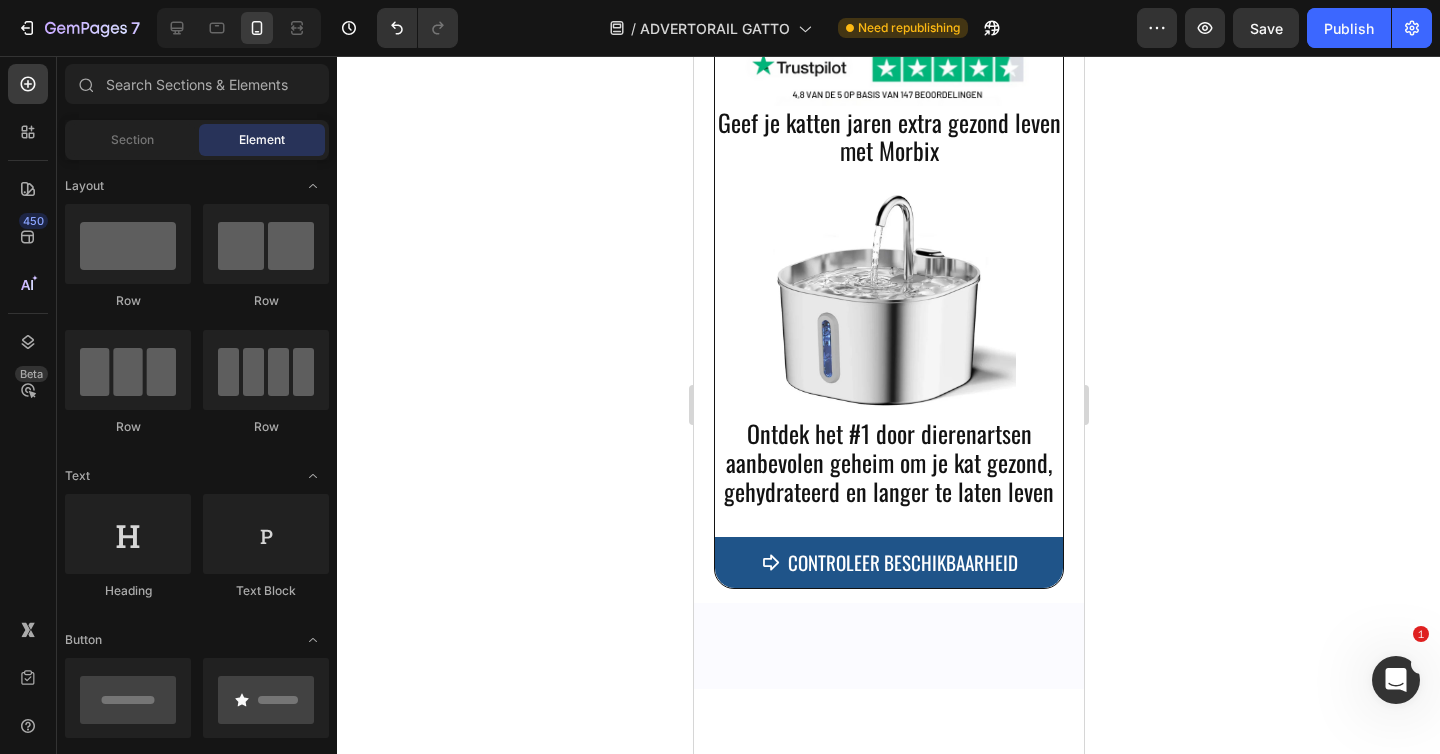 click on "Profiteer van korting en controleer de beschikbaarheid" at bounding box center [888, -140] 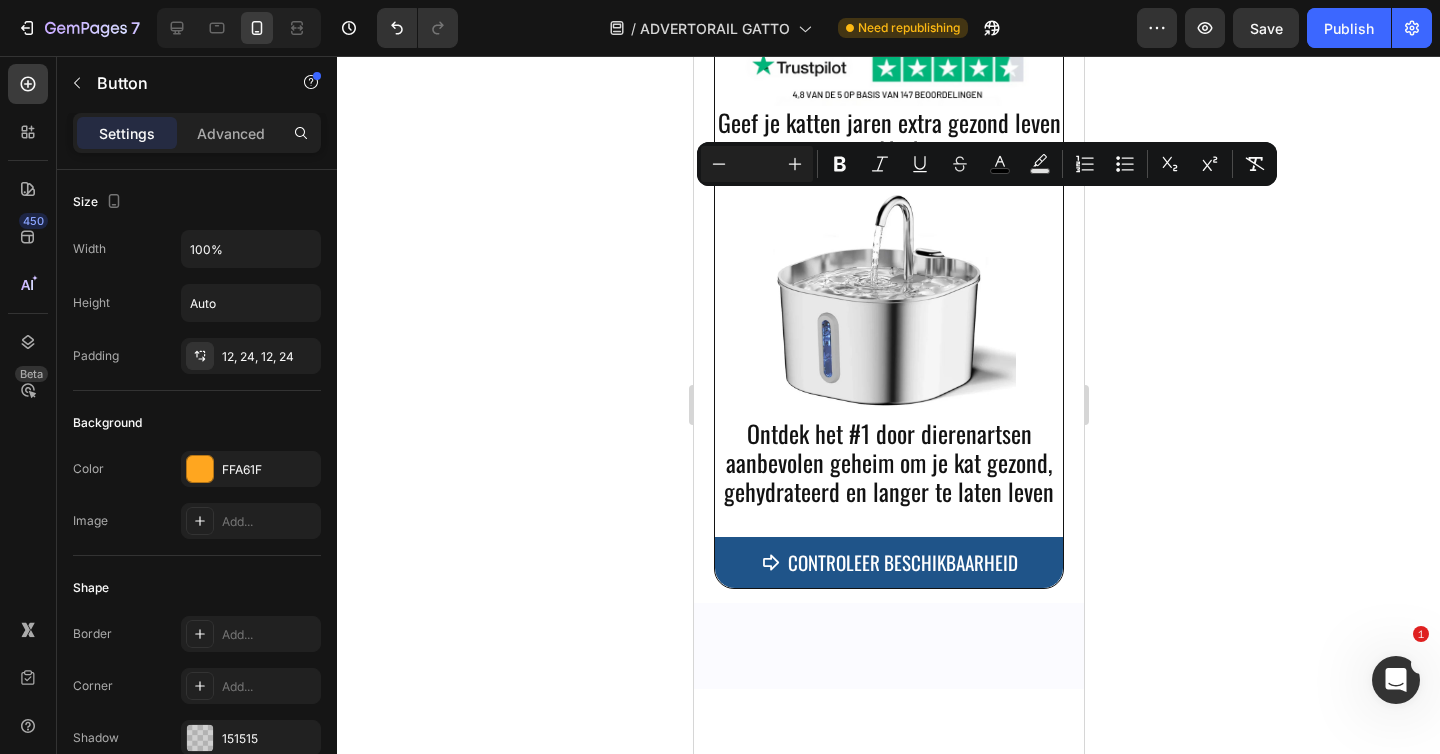 click 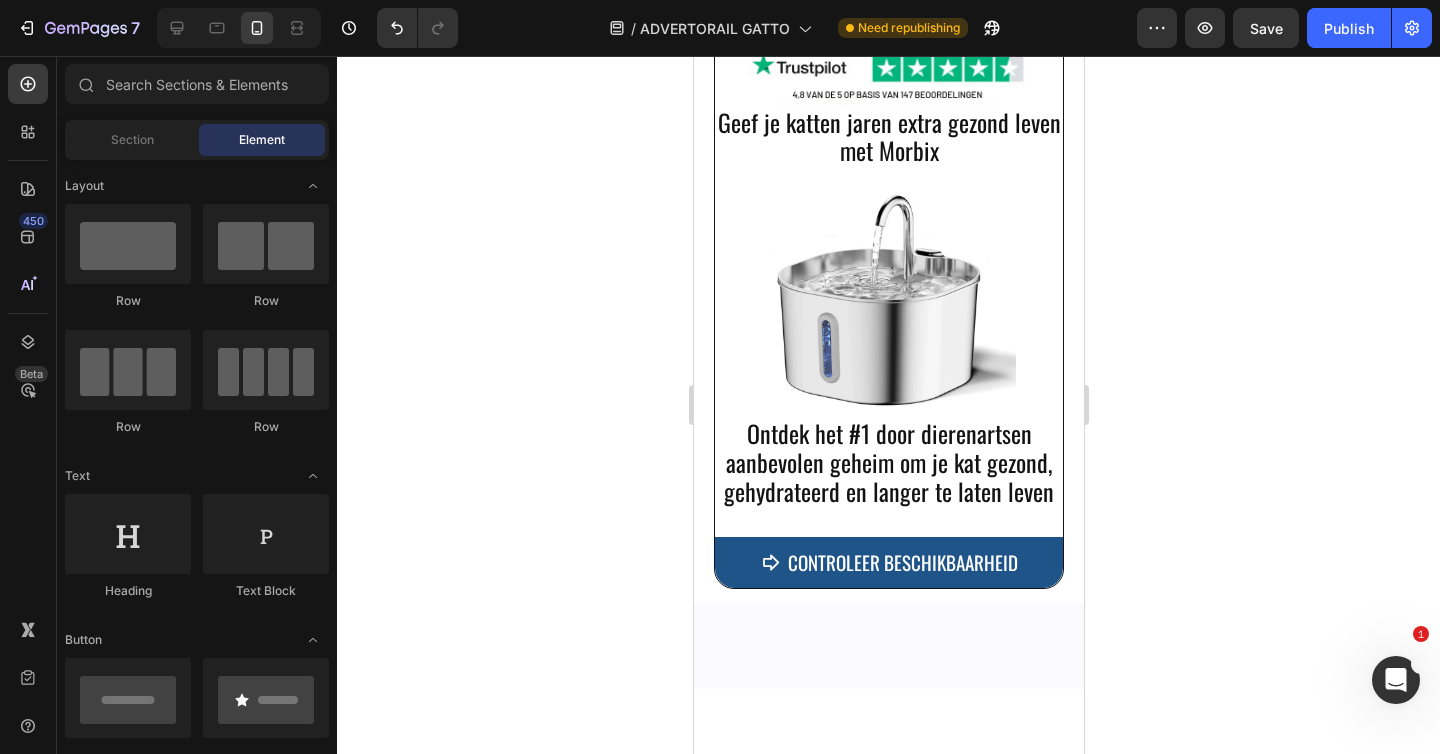 click on "Profiteer van korting en controleer de beschikbaarheid" at bounding box center [887, -141] 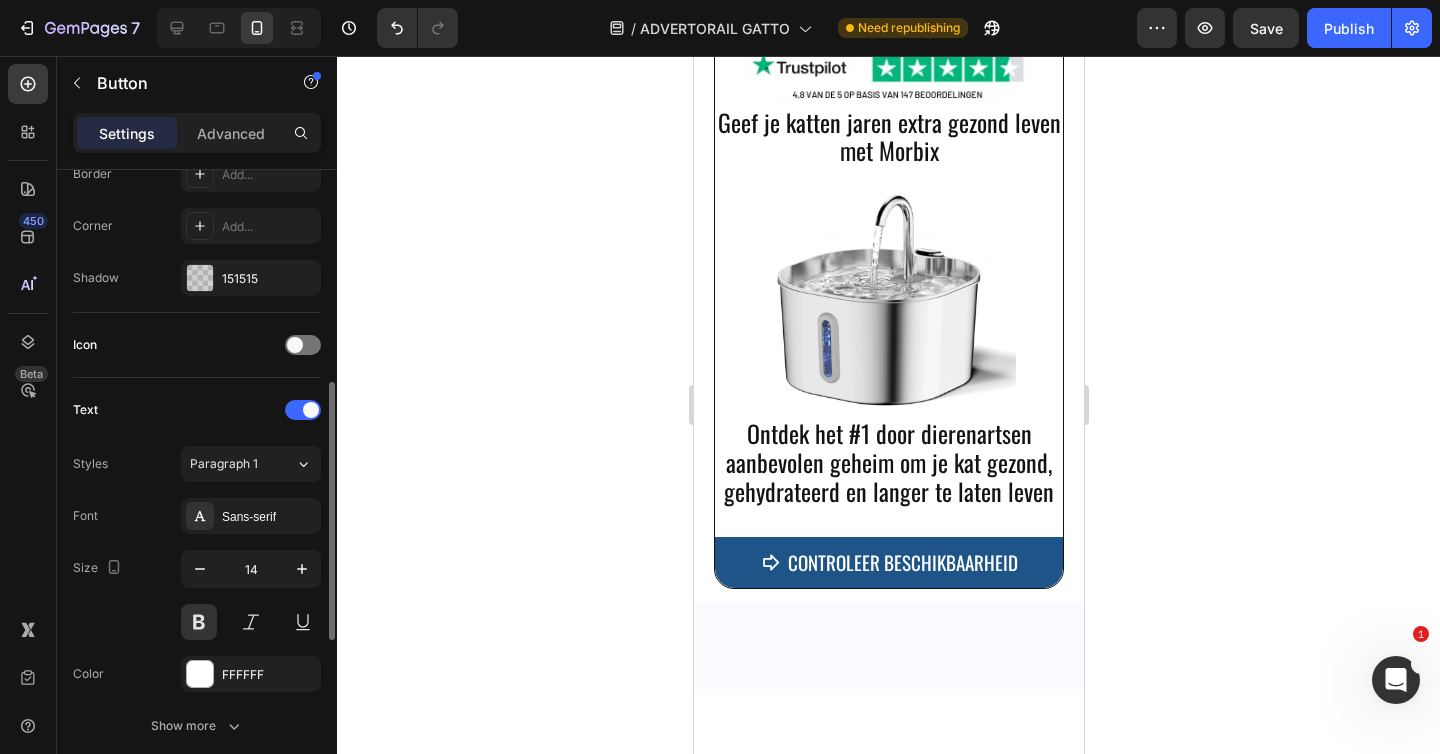 scroll, scrollTop: 494, scrollLeft: 0, axis: vertical 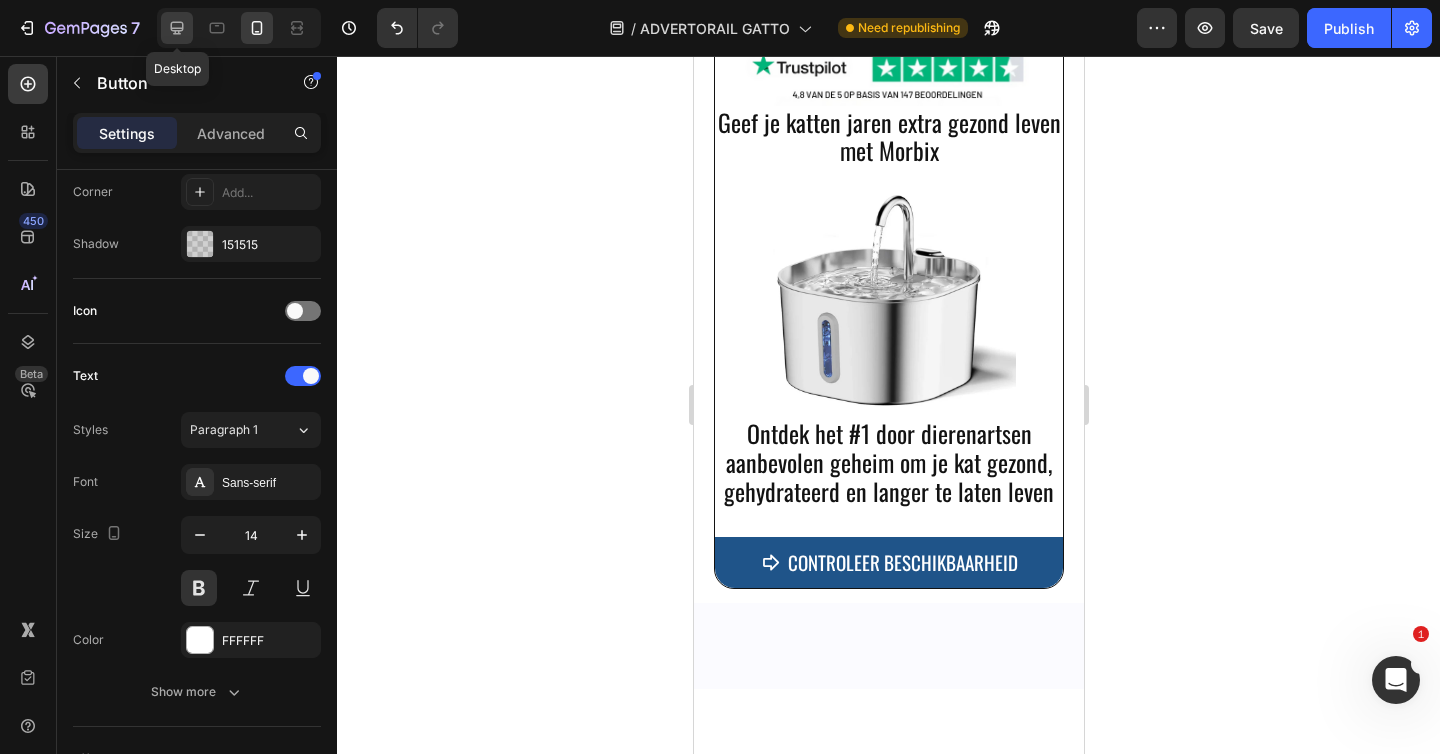 click 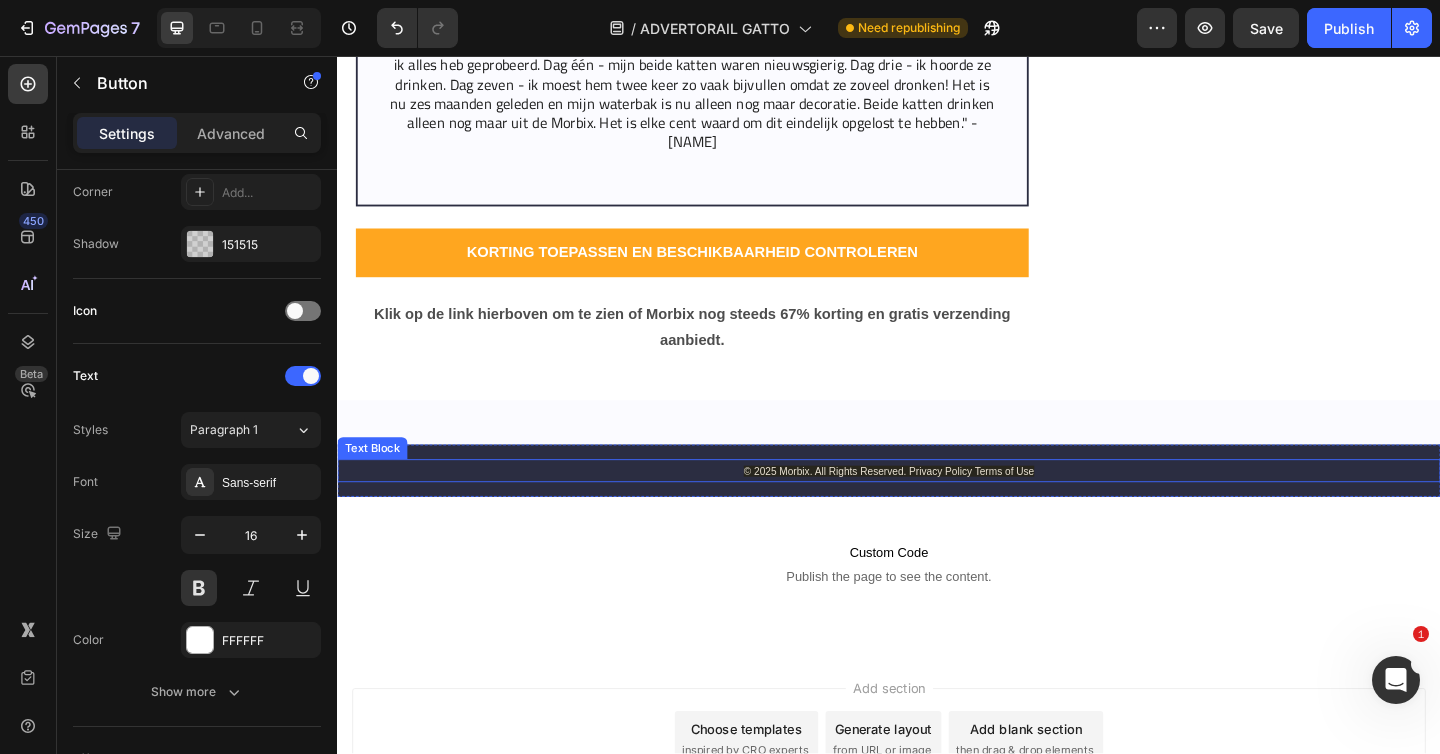 scroll, scrollTop: 12809, scrollLeft: 0, axis: vertical 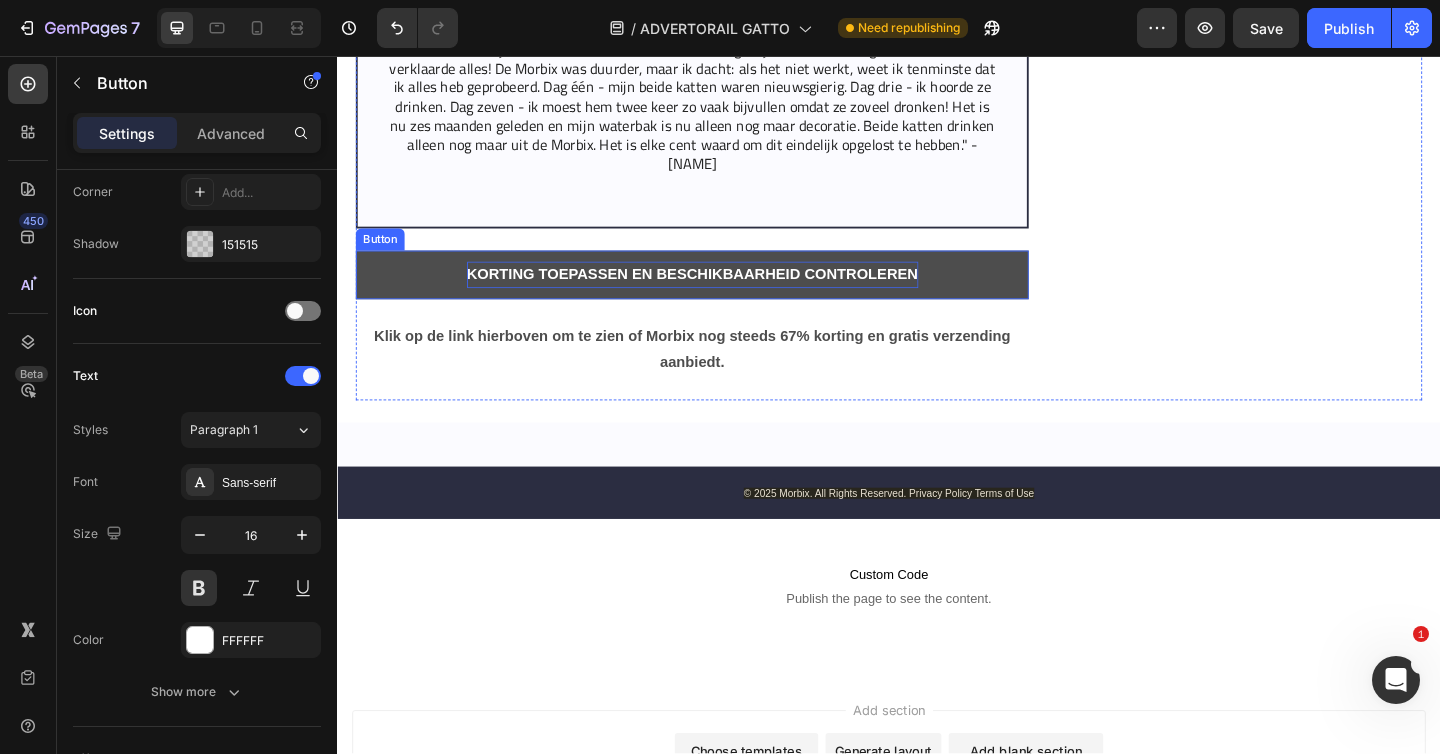click on "KORTING TOEPASSEN EN BESCHIKBAARHEID CONTROLEREN" at bounding box center [723, 294] 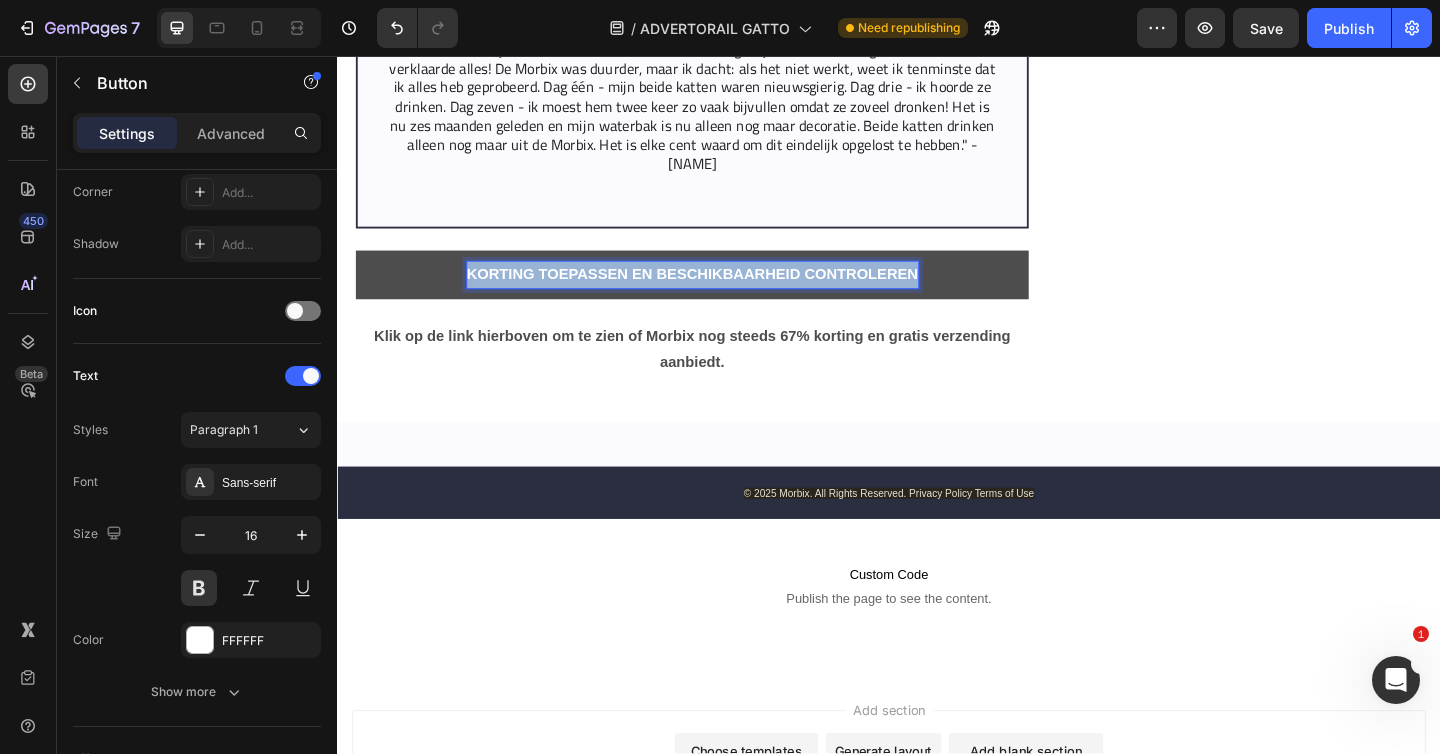 click on "KORTING TOEPASSEN EN BESCHIKBAARHEID CONTROLEREN" at bounding box center [723, 294] 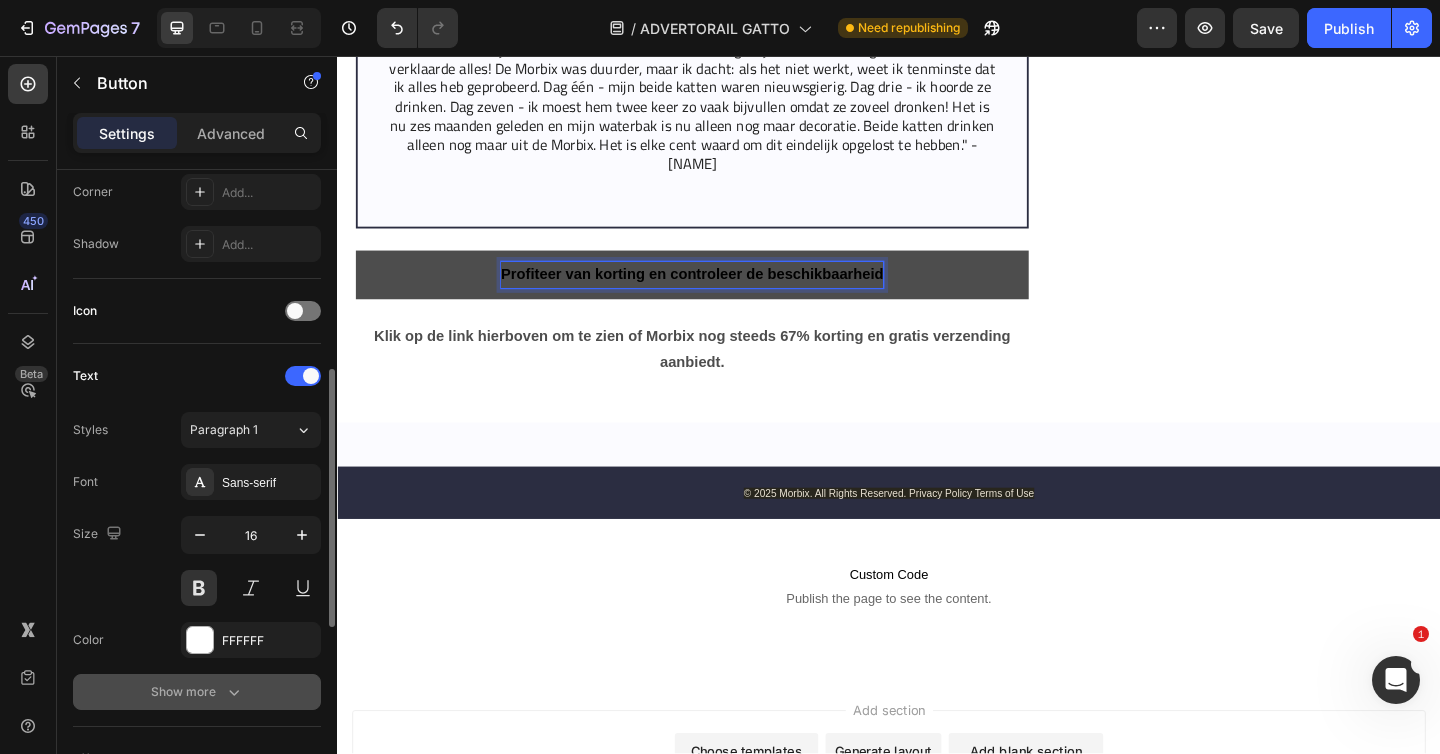 click on "Show more" at bounding box center [197, 692] 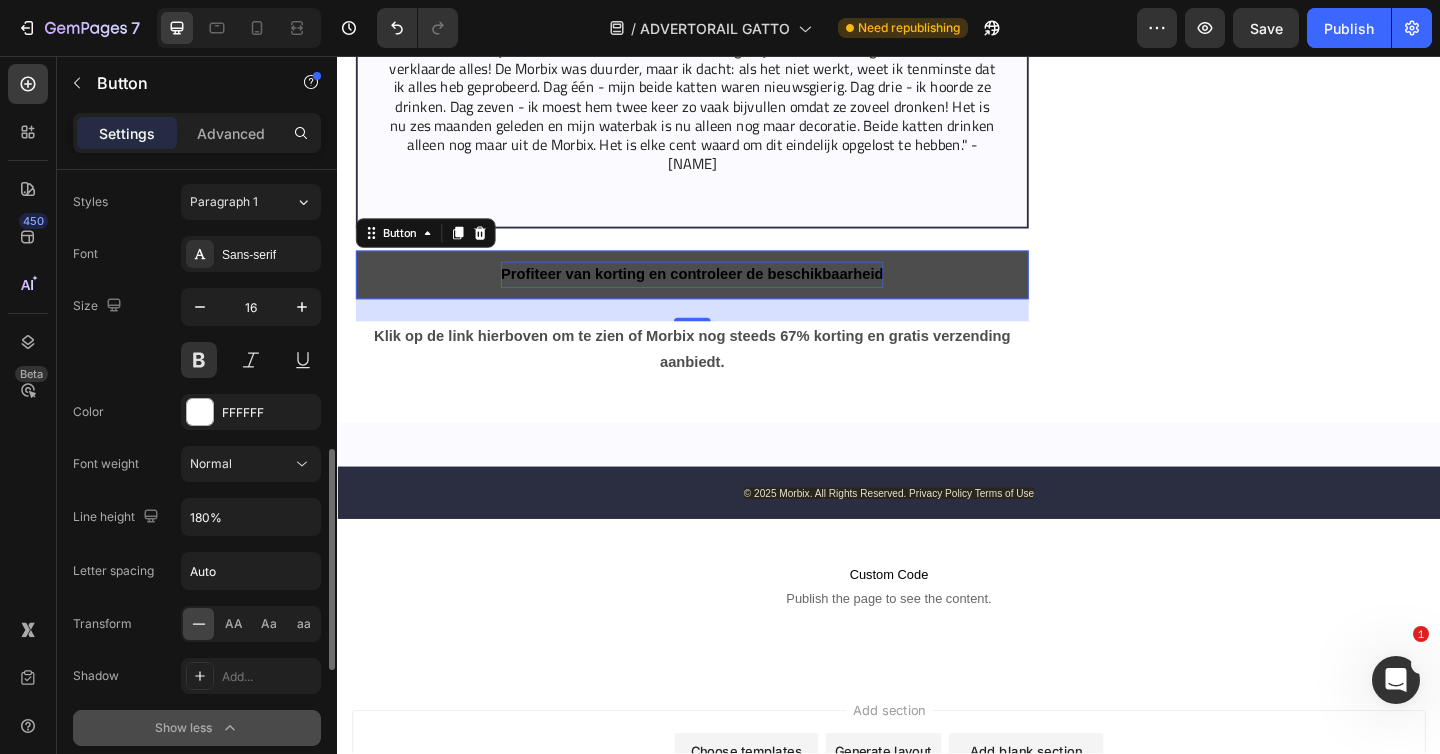scroll, scrollTop: 764, scrollLeft: 0, axis: vertical 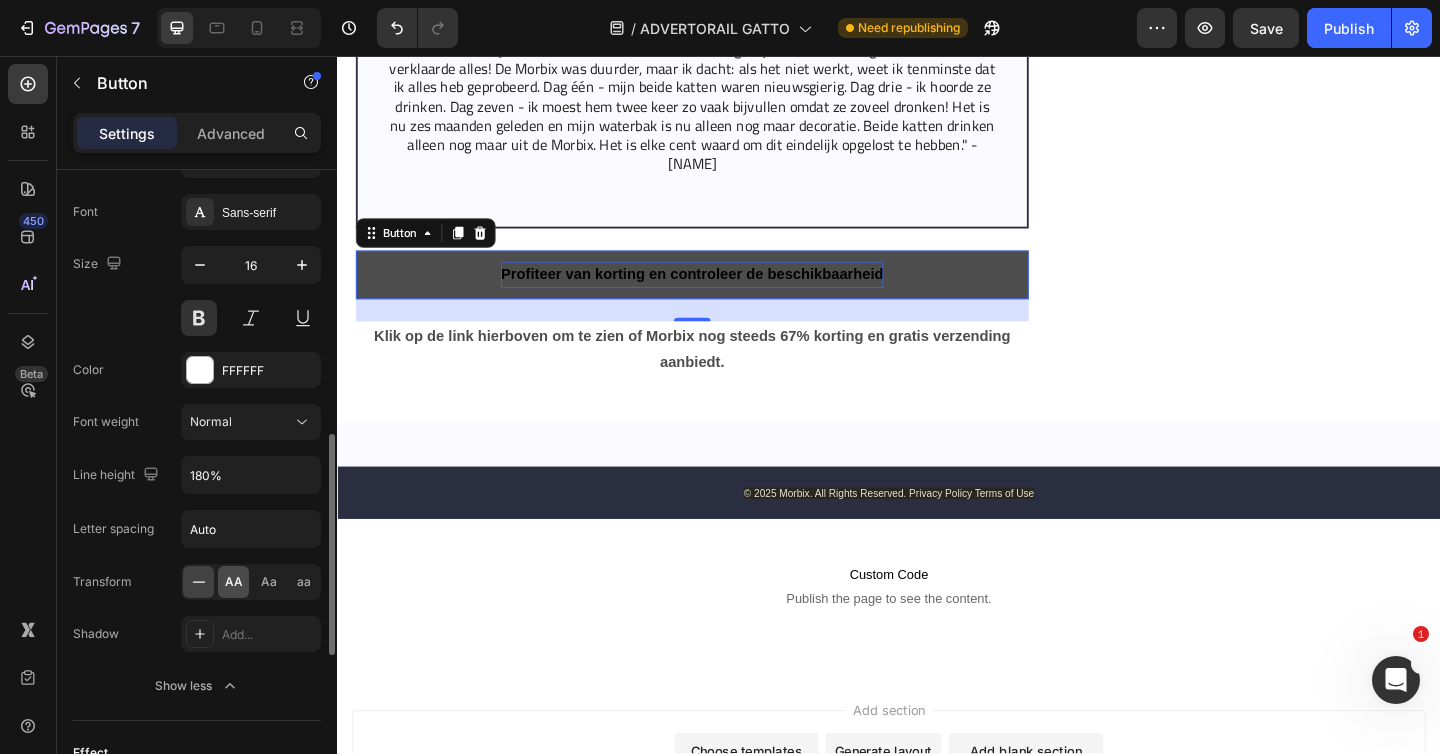 click on "AA" 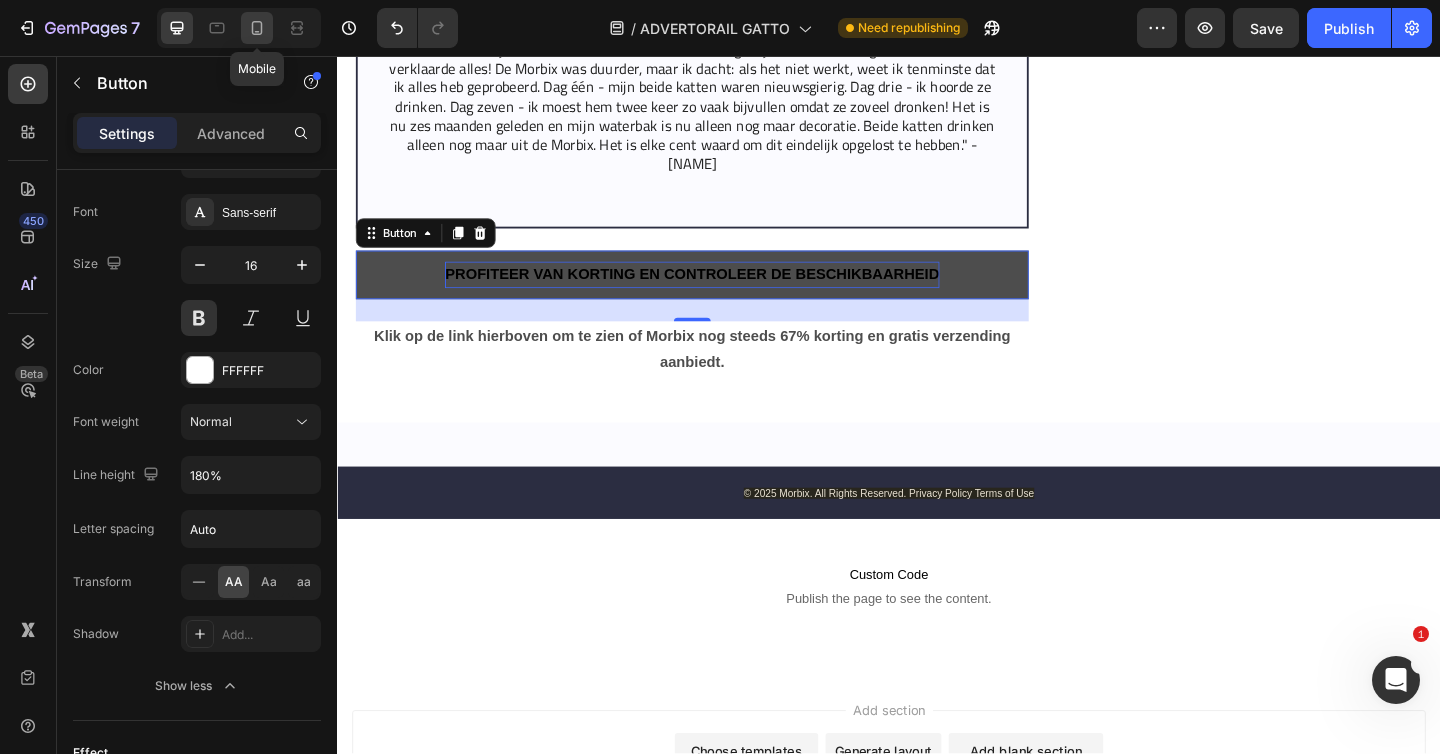 click 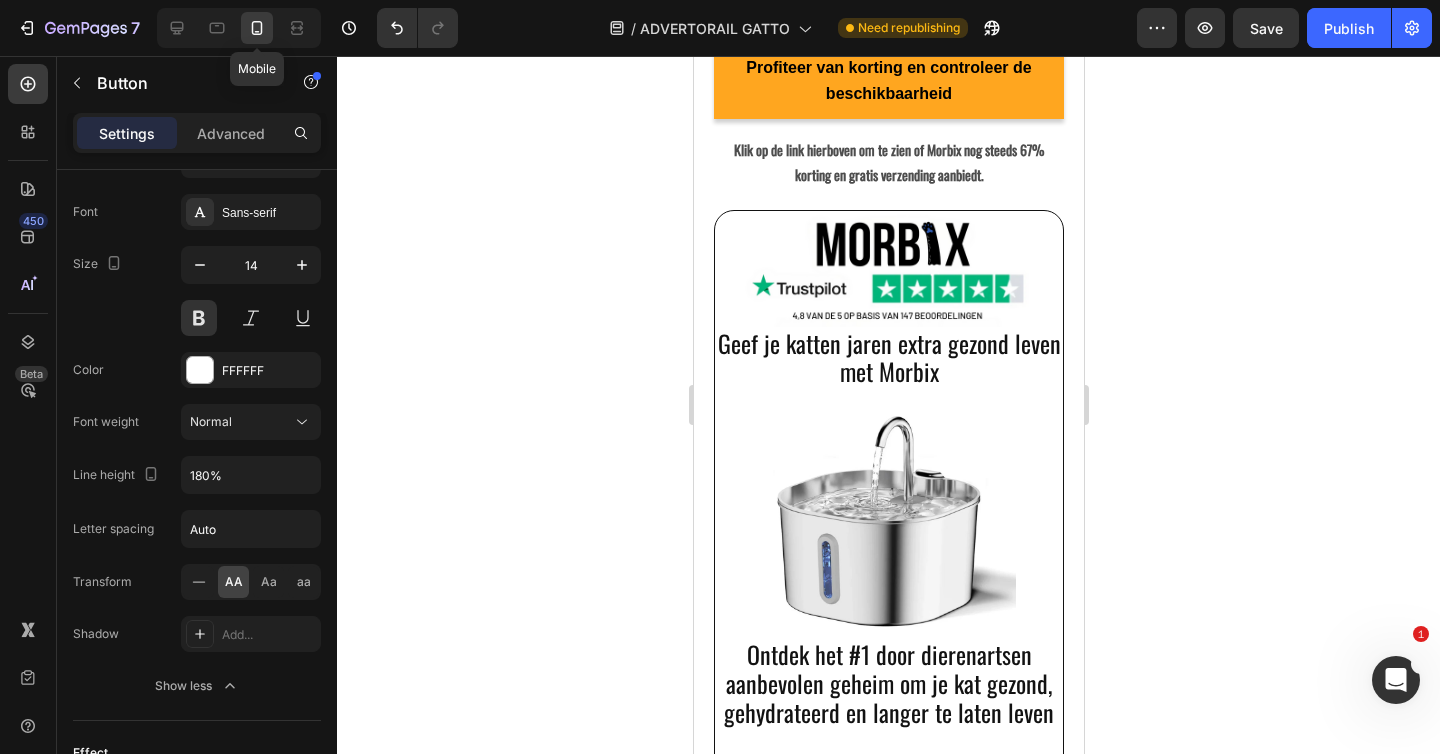scroll, scrollTop: 14733, scrollLeft: 0, axis: vertical 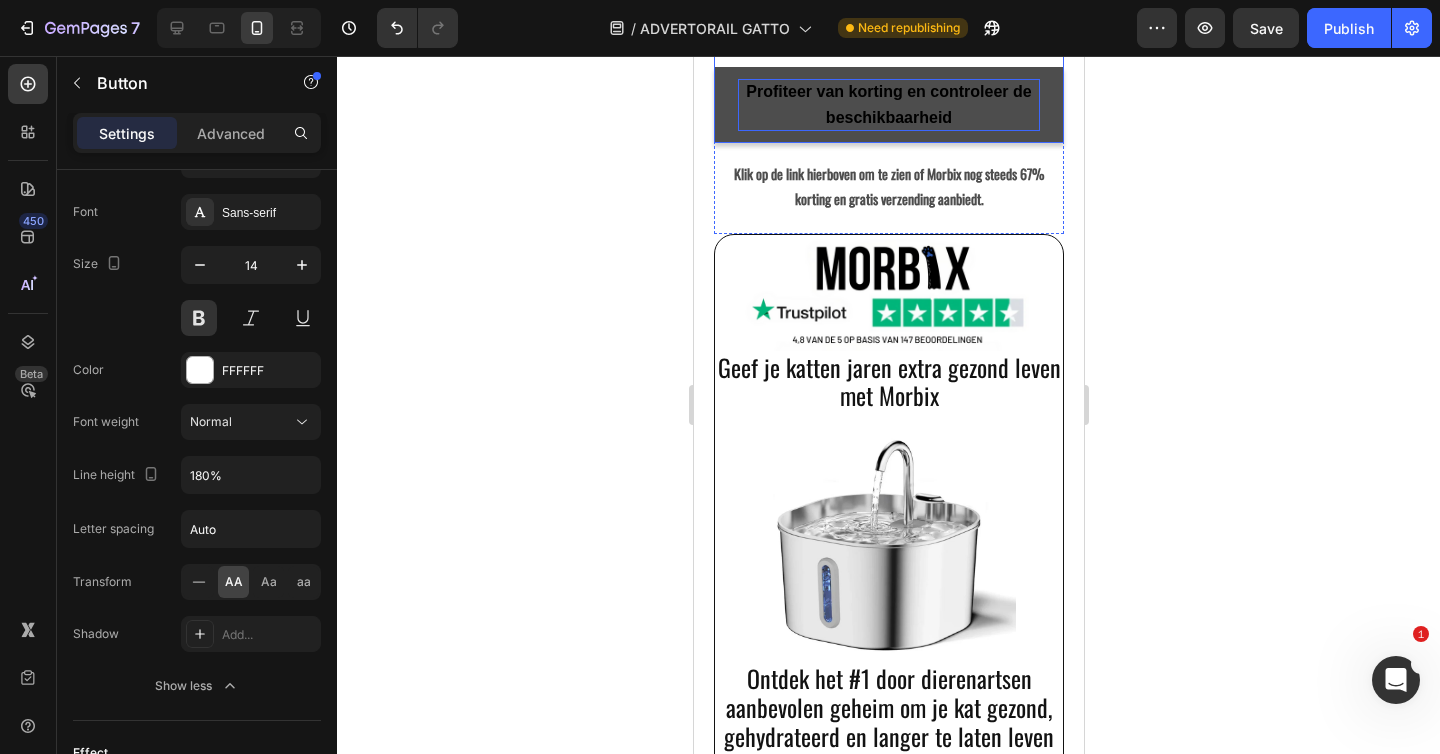 click on "Profiteer van korting en controleer de beschikbaarheid" at bounding box center [887, 104] 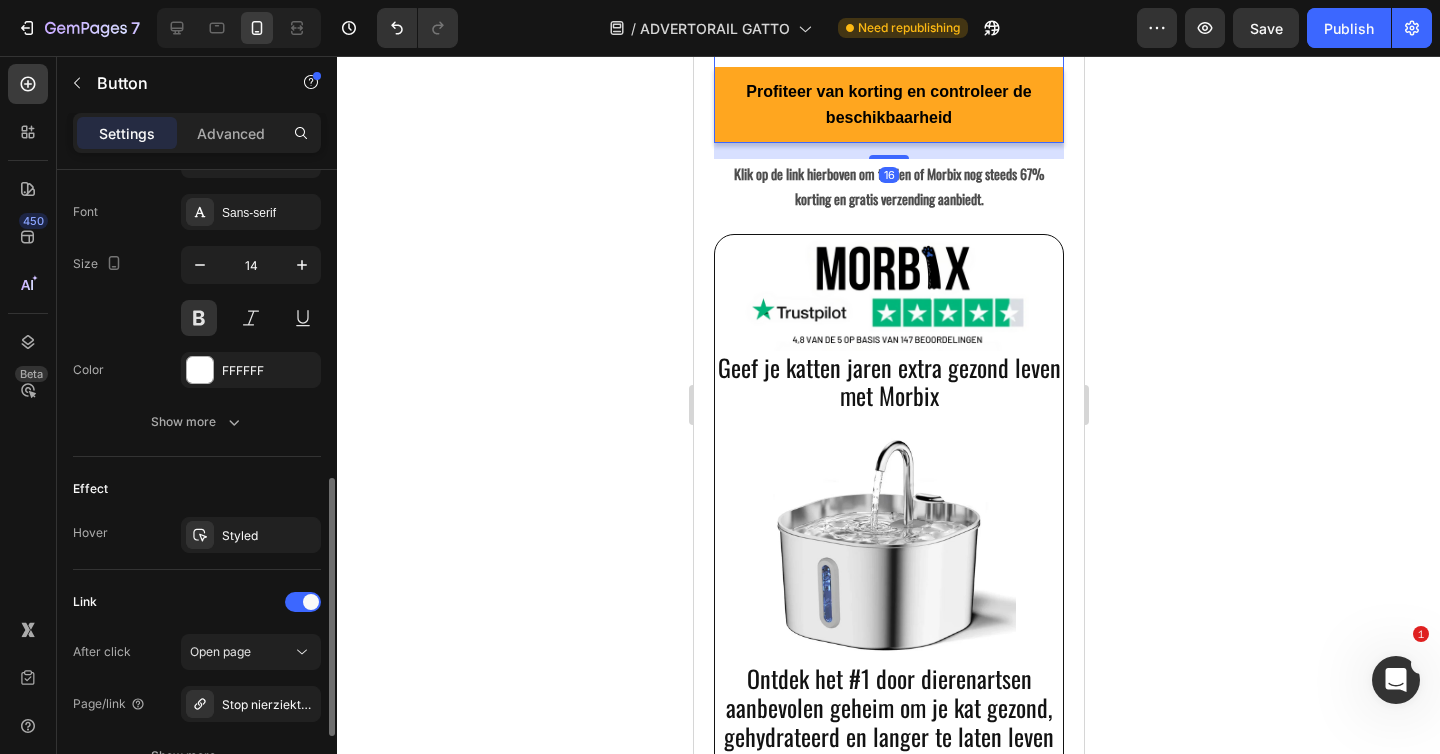 scroll, scrollTop: 949, scrollLeft: 0, axis: vertical 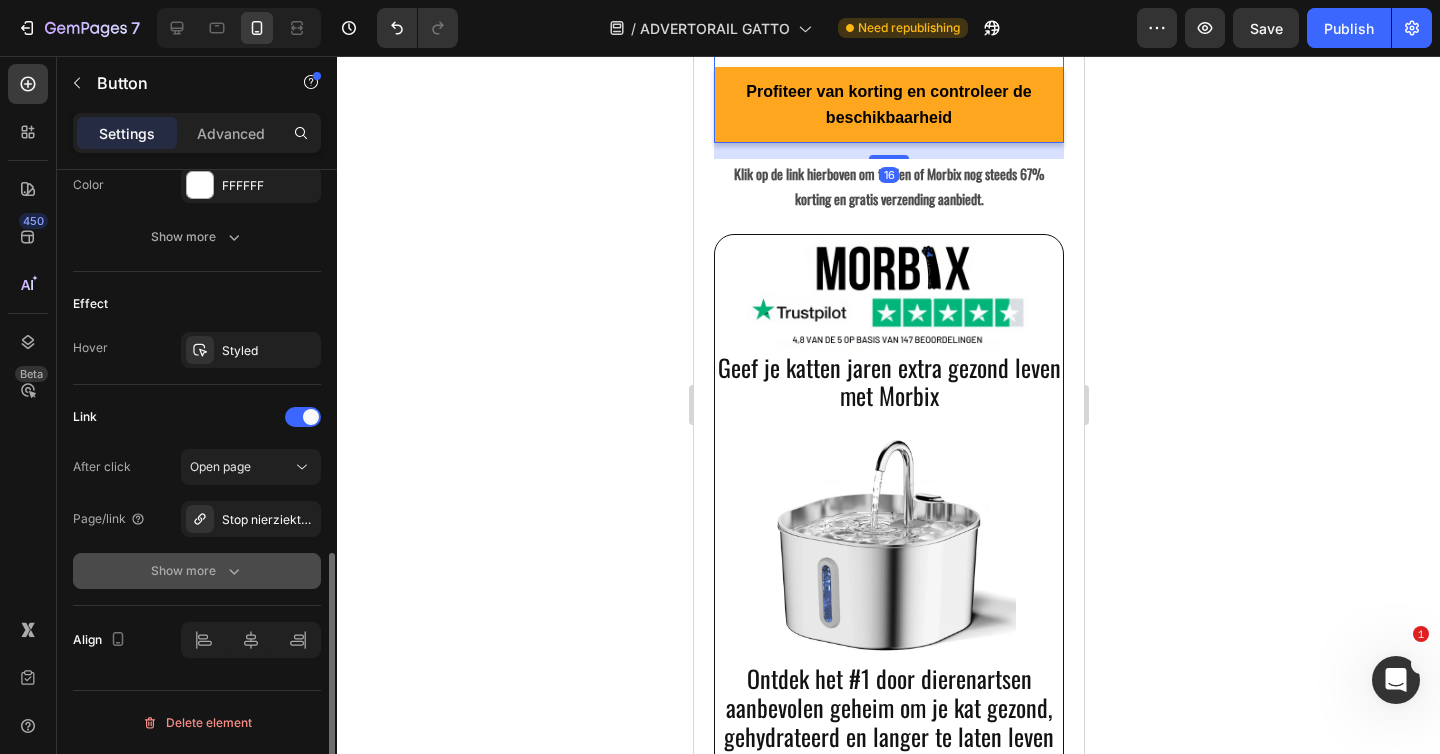 click on "Show more" at bounding box center (197, 571) 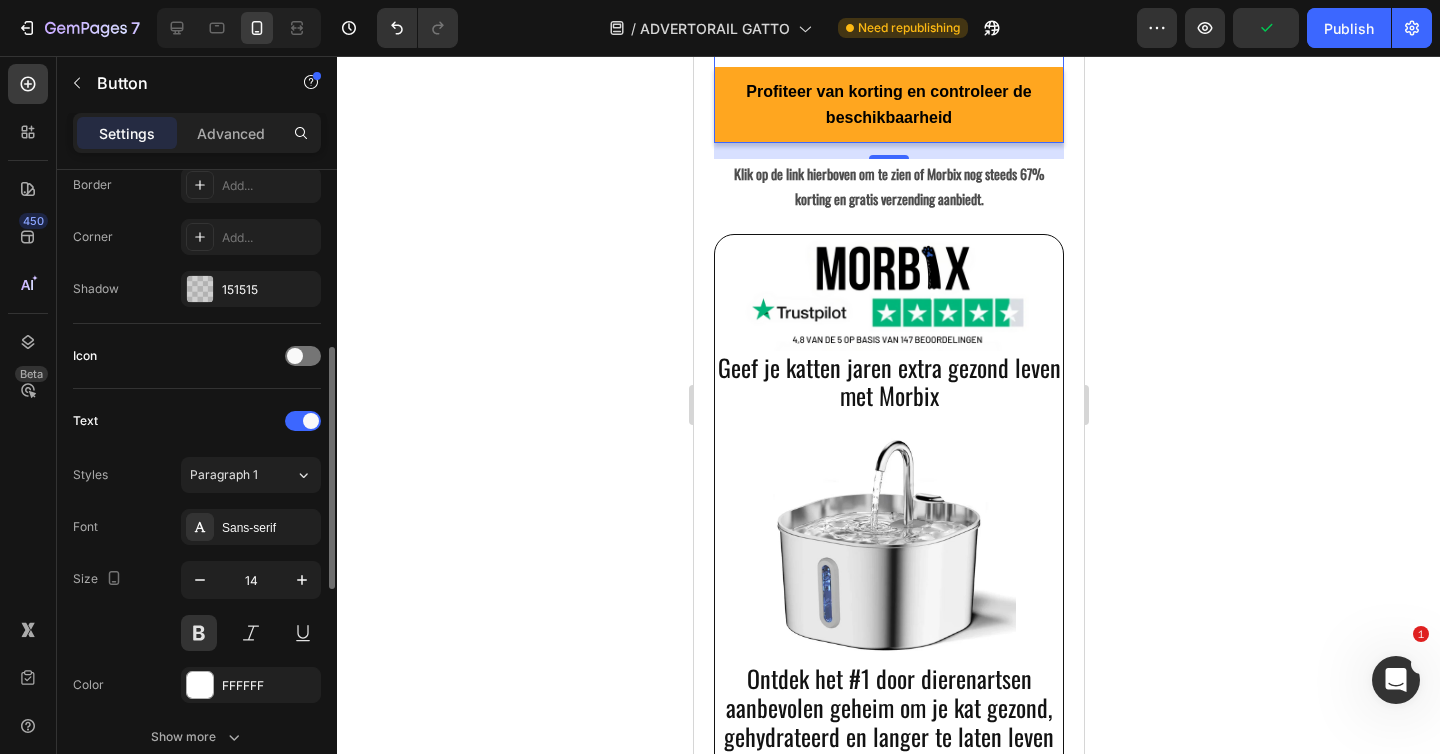 scroll, scrollTop: 561, scrollLeft: 0, axis: vertical 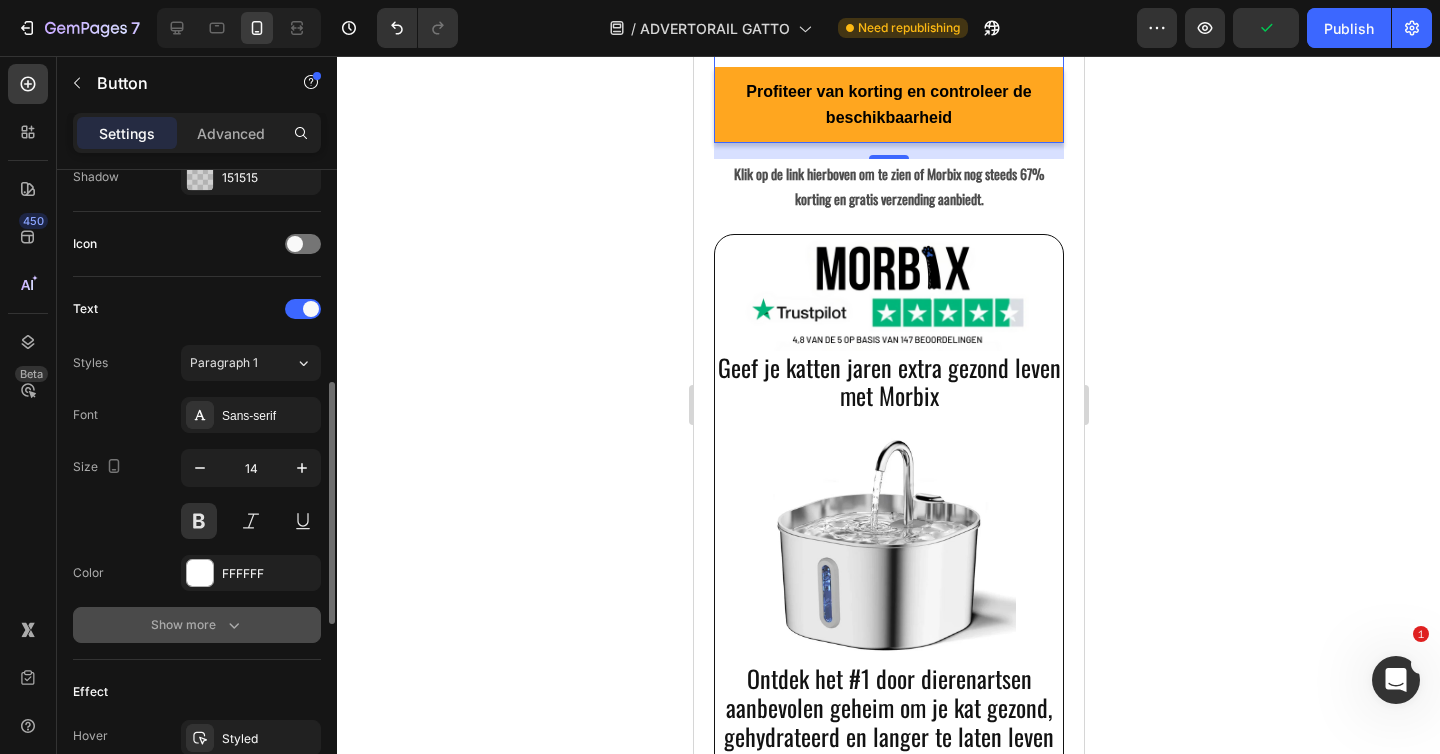 click on "Show more" at bounding box center [197, 625] 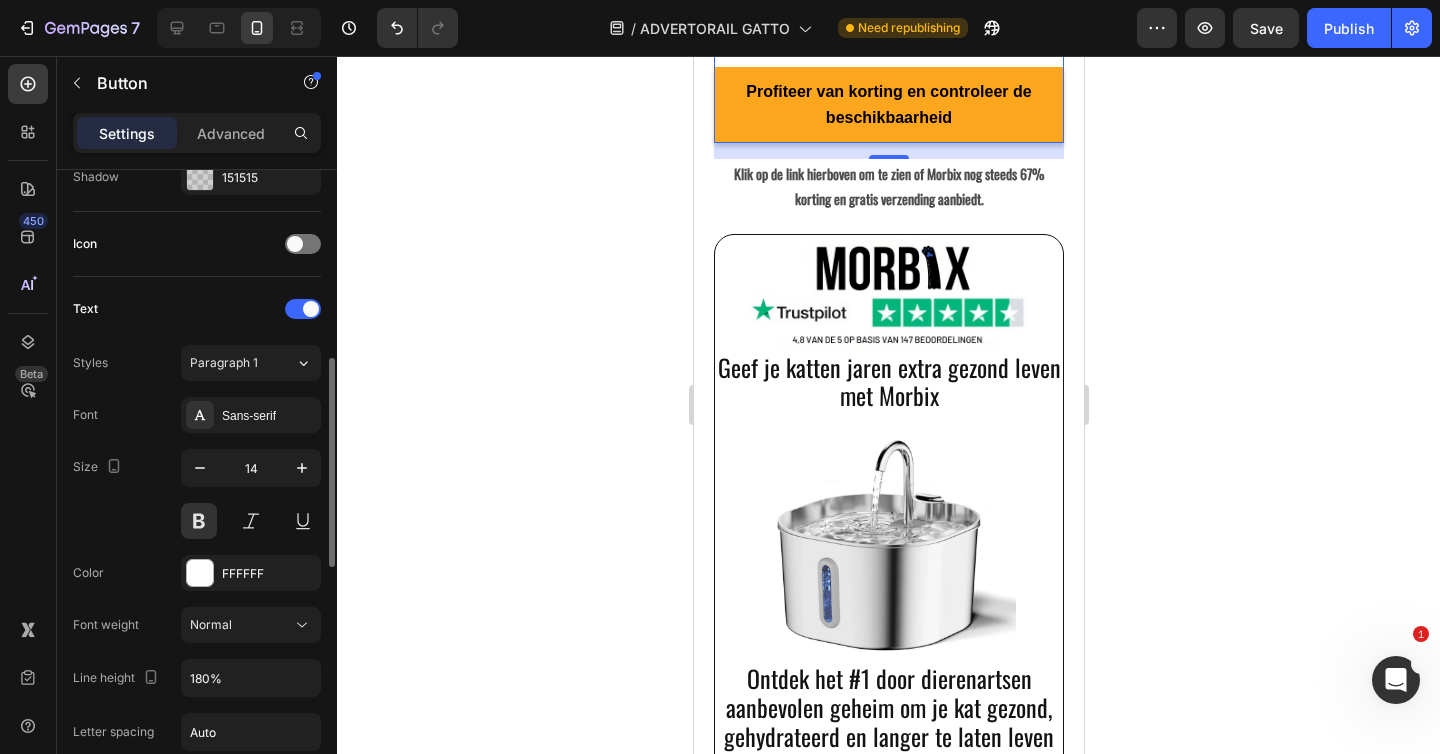 scroll, scrollTop: 762, scrollLeft: 0, axis: vertical 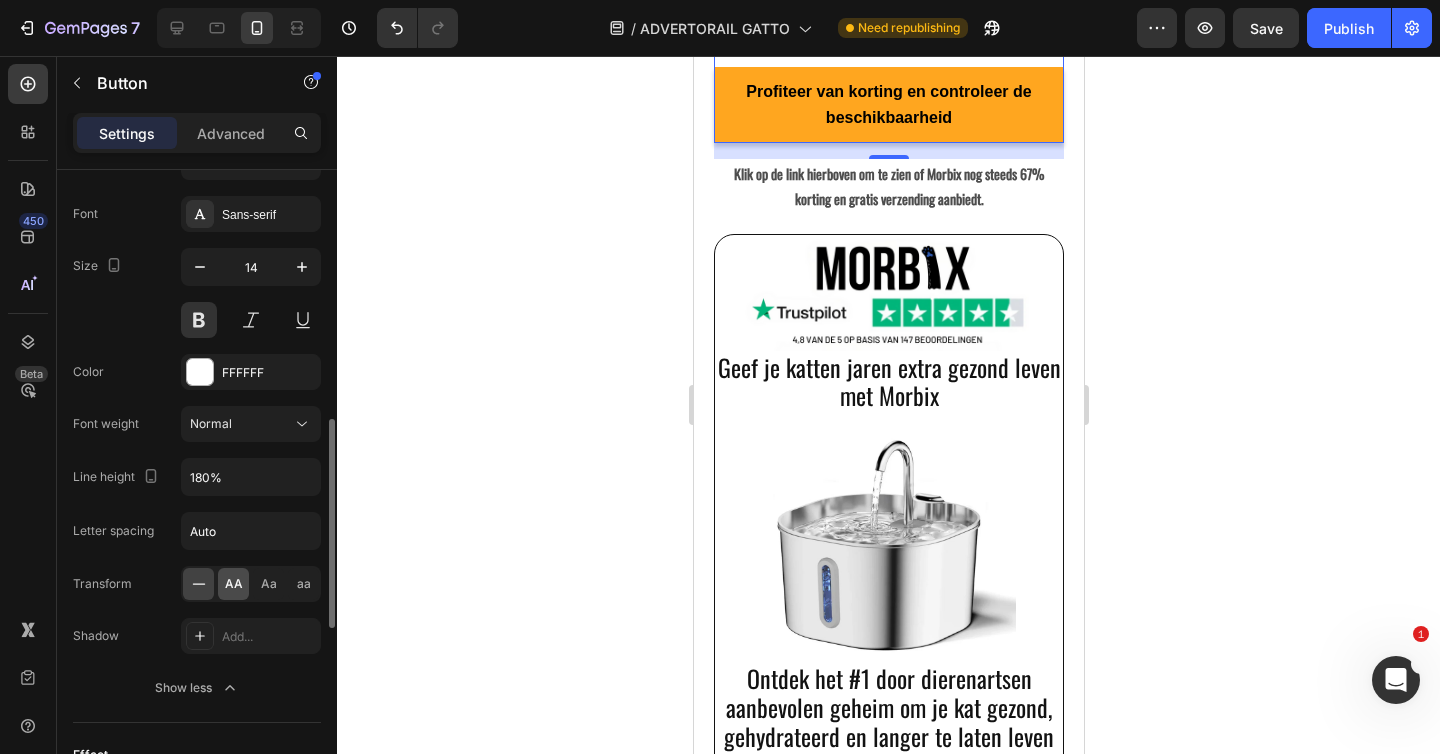 click on "AA" 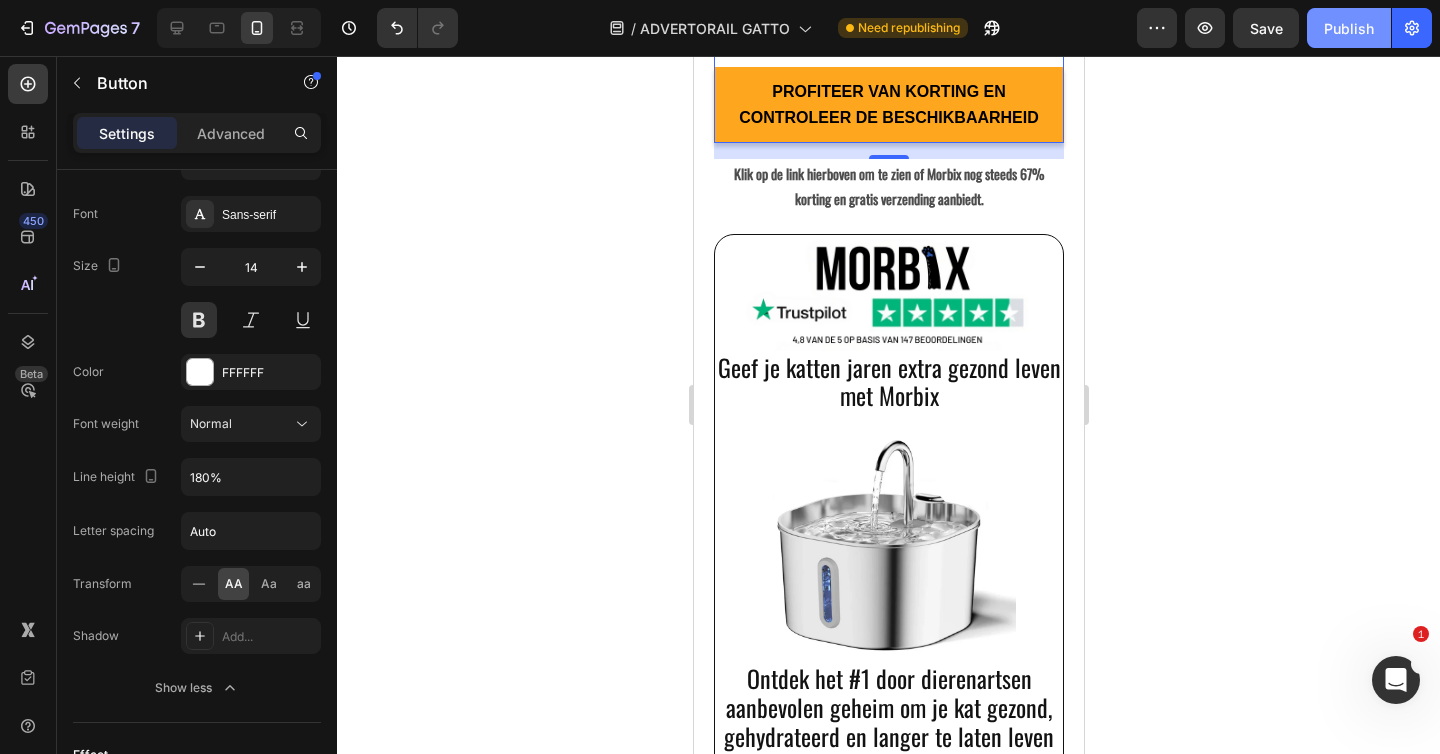 click on "Publish" at bounding box center [1349, 28] 